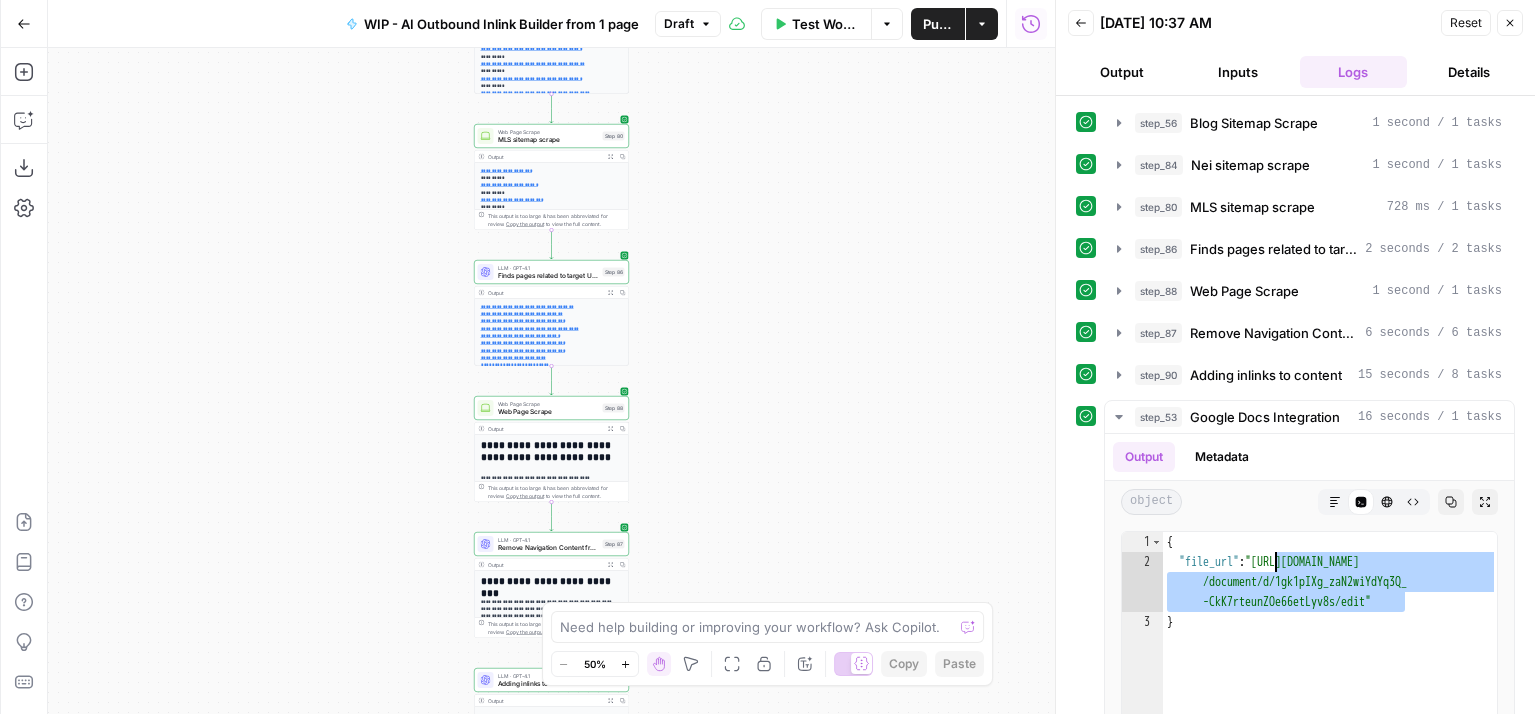 scroll, scrollTop: 0, scrollLeft: 0, axis: both 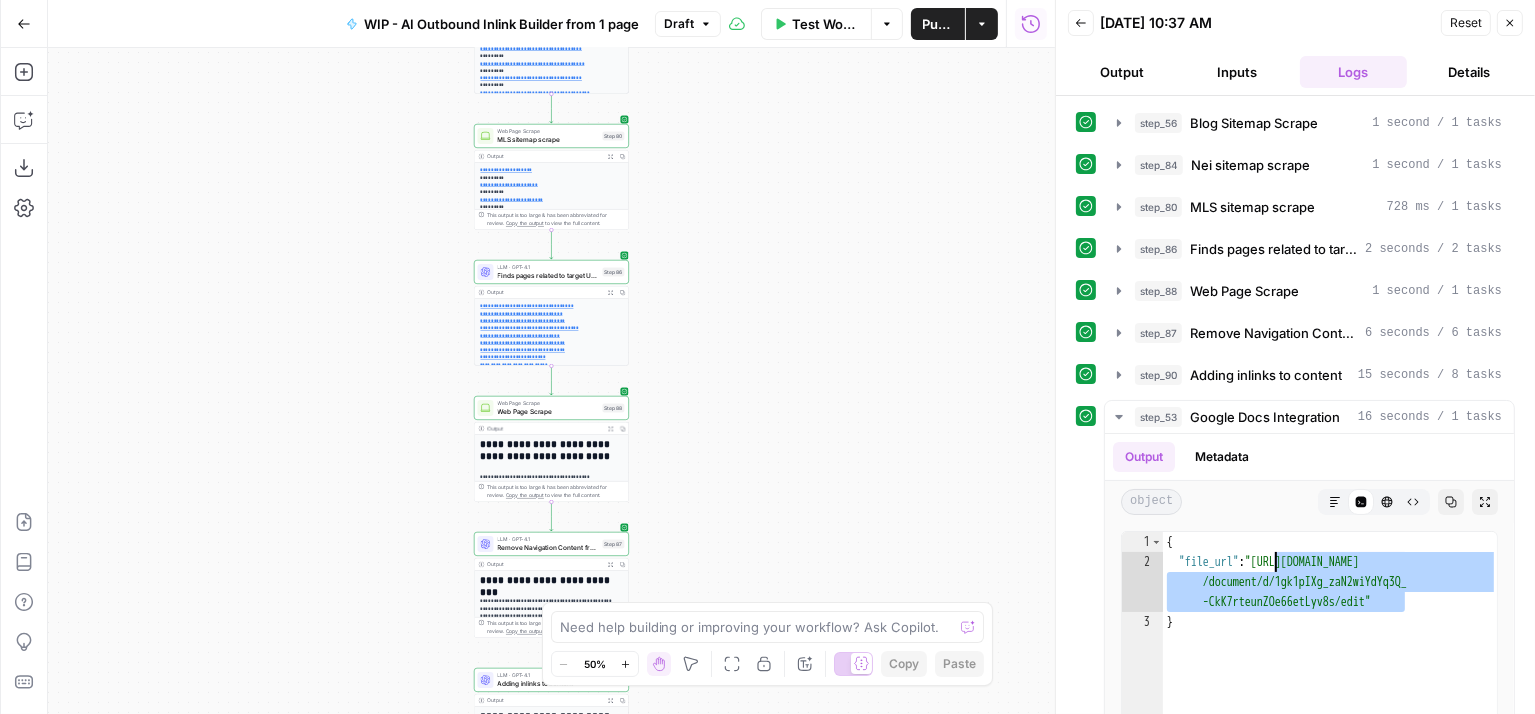 click on "Test Workflow" at bounding box center (825, 24) 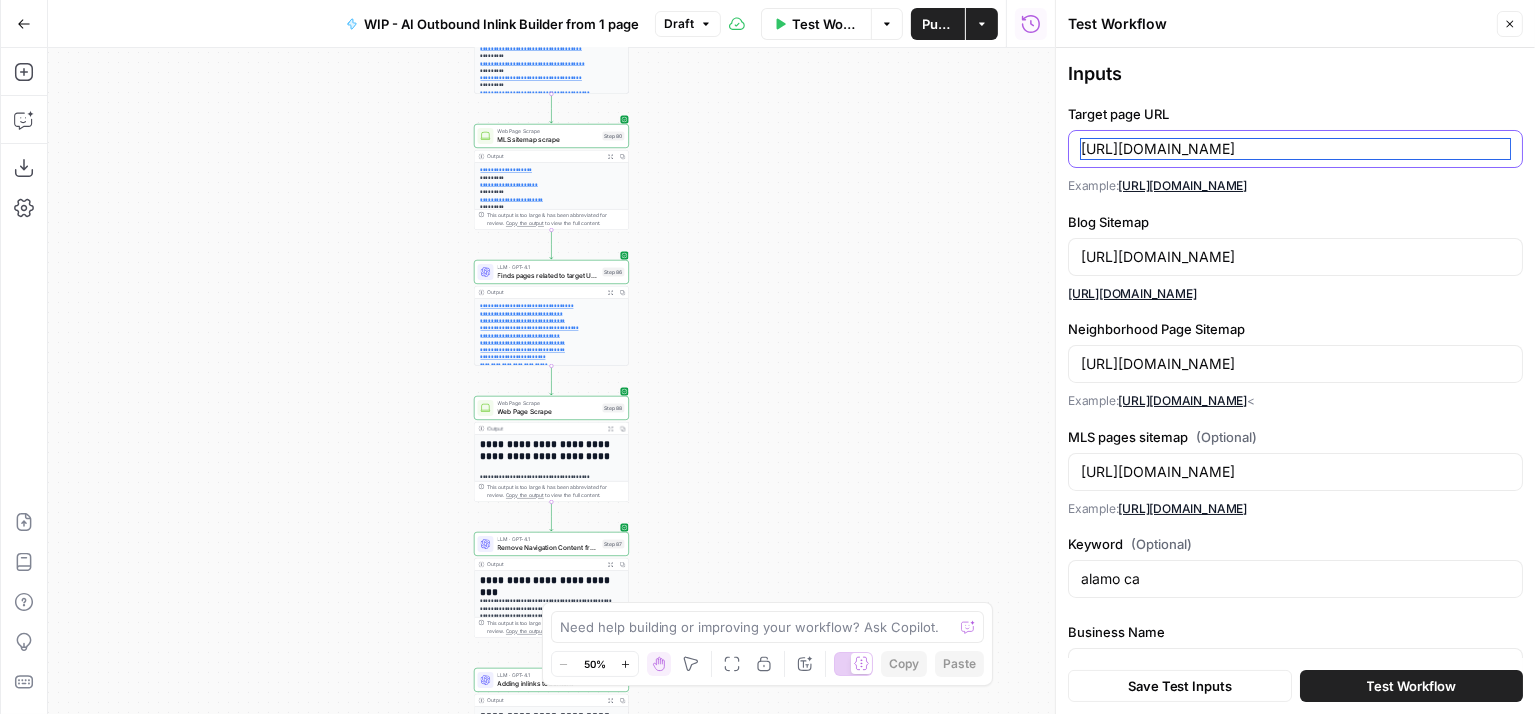 drag, startPoint x: 1475, startPoint y: 155, endPoint x: 880, endPoint y: 155, distance: 595 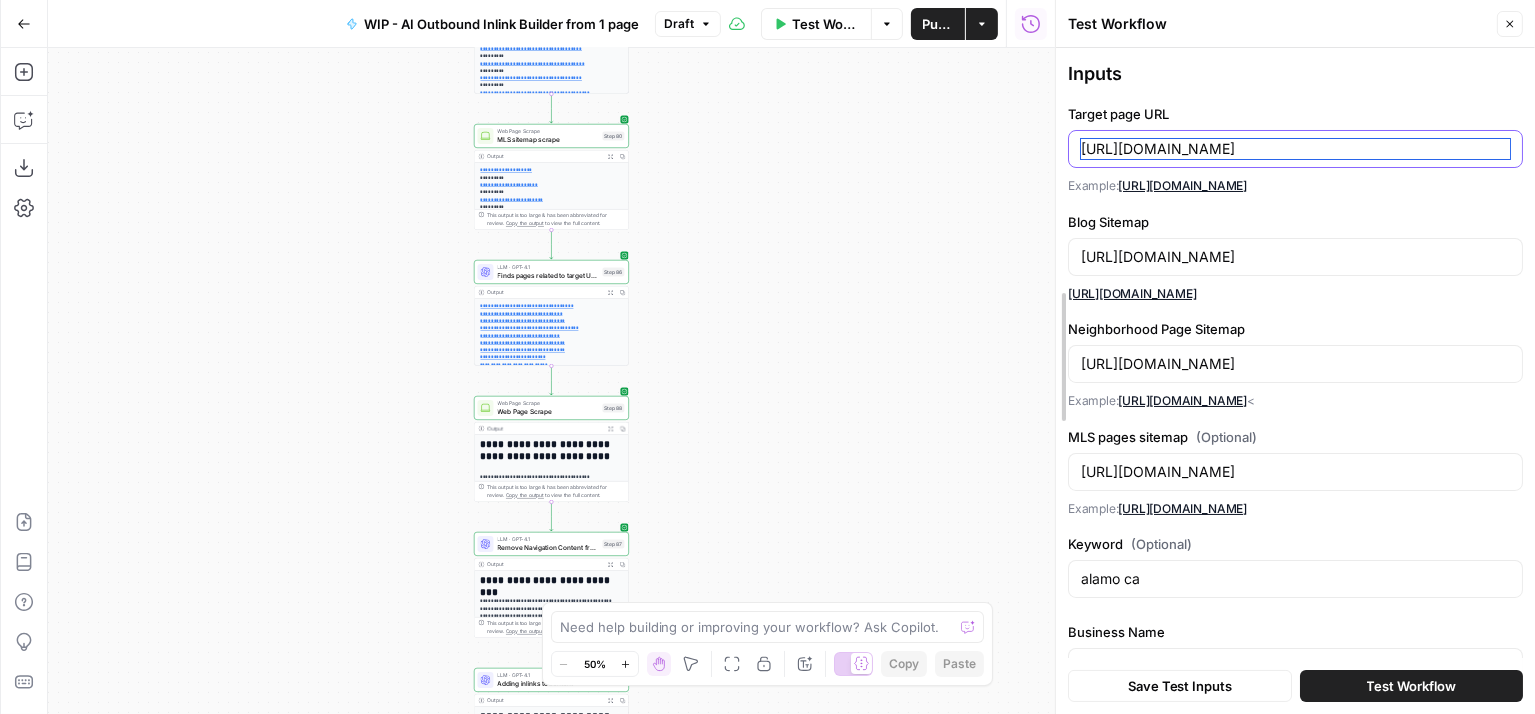 drag, startPoint x: 1462, startPoint y: 150, endPoint x: 1065, endPoint y: 145, distance: 397.0315 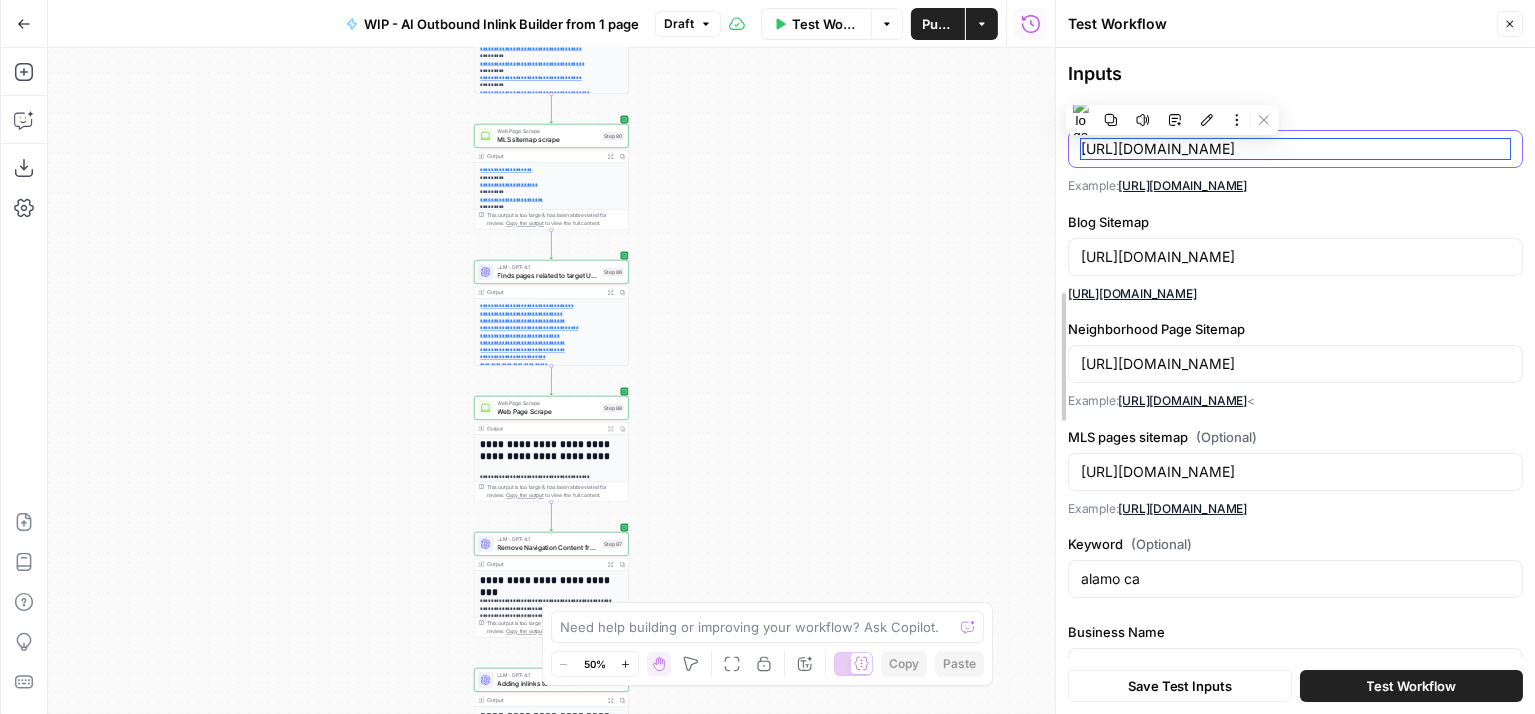 paste on "[DOMAIN_NAME][URL]" 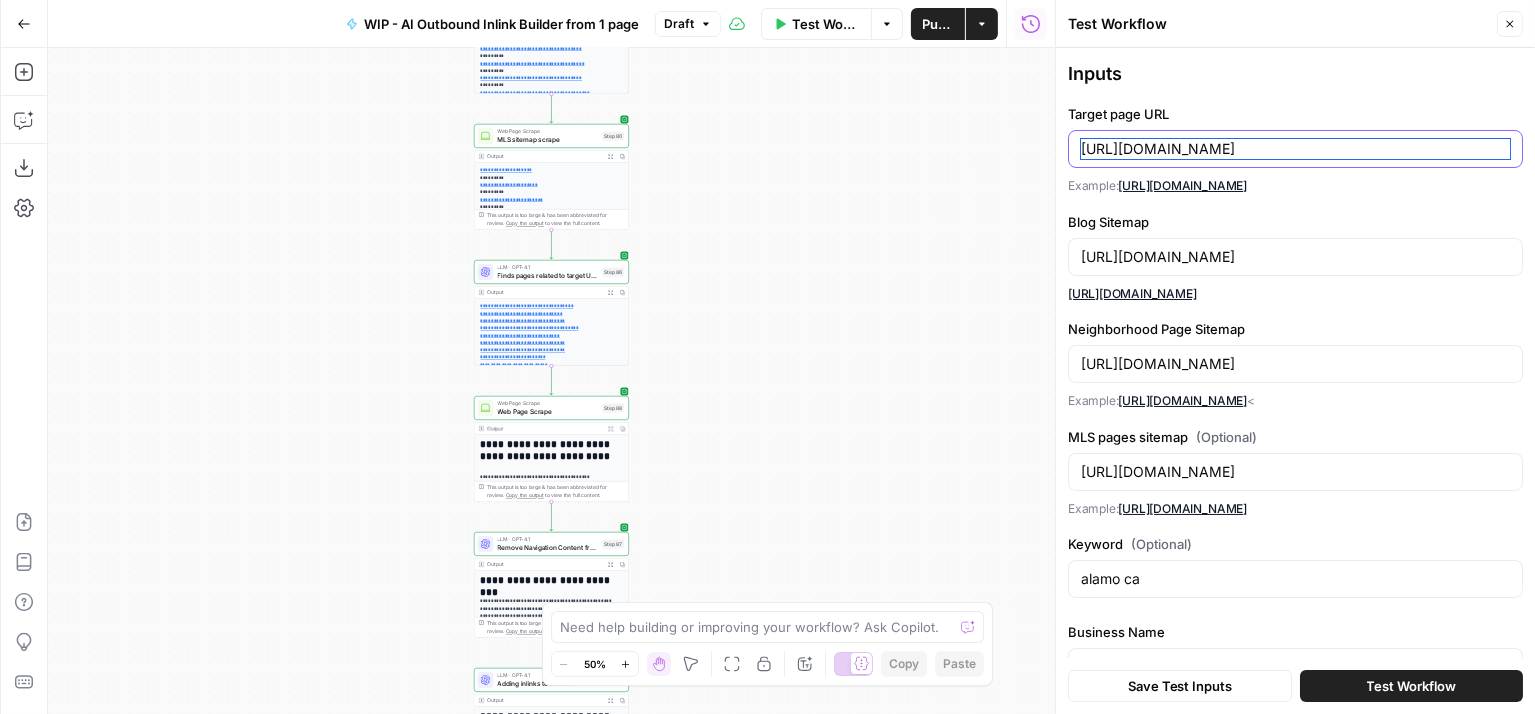 click on "[URL][DOMAIN_NAME]" at bounding box center [1295, 149] 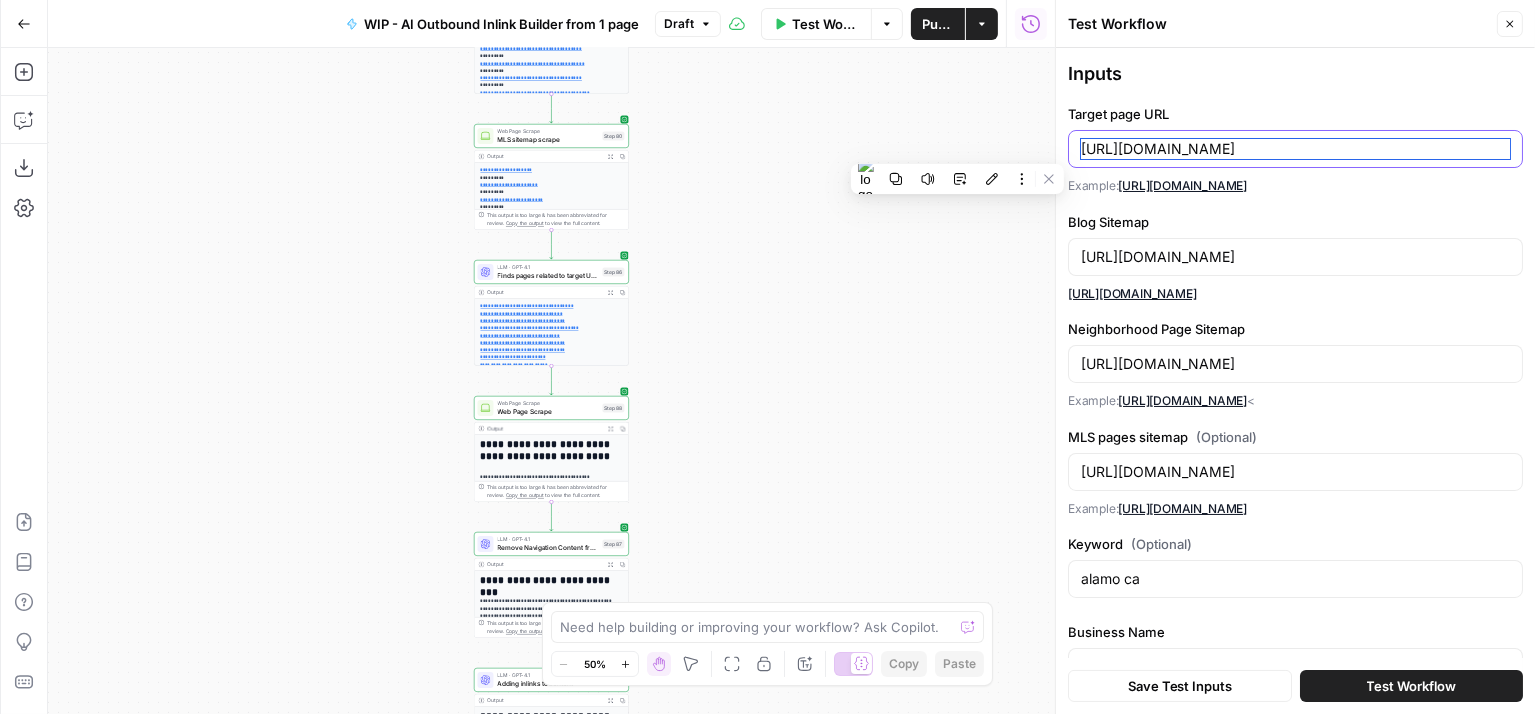 click on "[URL][DOMAIN_NAME]" at bounding box center [1295, 149] 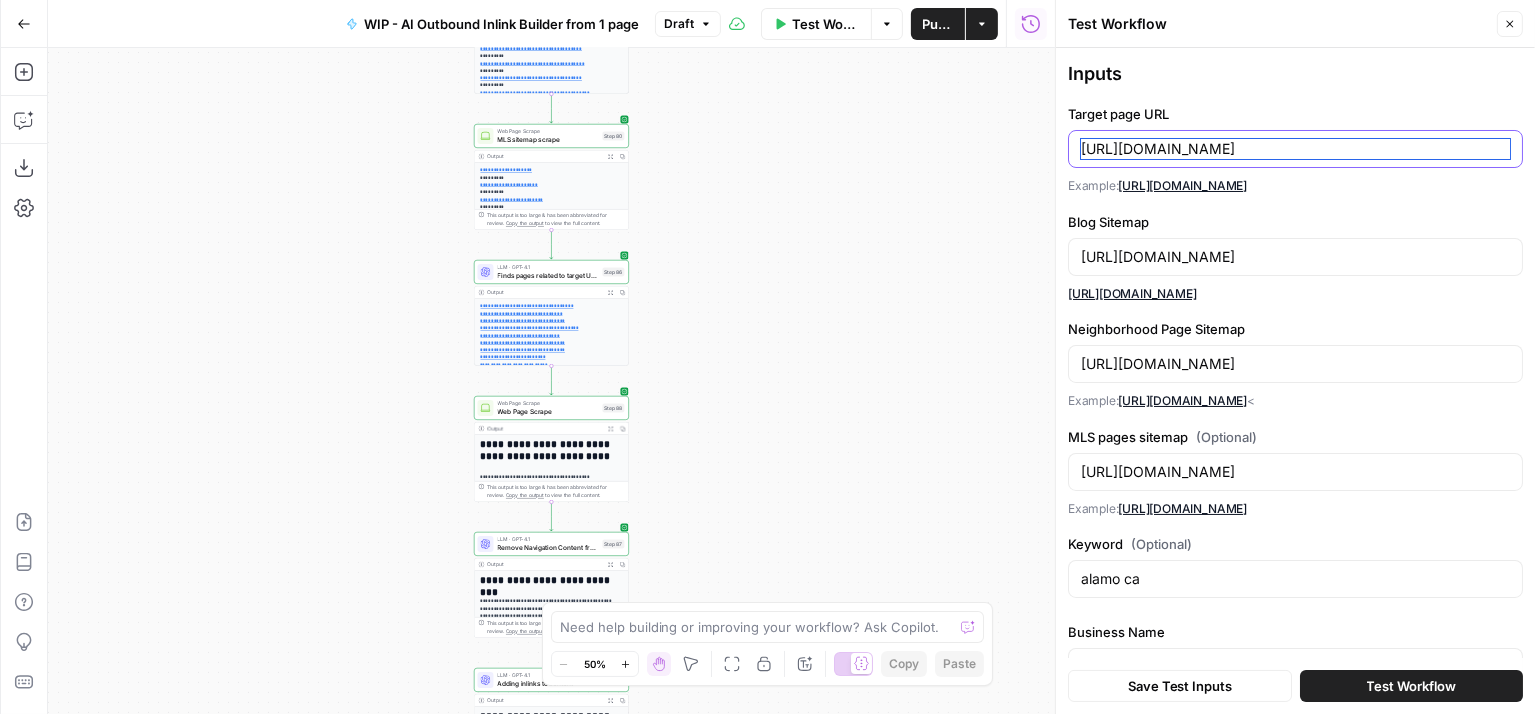 drag, startPoint x: 1267, startPoint y: 151, endPoint x: 1078, endPoint y: 152, distance: 189.00264 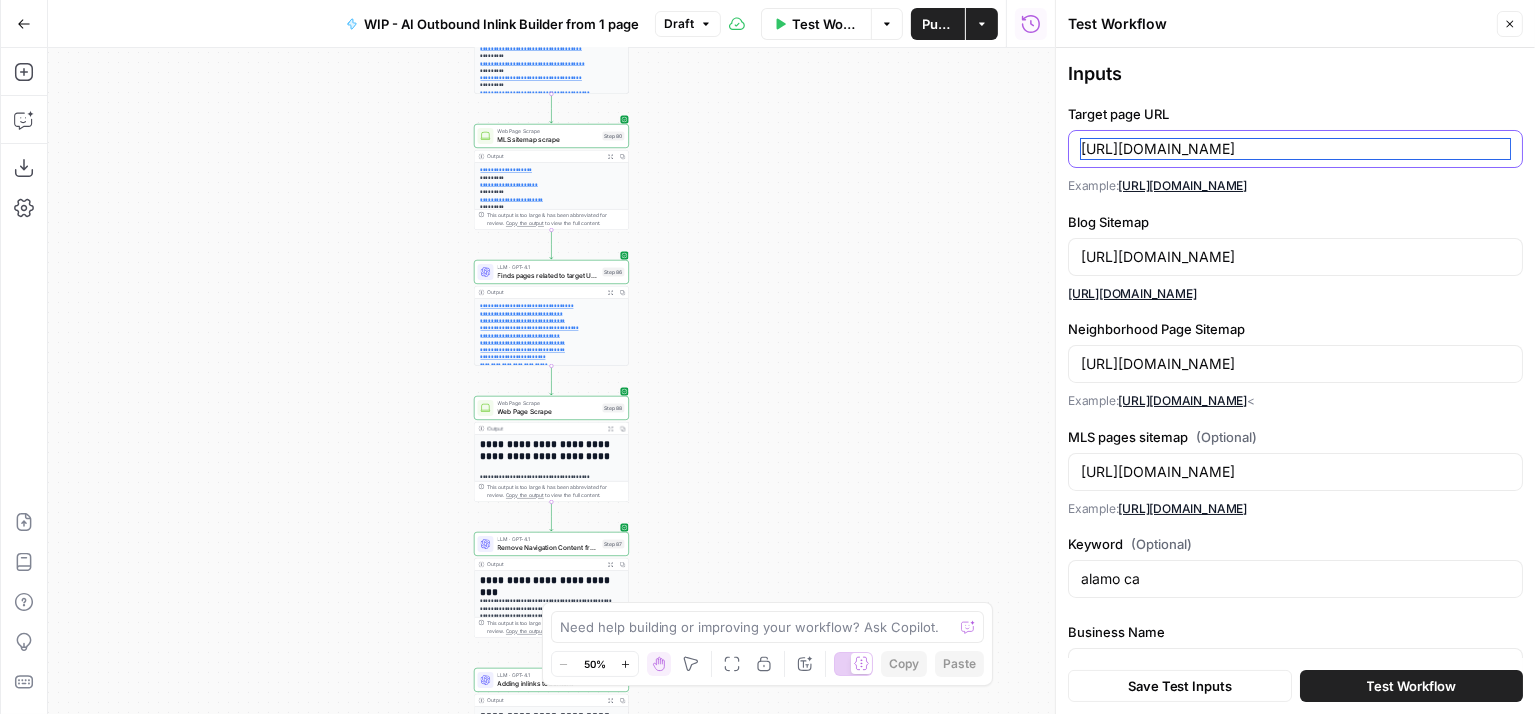click on "[URL][DOMAIN_NAME]" at bounding box center [1295, 149] 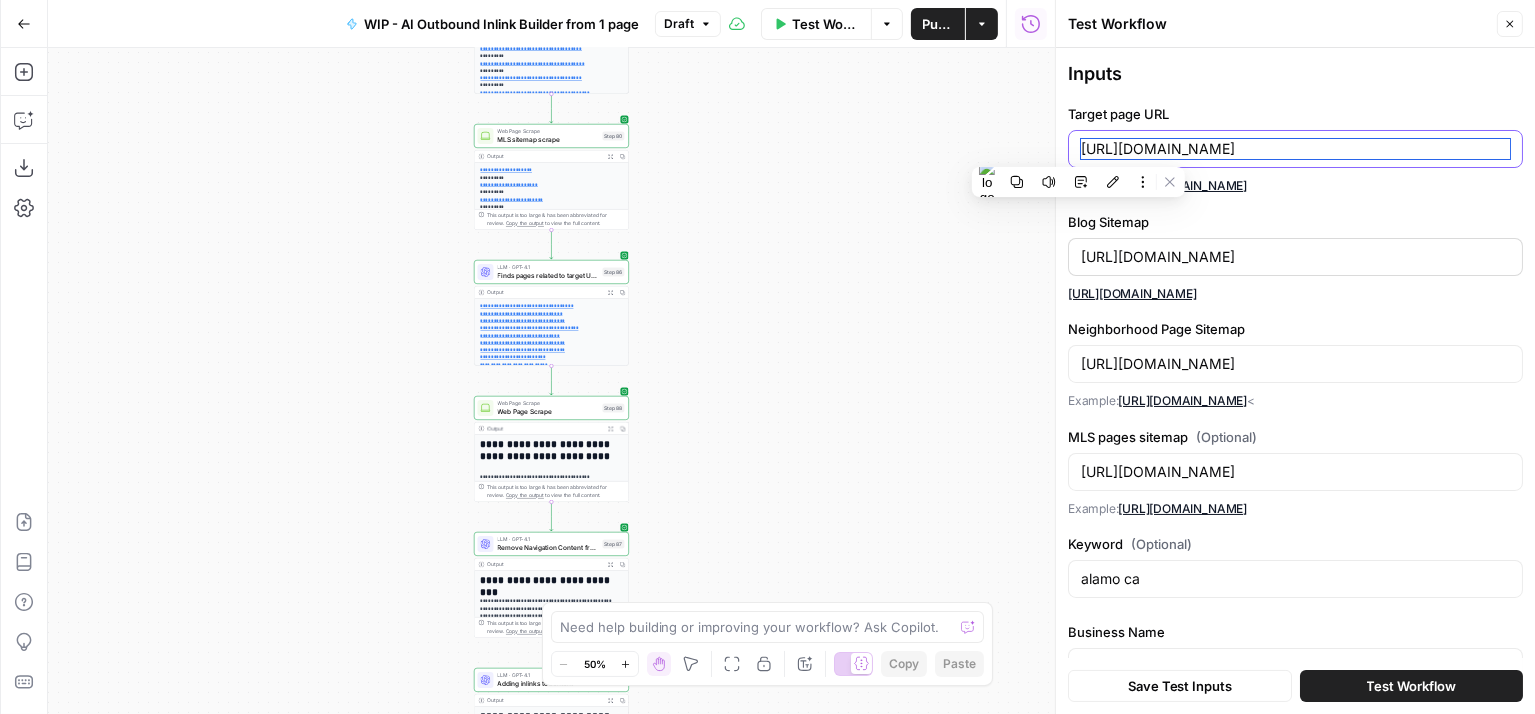 type on "[URL][DOMAIN_NAME]" 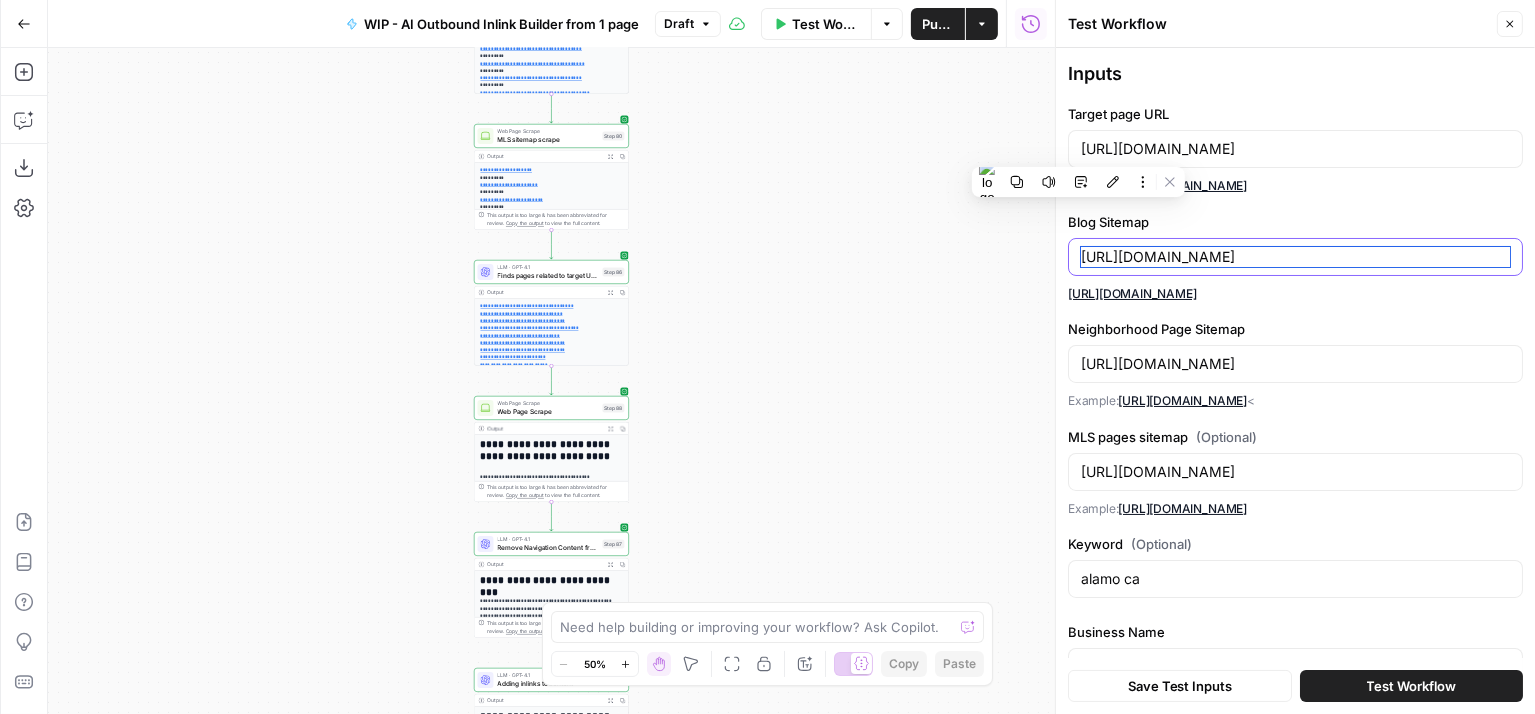 click on "[URL][DOMAIN_NAME]" at bounding box center [1295, 257] 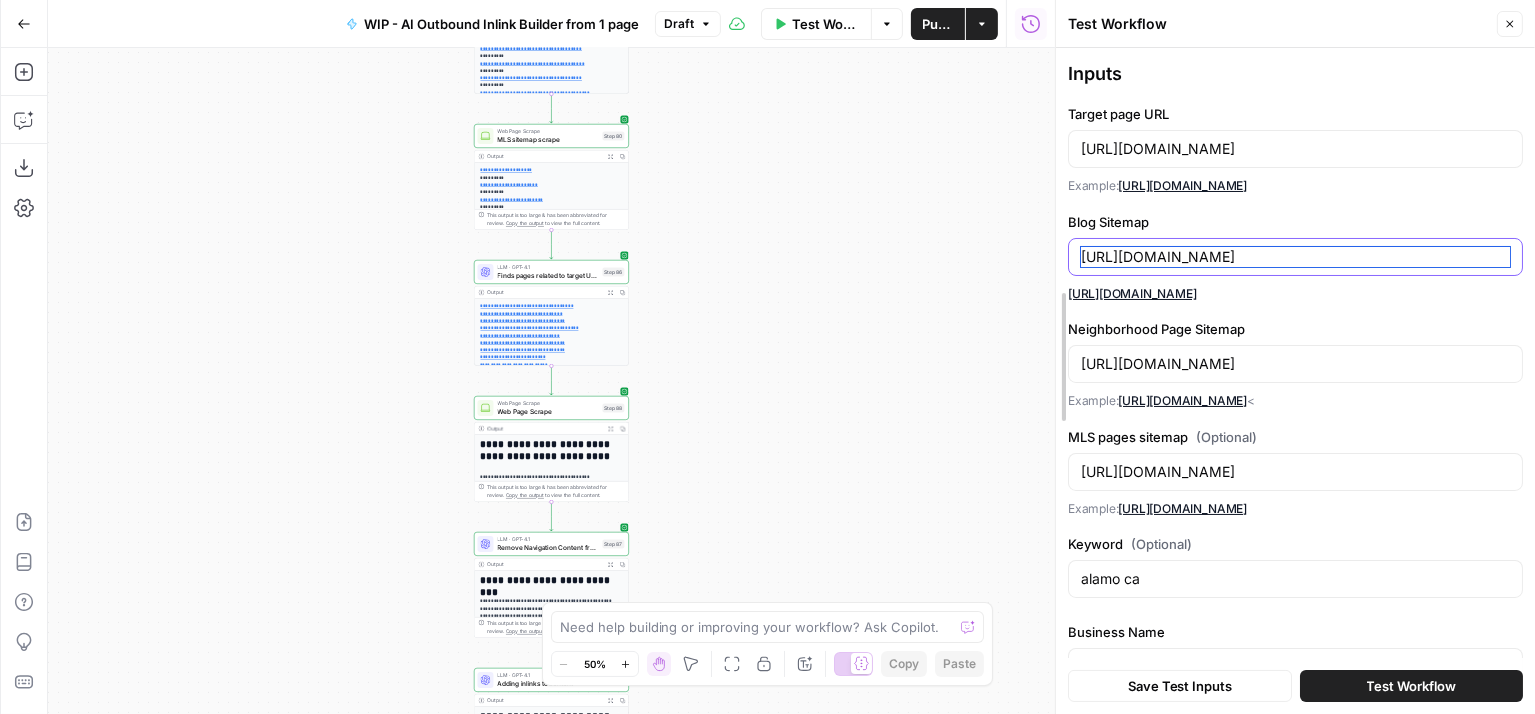 drag, startPoint x: 1220, startPoint y: 254, endPoint x: 1049, endPoint y: 252, distance: 171.01169 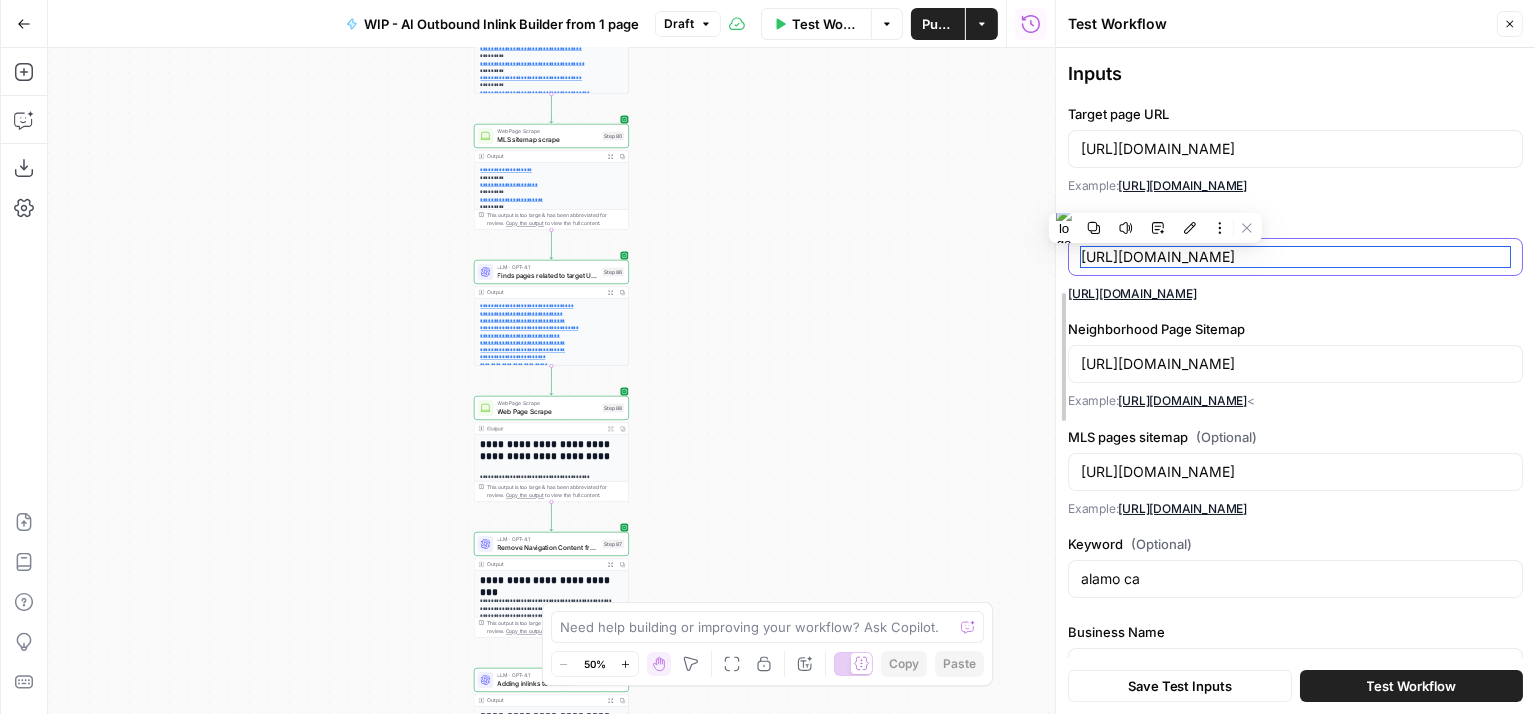 paste on "soldwithsinclair" 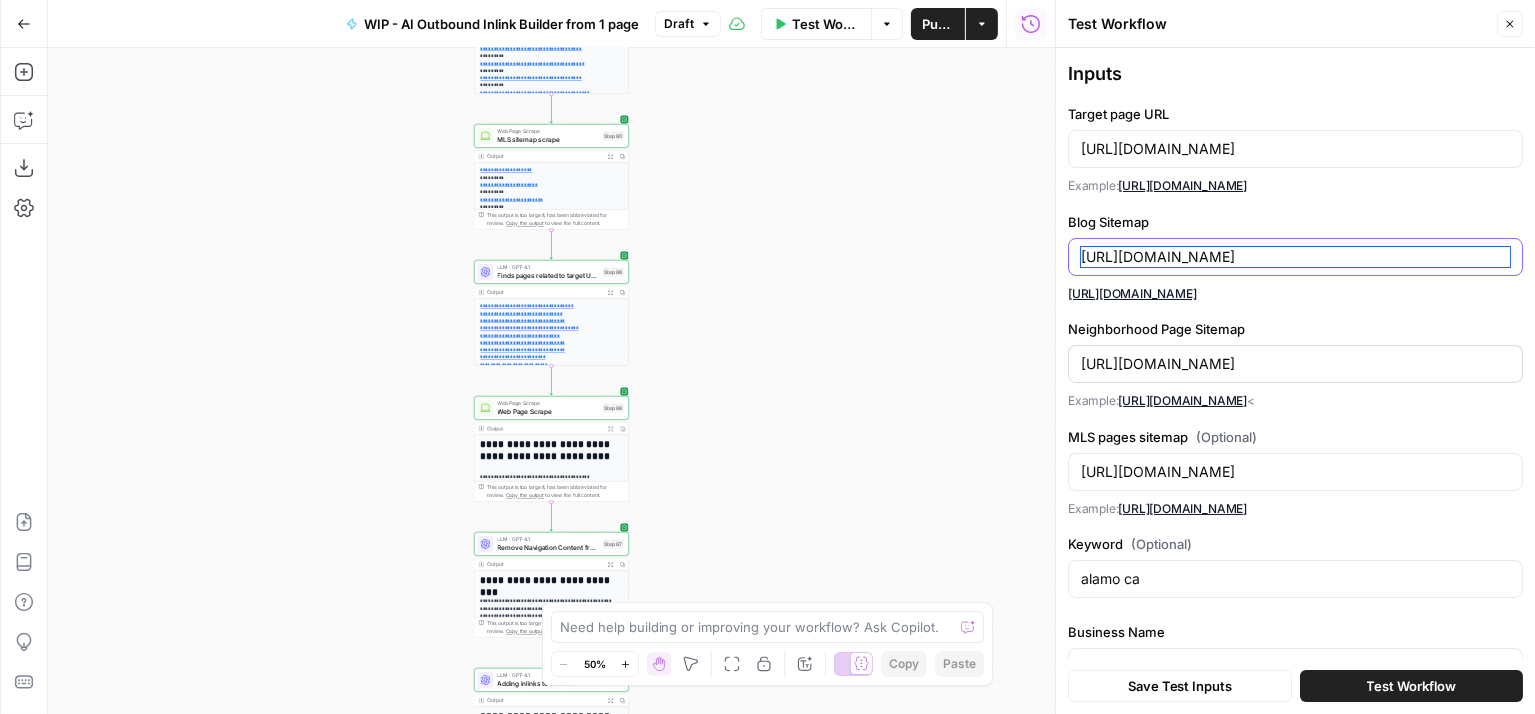 type on "[URL][DOMAIN_NAME]" 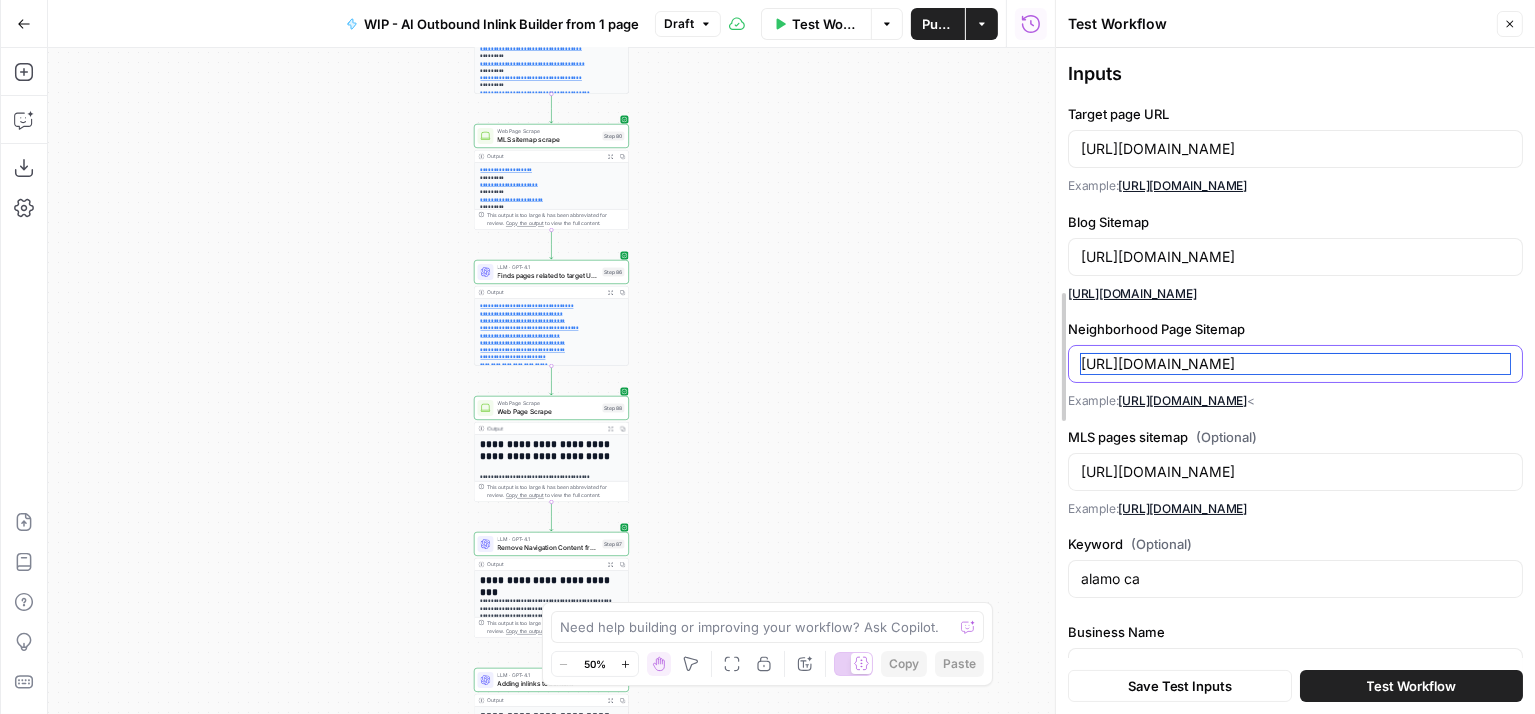 drag, startPoint x: 1219, startPoint y: 360, endPoint x: 1047, endPoint y: 360, distance: 172 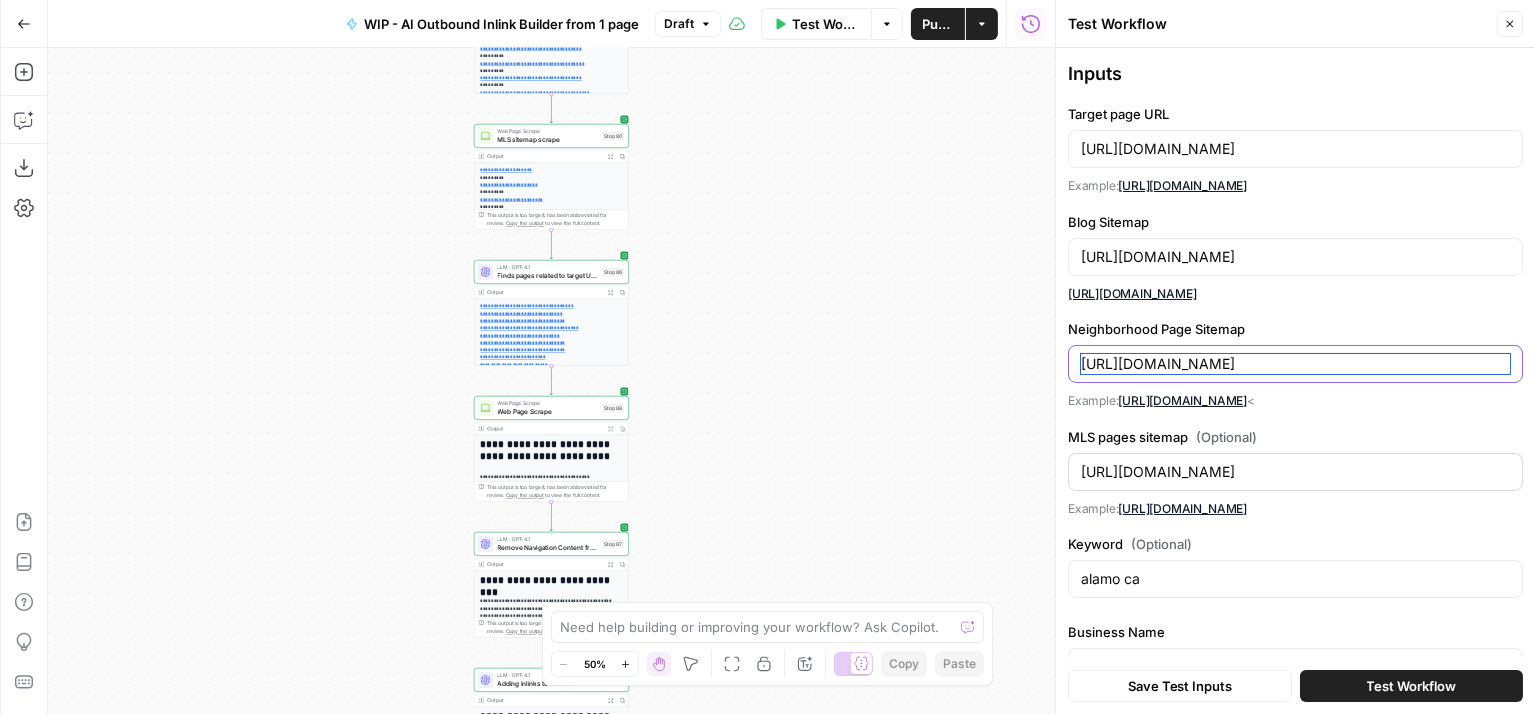 type on "[URL][DOMAIN_NAME]" 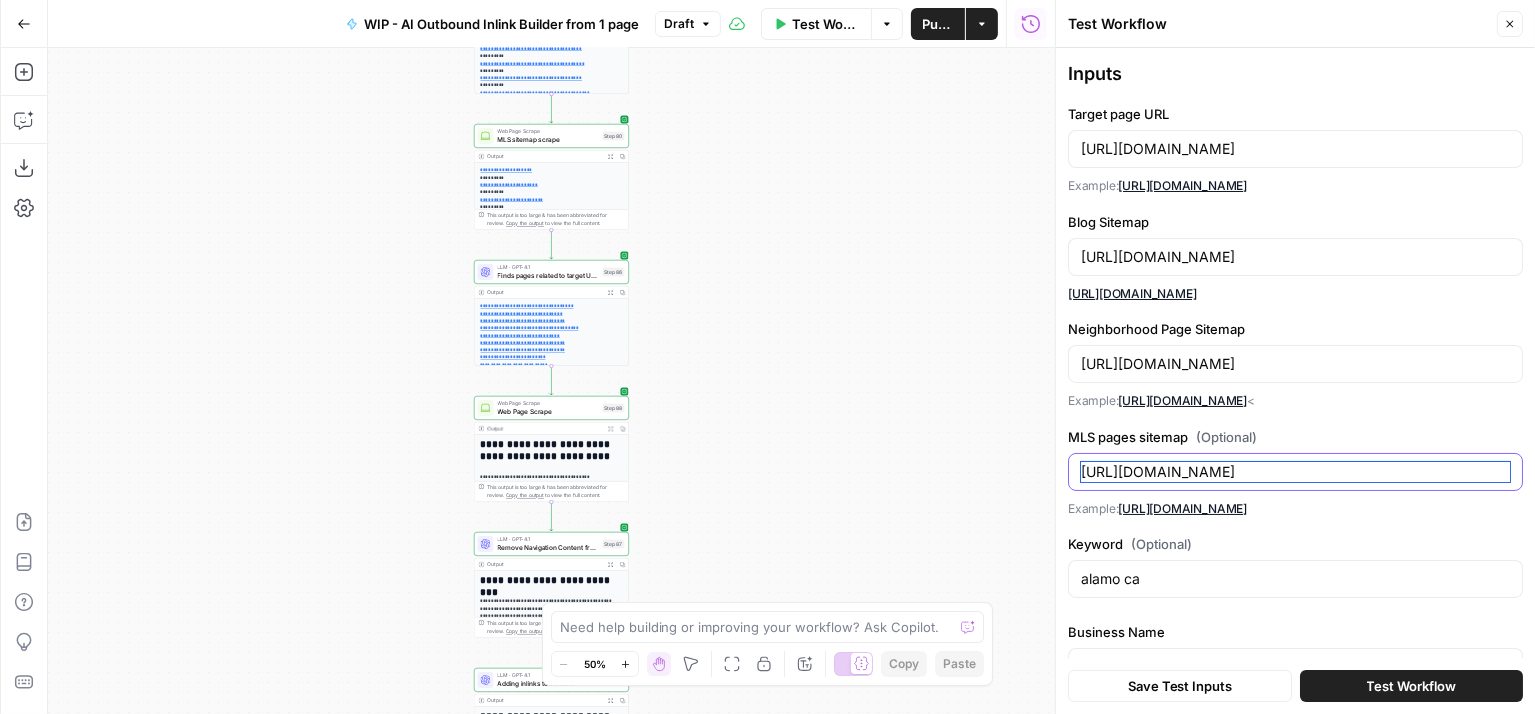 drag, startPoint x: 1218, startPoint y: 467, endPoint x: 998, endPoint y: 469, distance: 220.0091 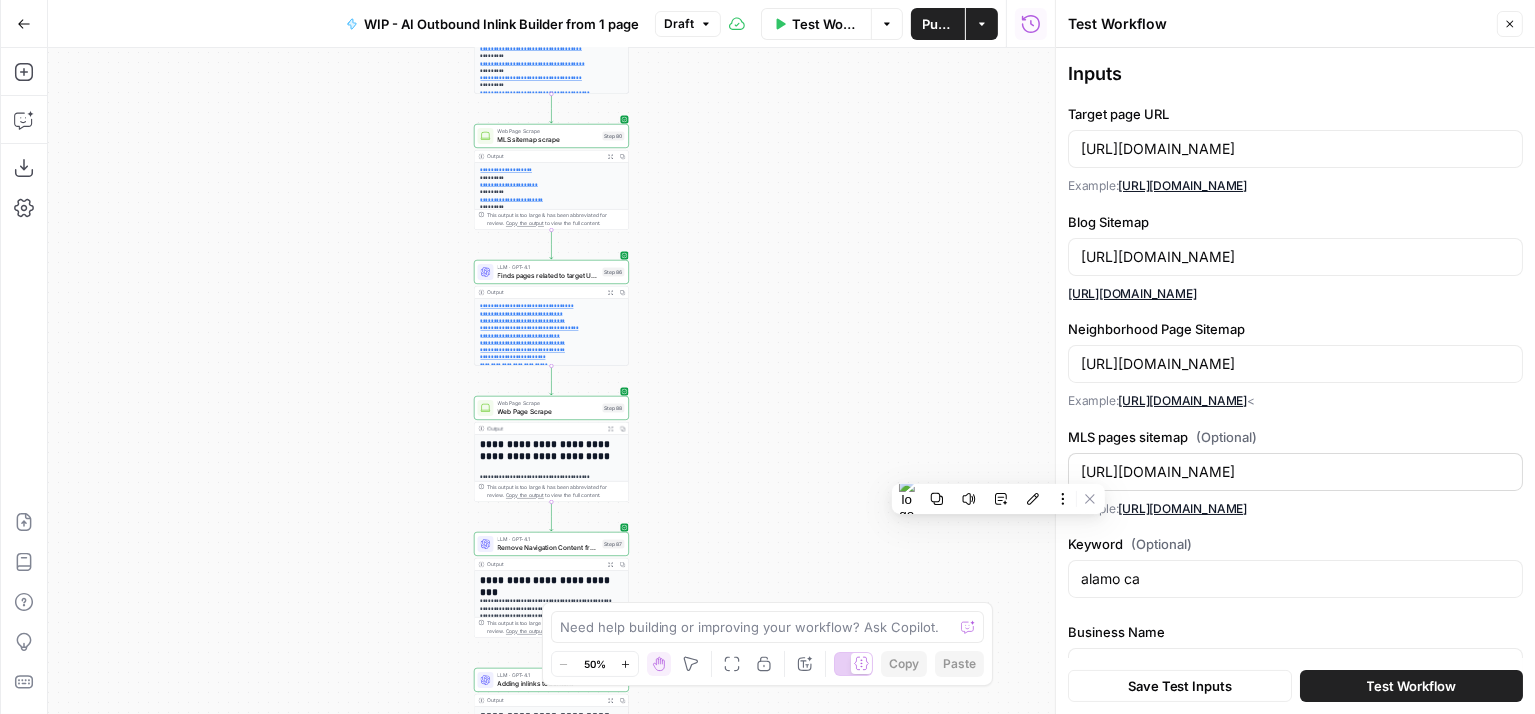 click on "[URL][DOMAIN_NAME]" at bounding box center (1295, 472) 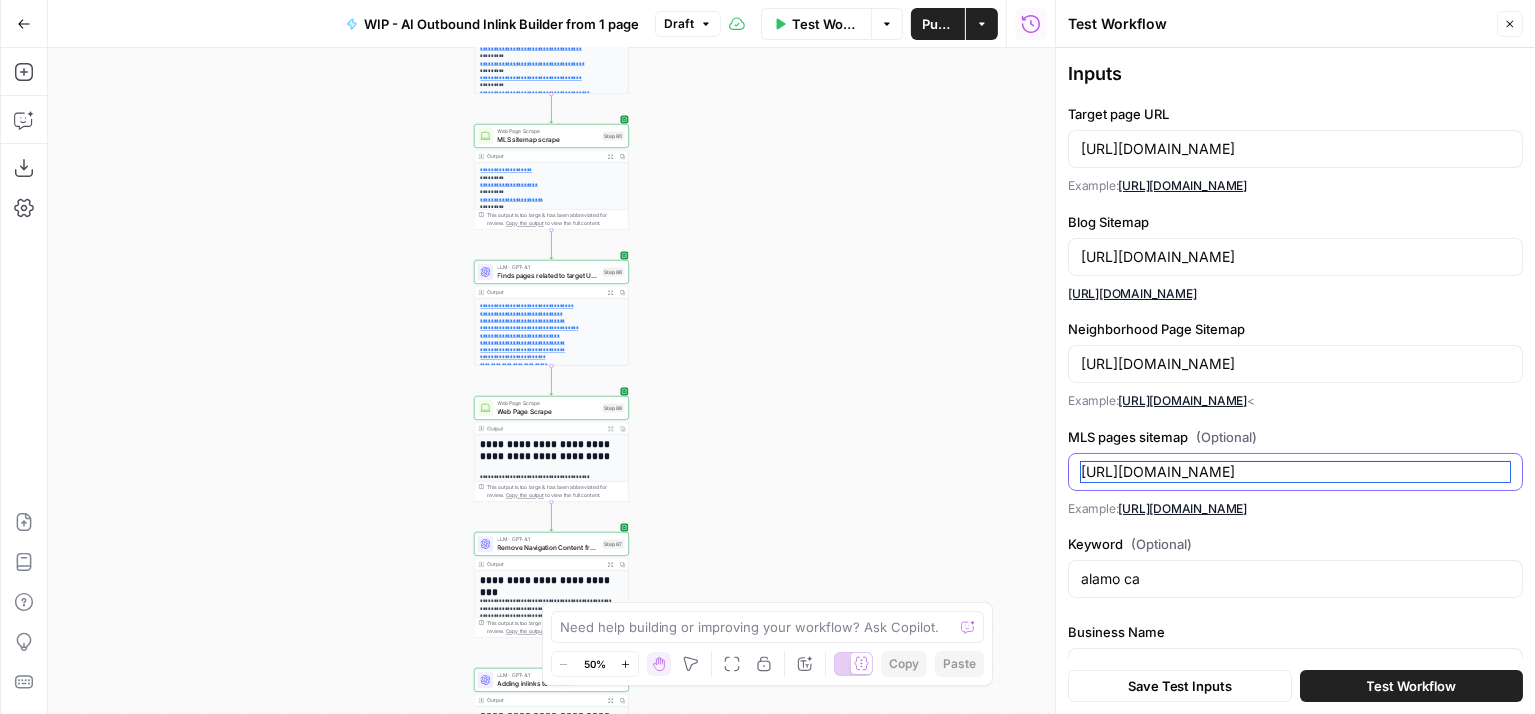 click on "[URL][DOMAIN_NAME]" at bounding box center (1295, 472) 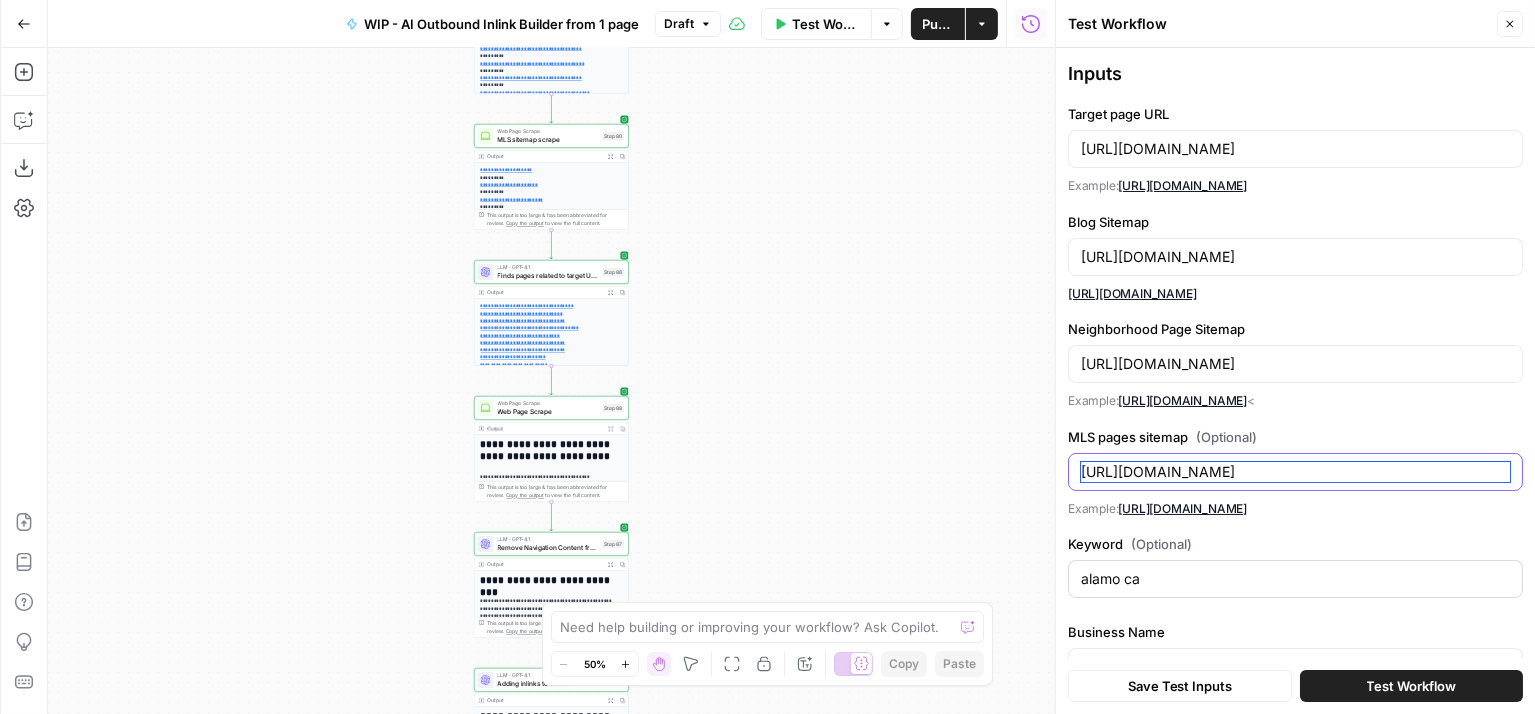 type on "[URL][DOMAIN_NAME]" 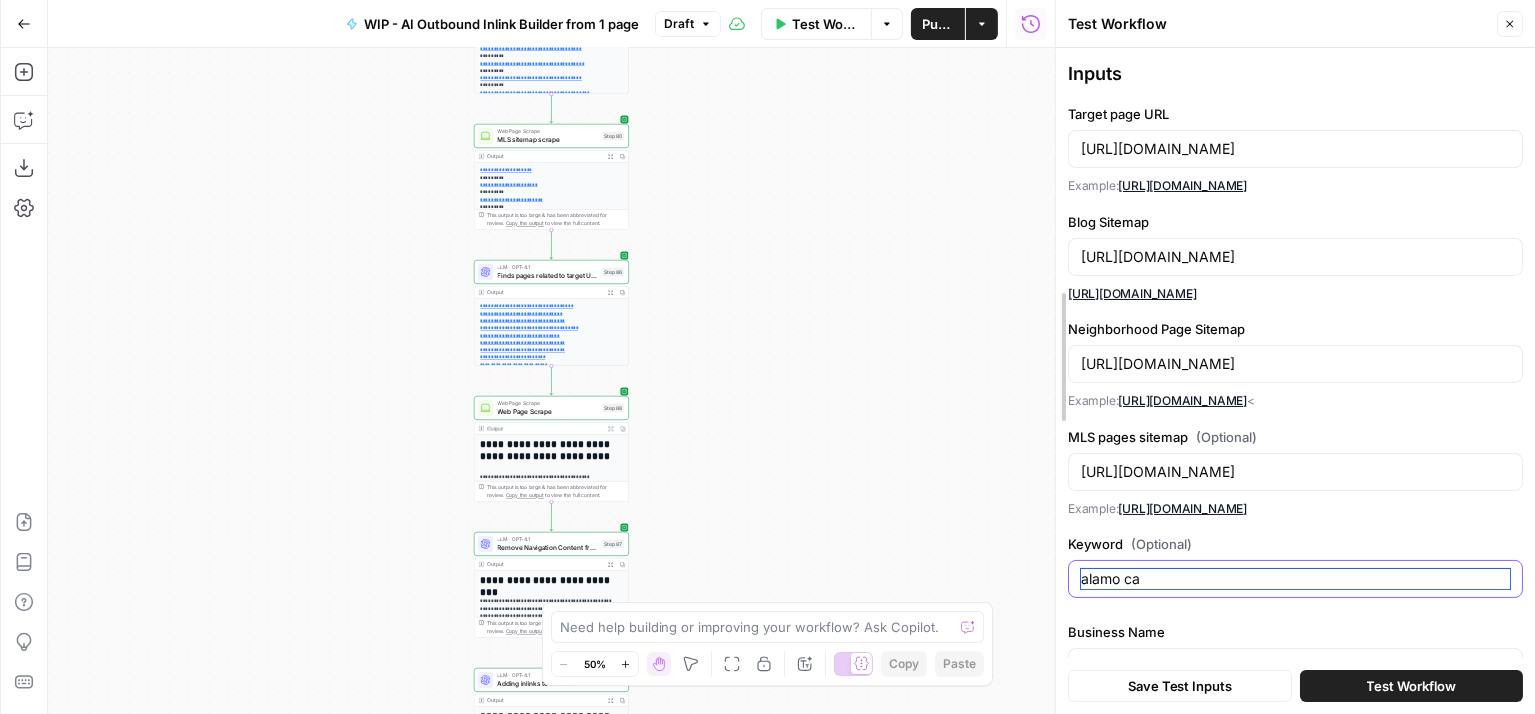 drag, startPoint x: 1167, startPoint y: 579, endPoint x: 1060, endPoint y: 560, distance: 108.67382 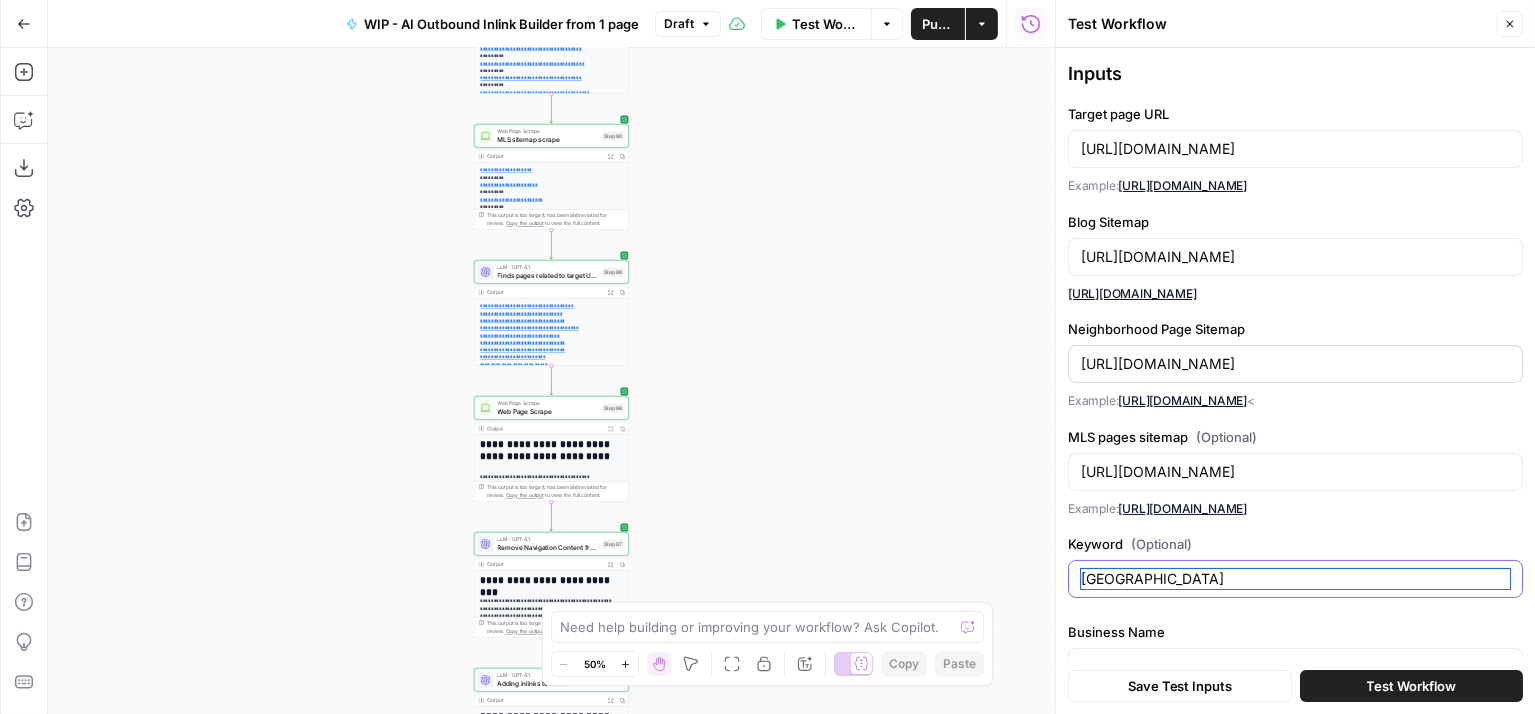 type on "[GEOGRAPHIC_DATA]" 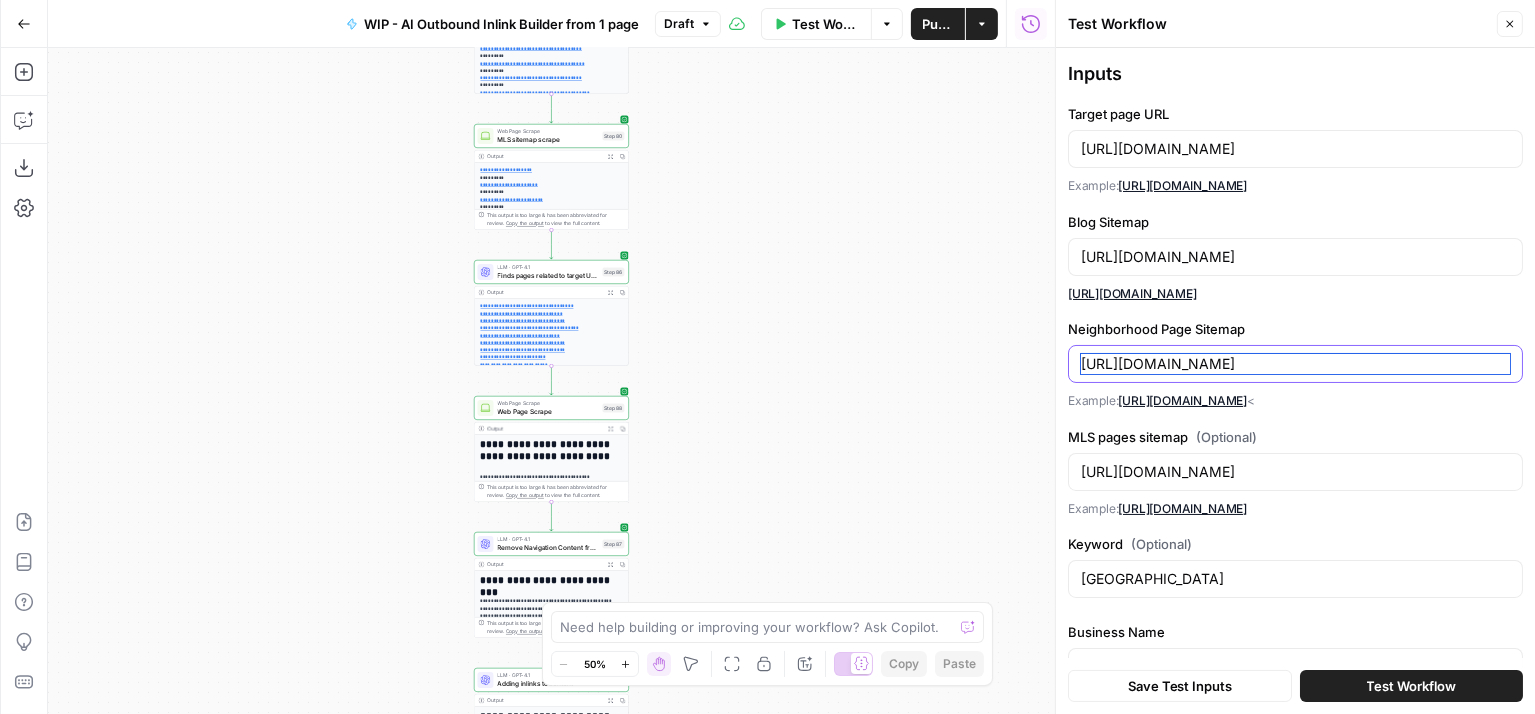 drag, startPoint x: 1080, startPoint y: 361, endPoint x: 1518, endPoint y: 367, distance: 438.0411 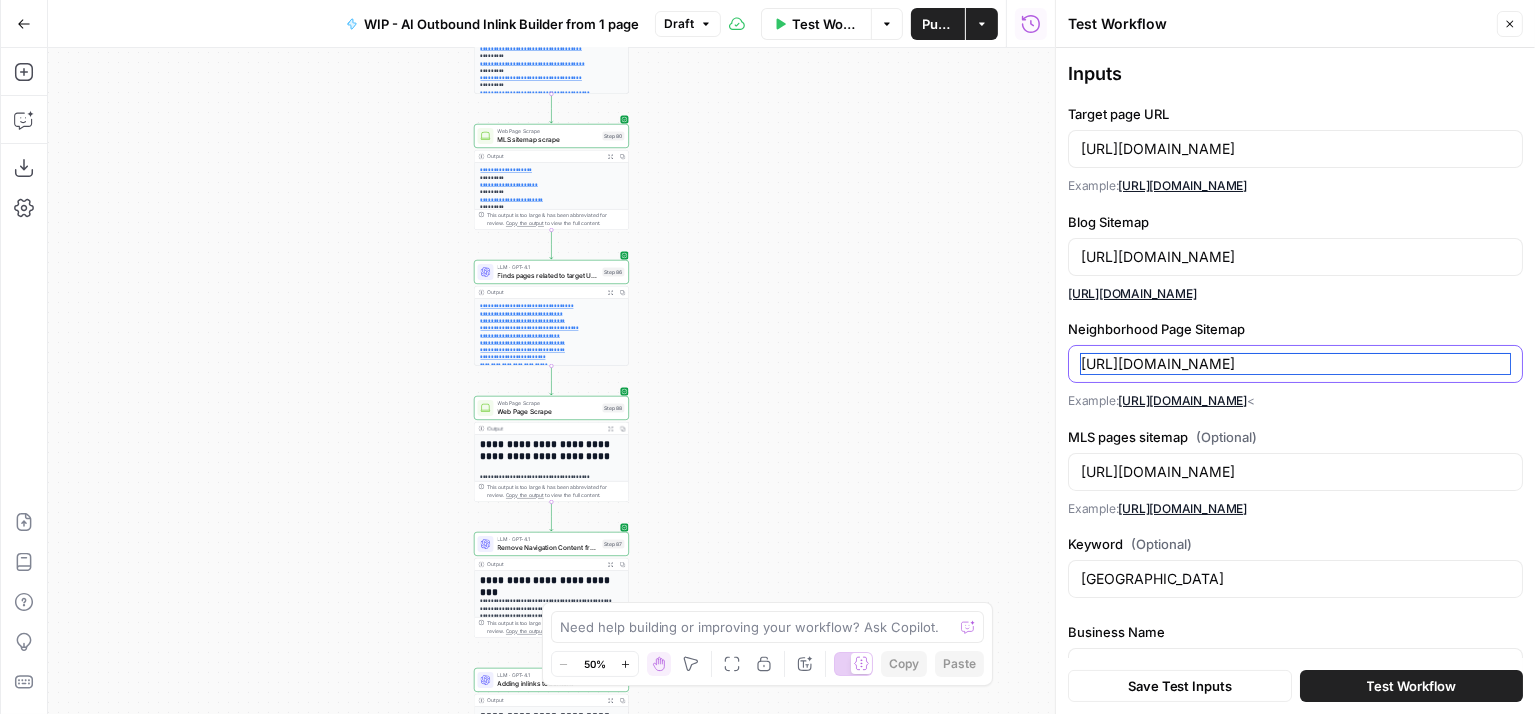 click on "[URL][DOMAIN_NAME]" at bounding box center (1295, 364) 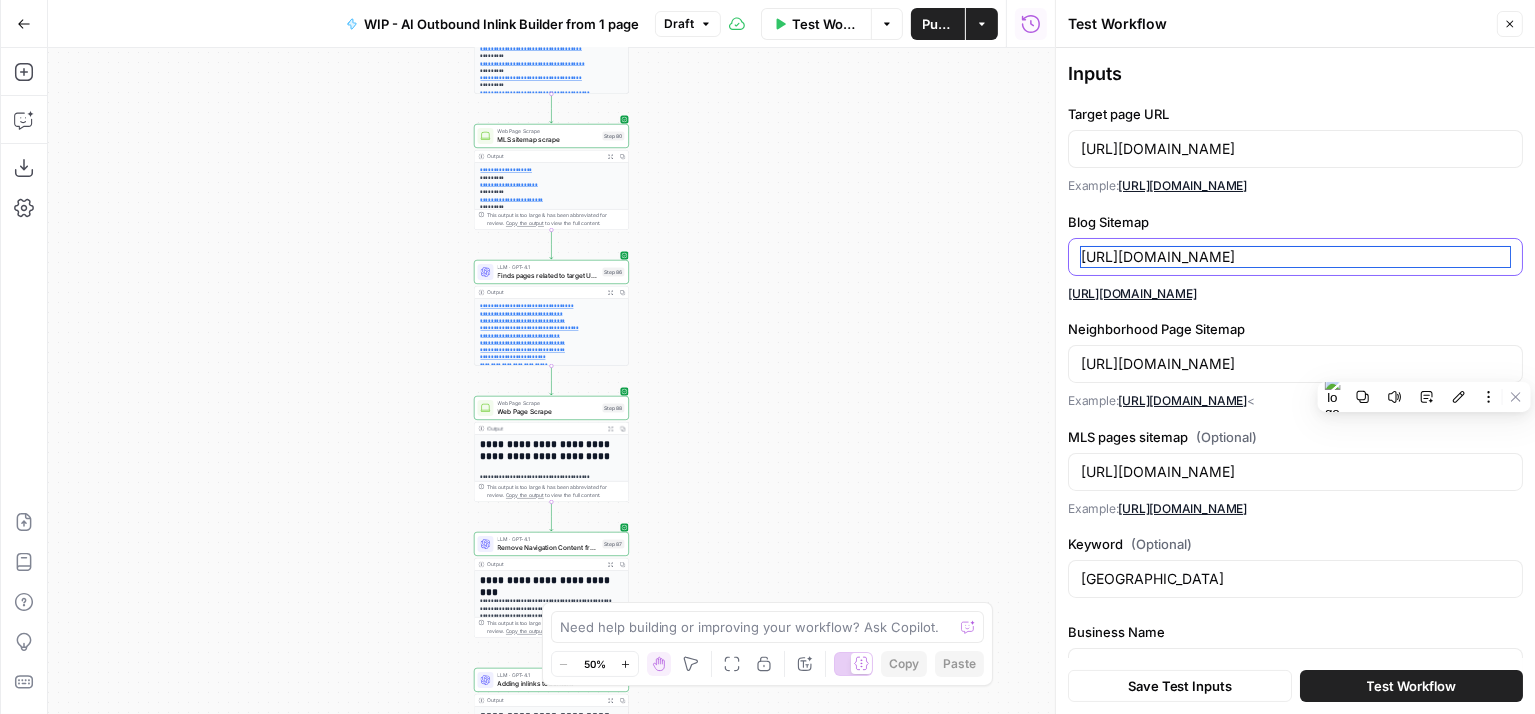 click on "[URL][DOMAIN_NAME]" at bounding box center [1295, 257] 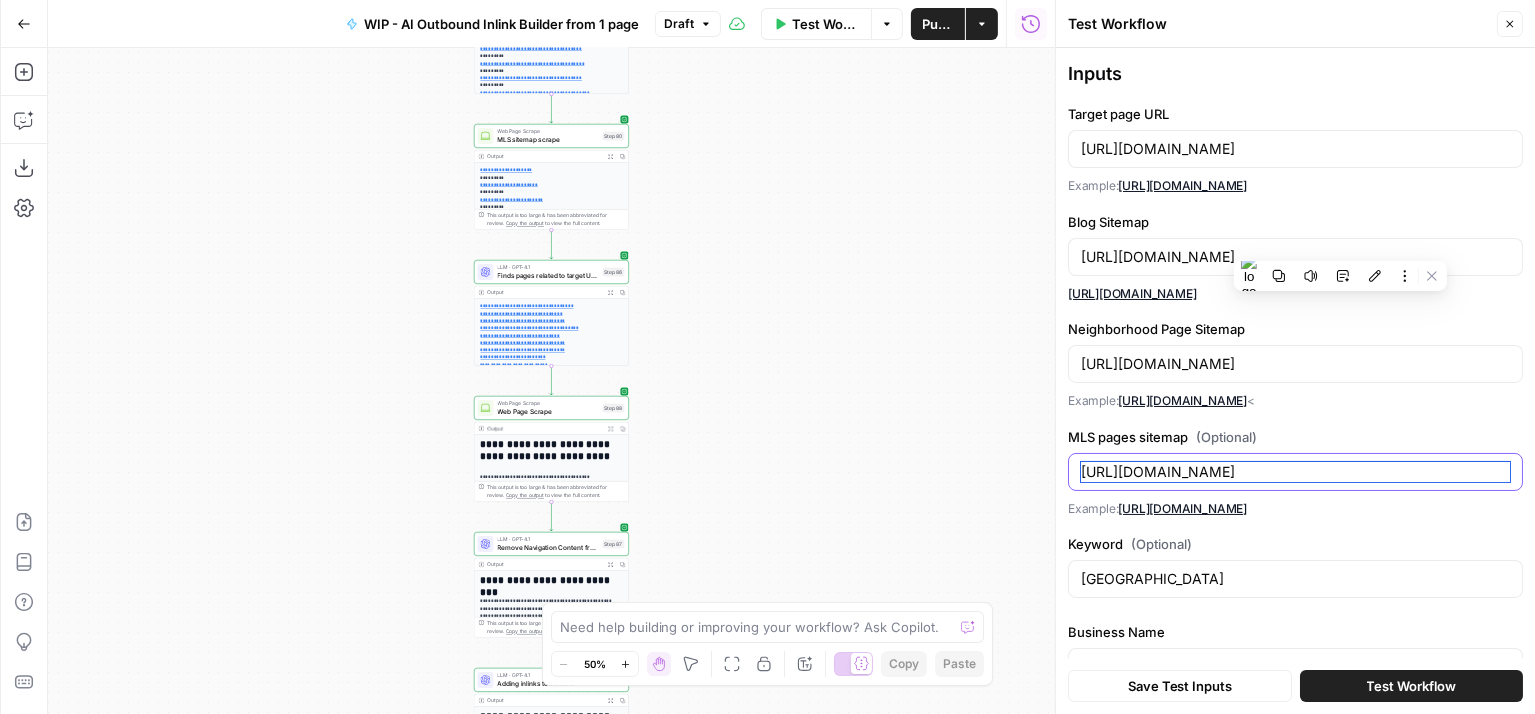 click on "[URL][DOMAIN_NAME]" at bounding box center (1295, 472) 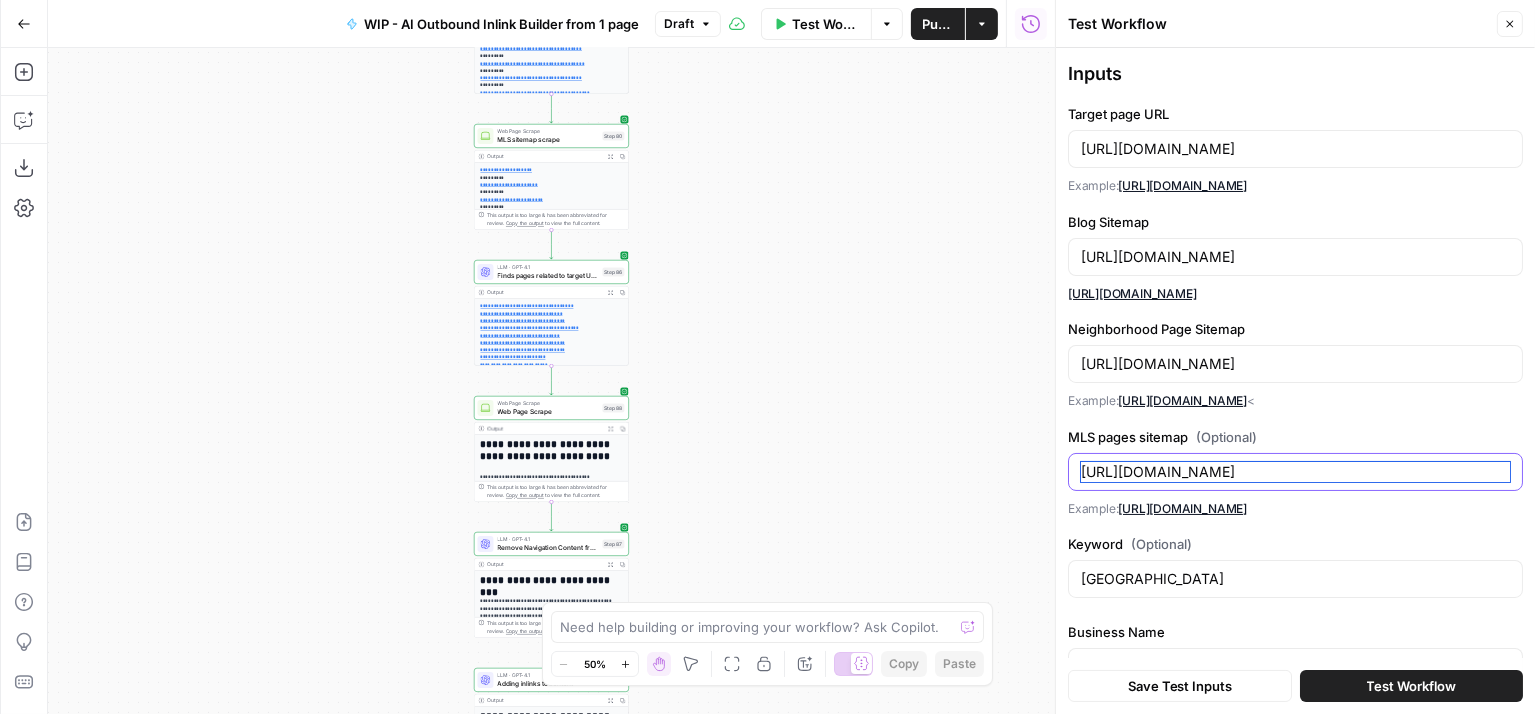 drag, startPoint x: 1431, startPoint y: 466, endPoint x: 957, endPoint y: 463, distance: 474.0095 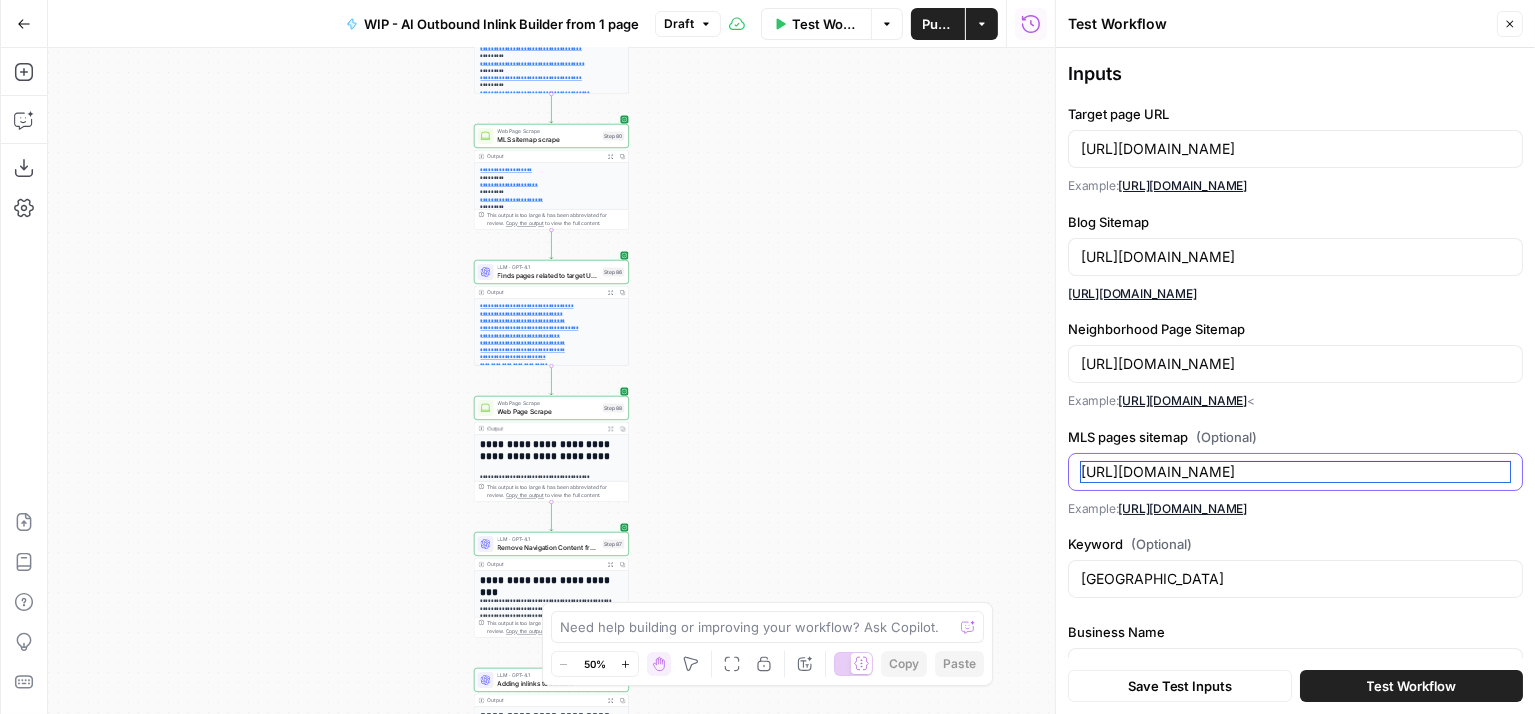 drag, startPoint x: 1442, startPoint y: 471, endPoint x: 1074, endPoint y: 470, distance: 368.00137 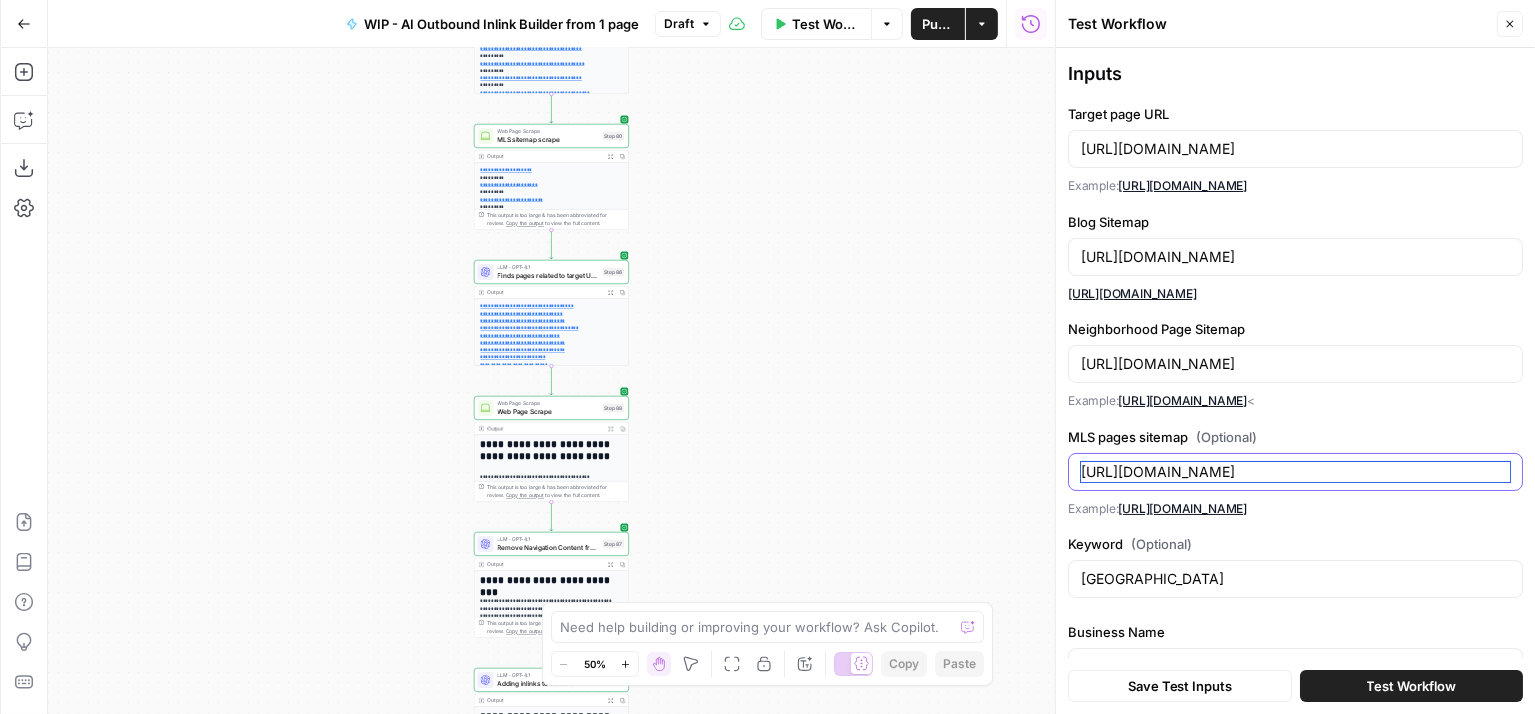 click on "[URL][DOMAIN_NAME]" at bounding box center [1295, 472] 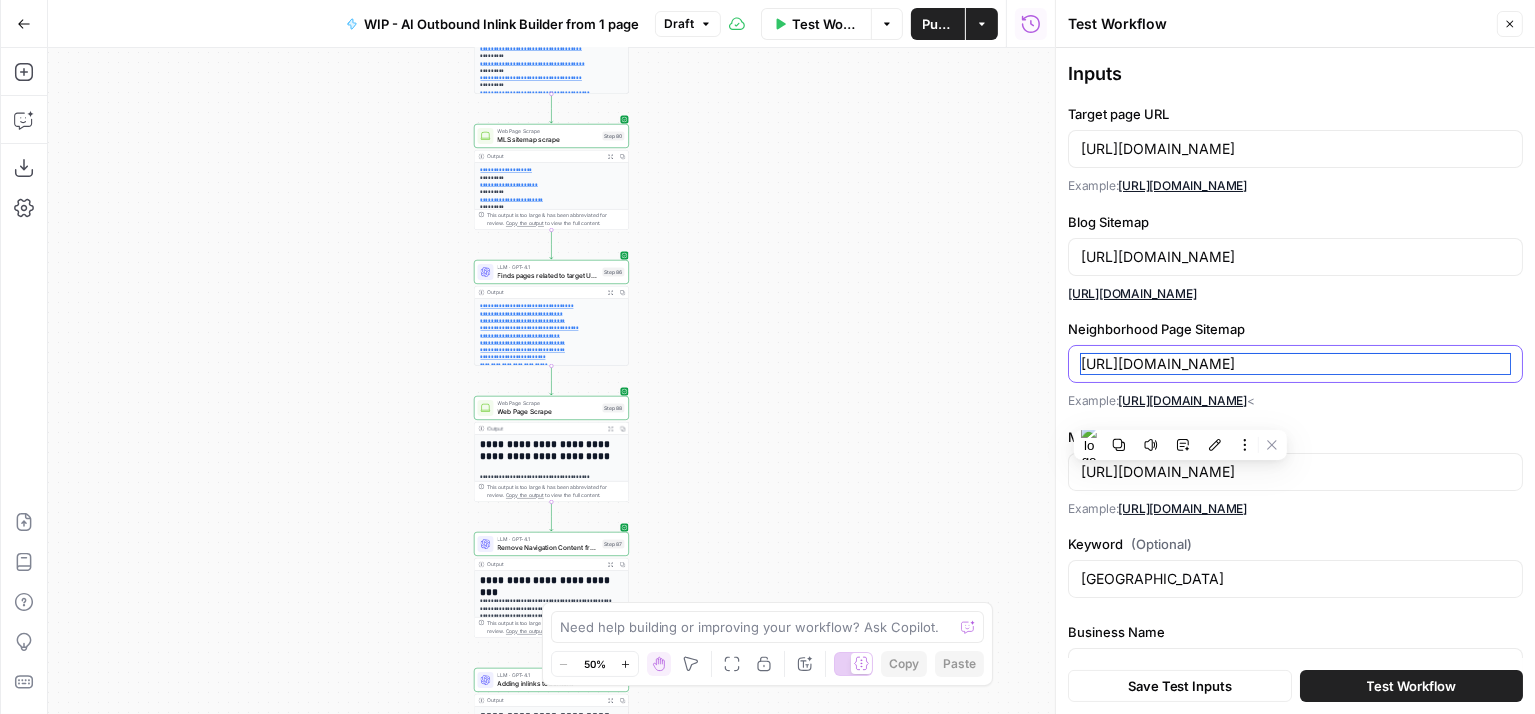 click on "[URL][DOMAIN_NAME]" at bounding box center [1295, 364] 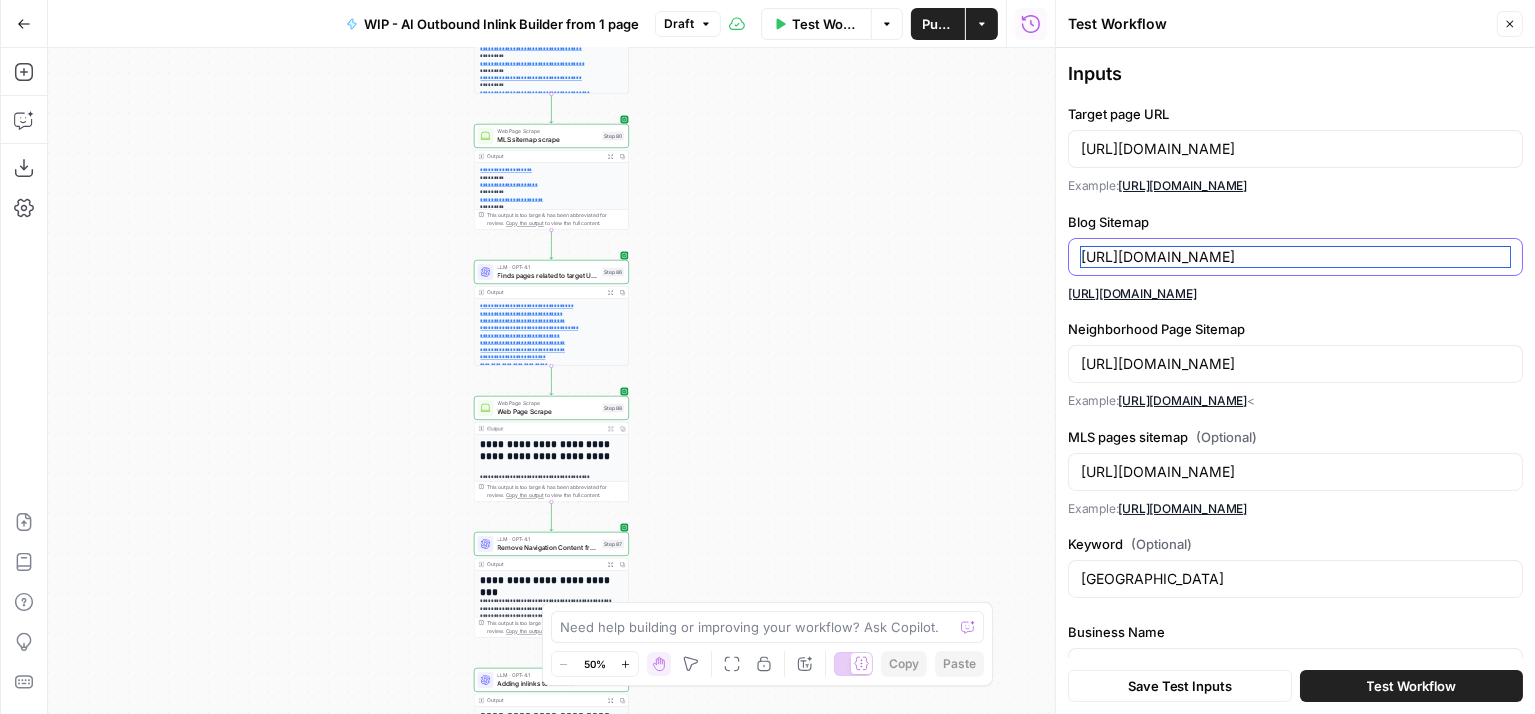 drag, startPoint x: 1082, startPoint y: 253, endPoint x: 1550, endPoint y: 250, distance: 468.0096 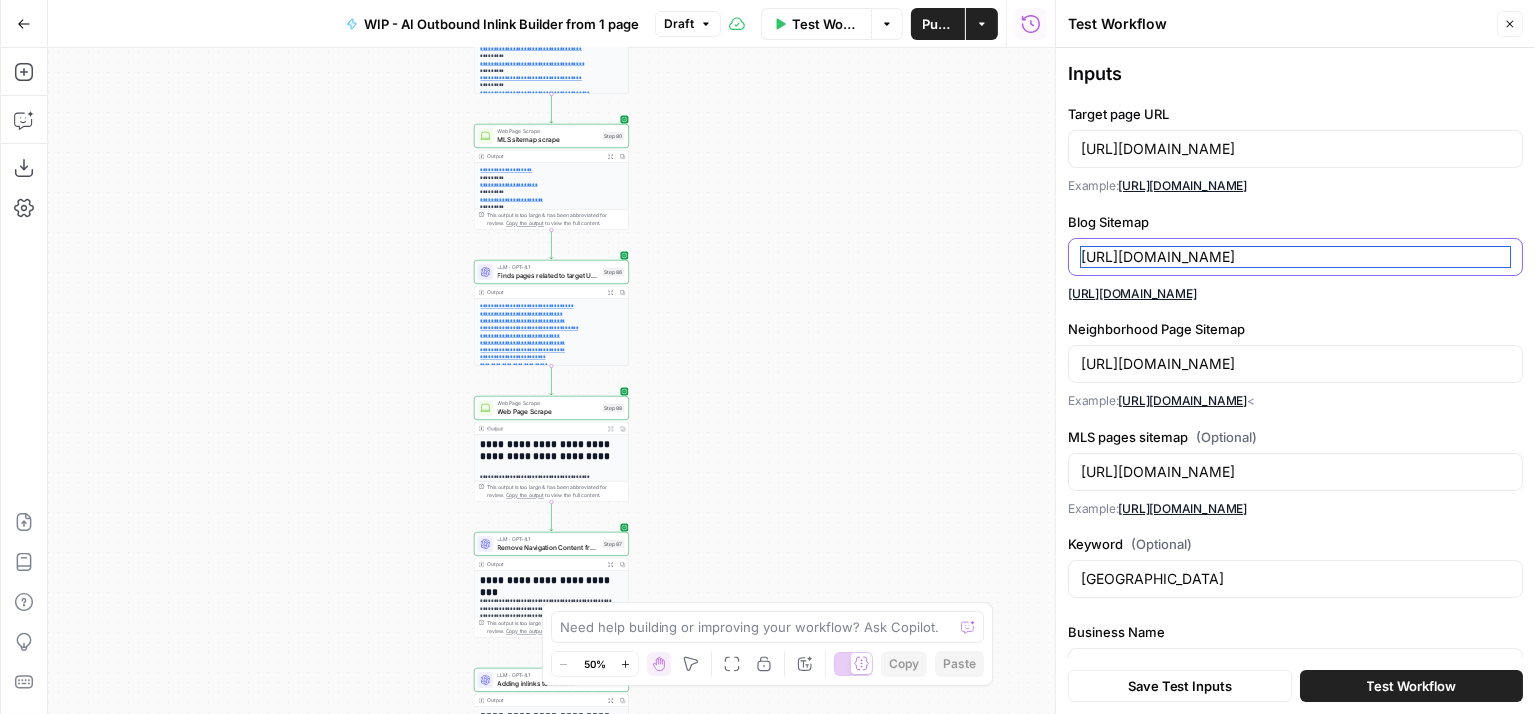 click on "**********" at bounding box center [767, 357] 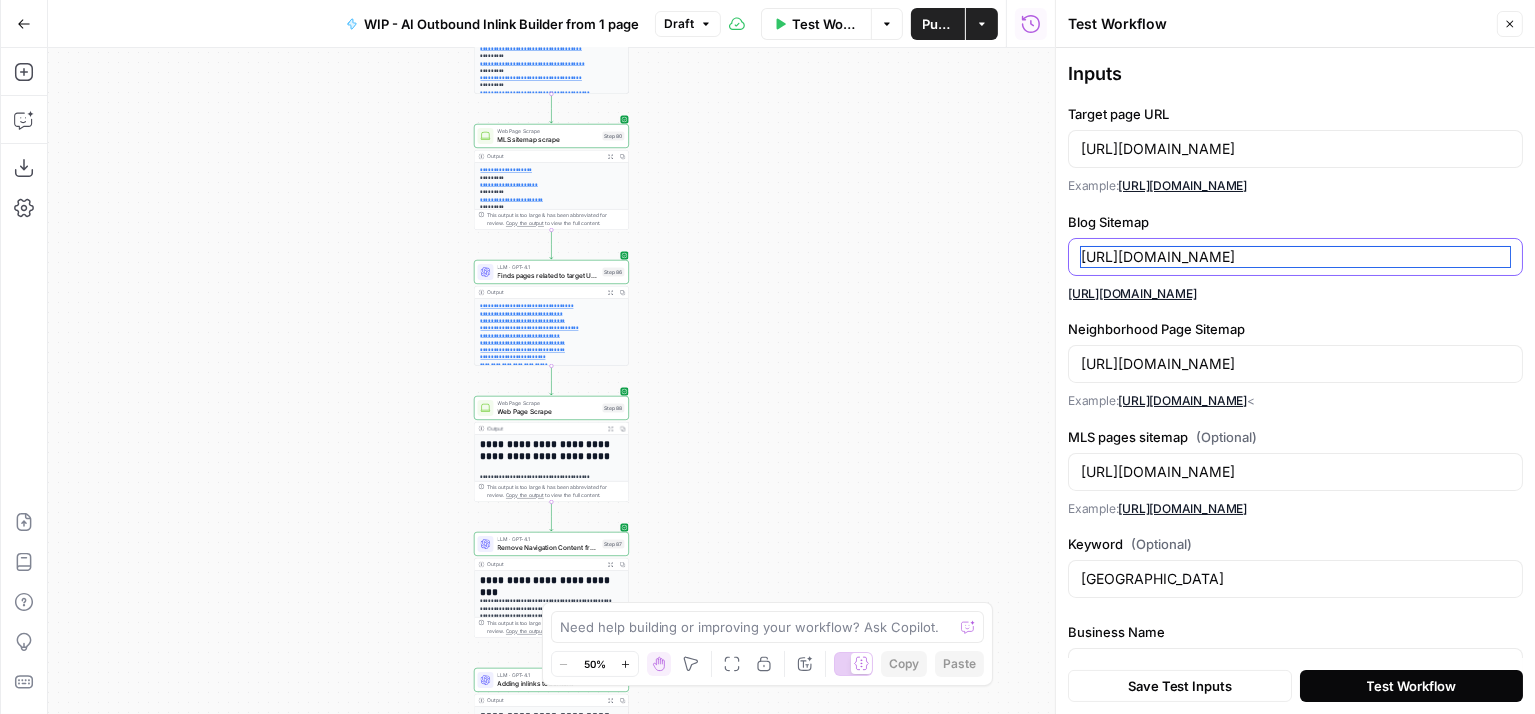 type on "[URL][DOMAIN_NAME]" 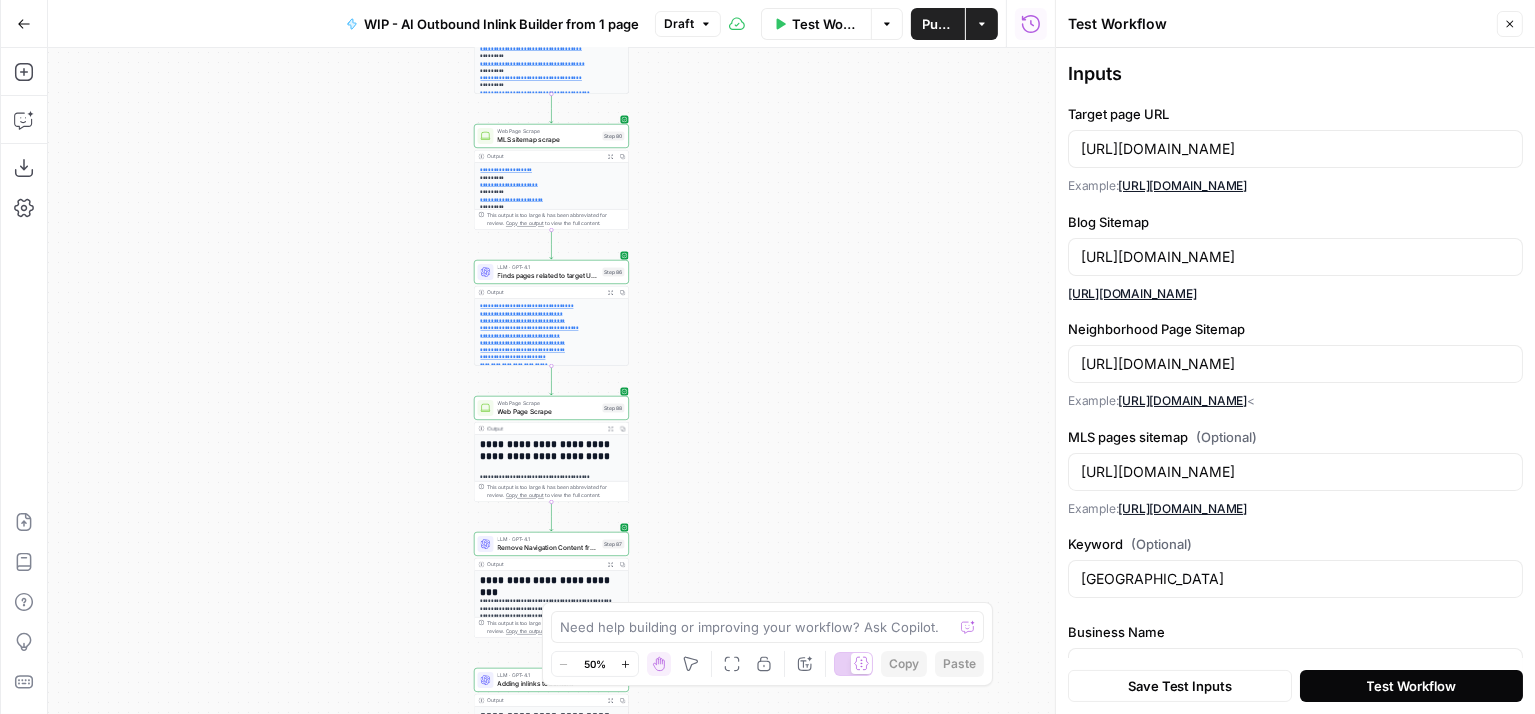 click on "Test Workflow" at bounding box center (1411, 686) 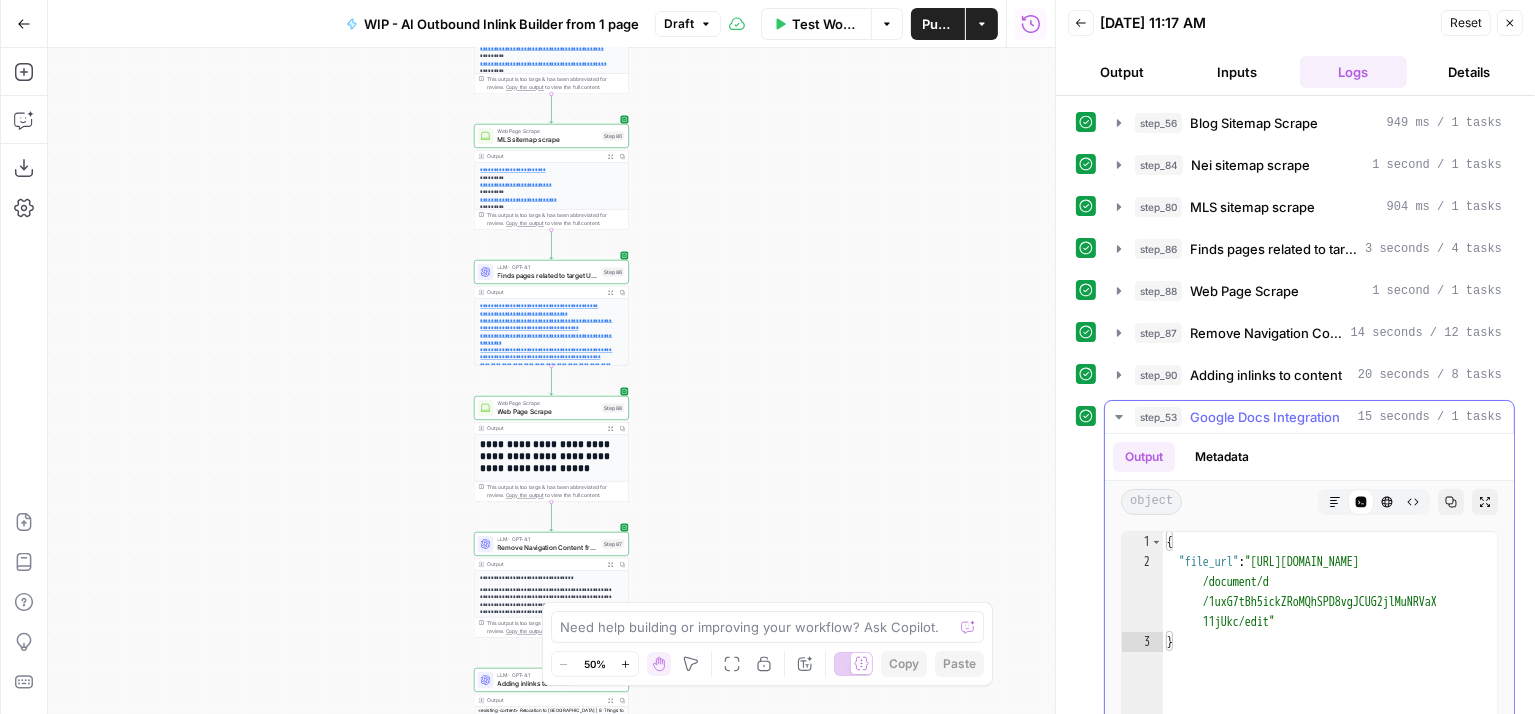 type on "**********" 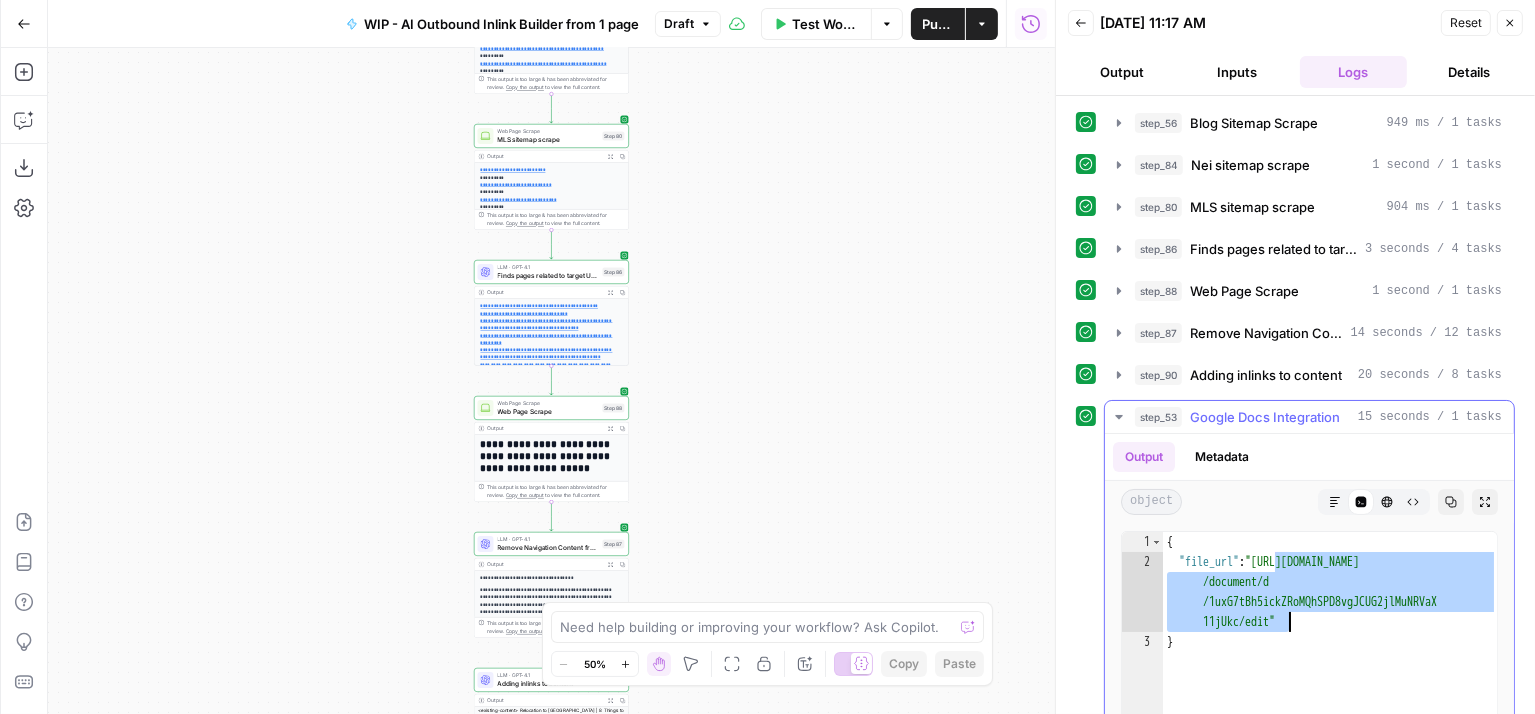 drag, startPoint x: 1273, startPoint y: 559, endPoint x: 1289, endPoint y: 610, distance: 53.450912 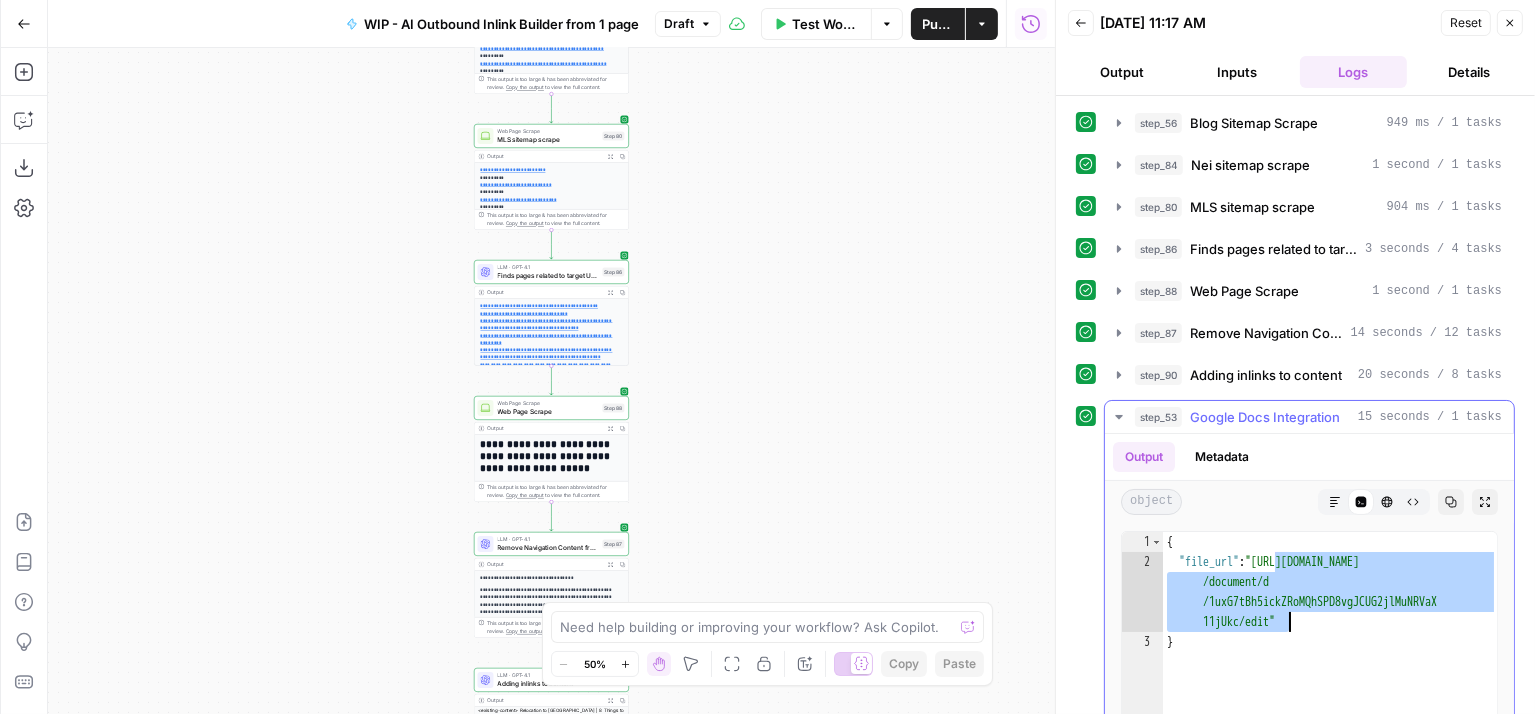 click on "{    "file_url" :  "[URL][DOMAIN_NAME]        /document/d        /1uxG7tBh5ickZRoMQhSPD8vgJCUG2jlMuNRVaX        11jUkc/edit" }" at bounding box center [1330, 749] 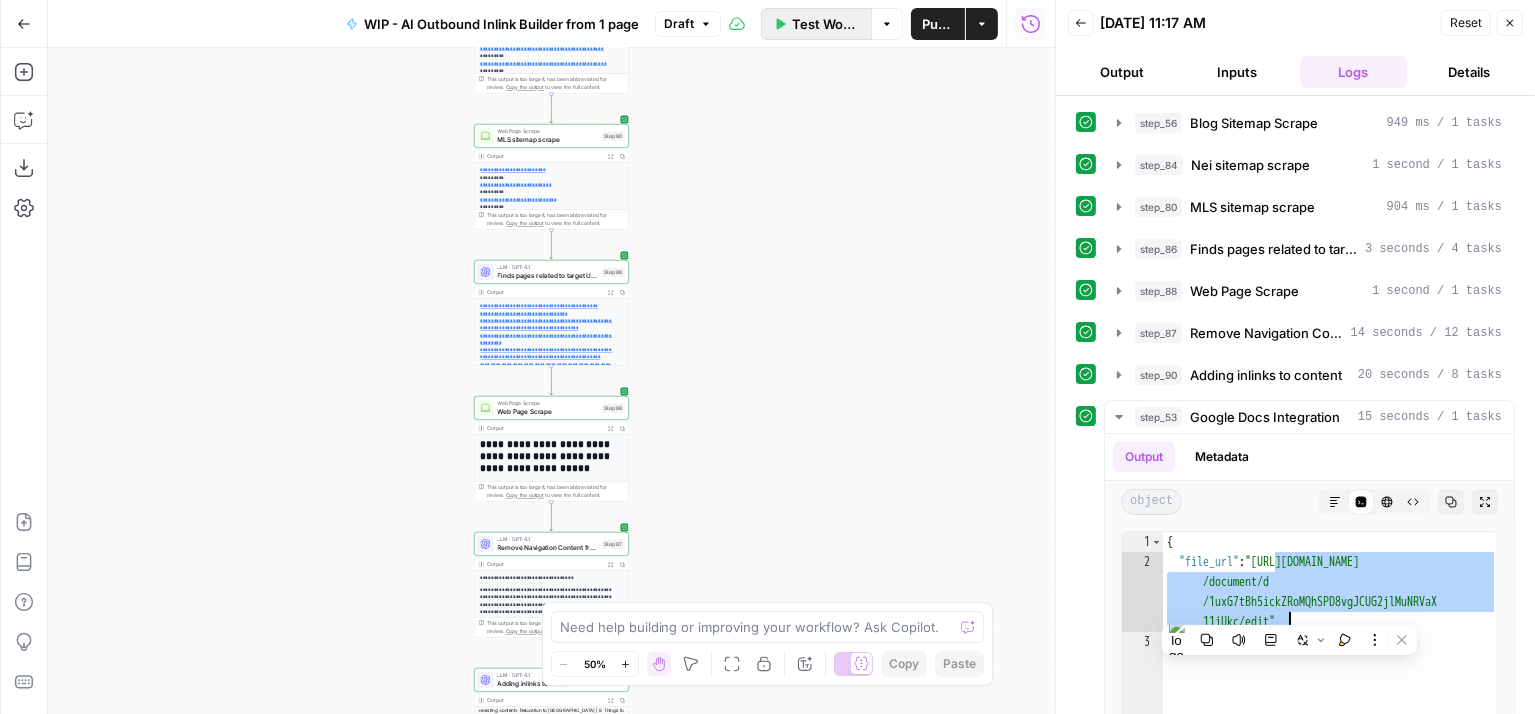 click on "Test Workflow" at bounding box center [825, 24] 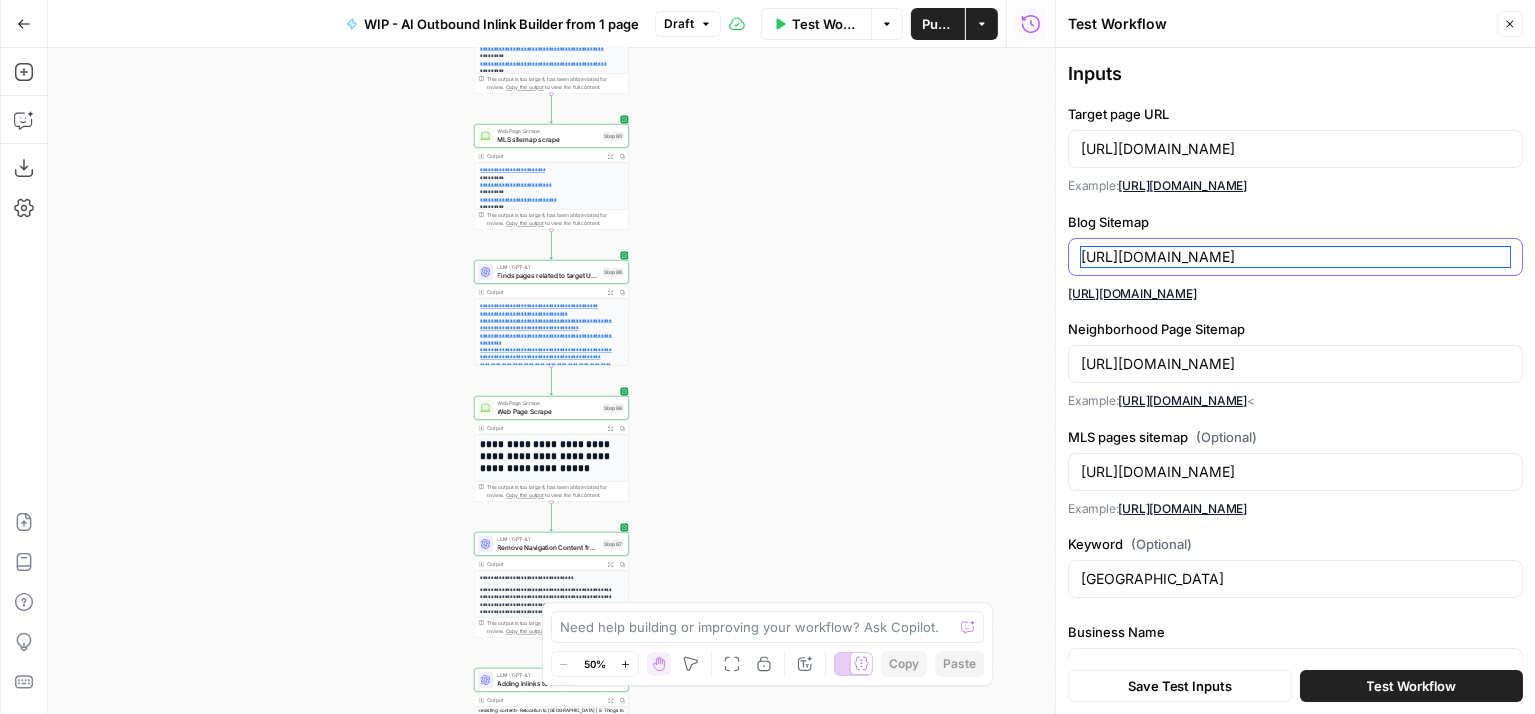 drag, startPoint x: 1285, startPoint y: 250, endPoint x: 939, endPoint y: 247, distance: 346.013 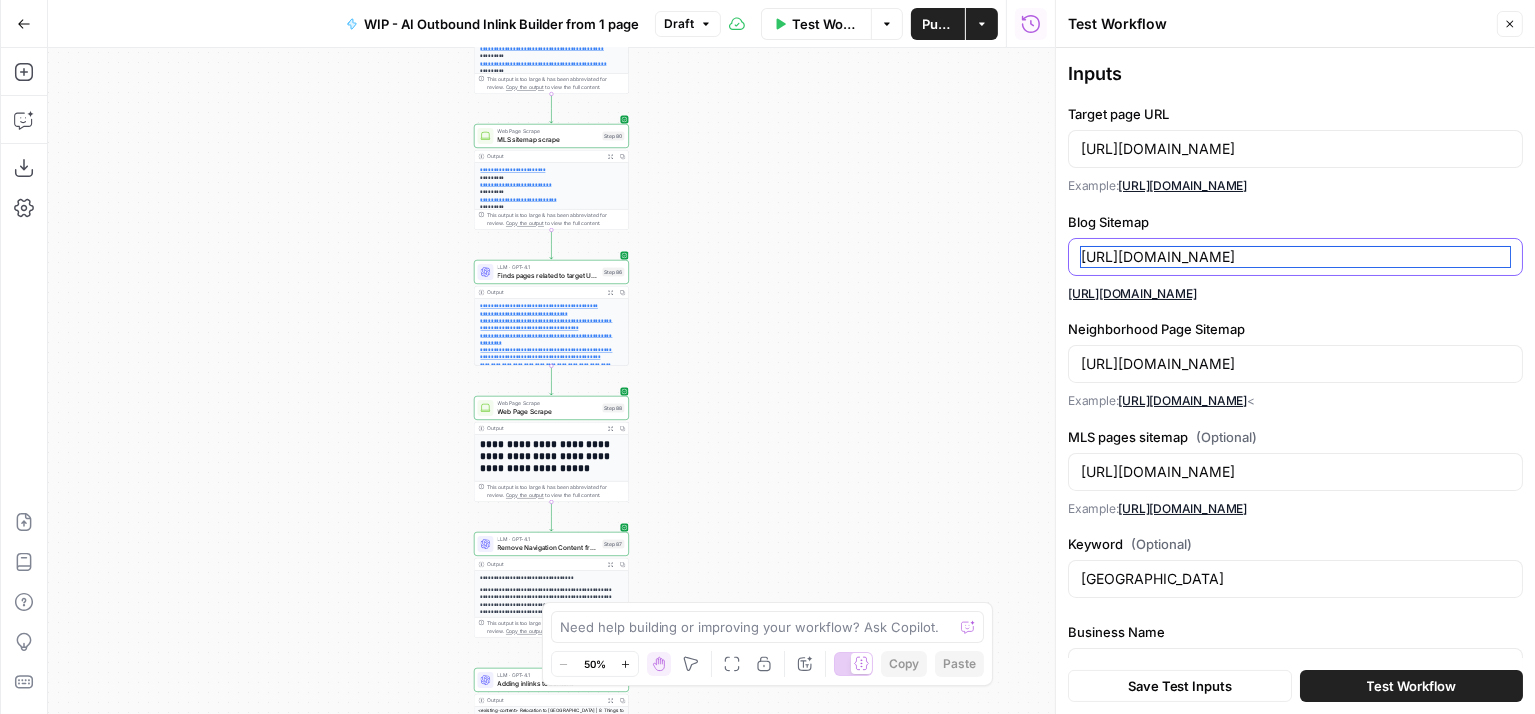 drag, startPoint x: 1459, startPoint y: 256, endPoint x: 1037, endPoint y: 259, distance: 422.01065 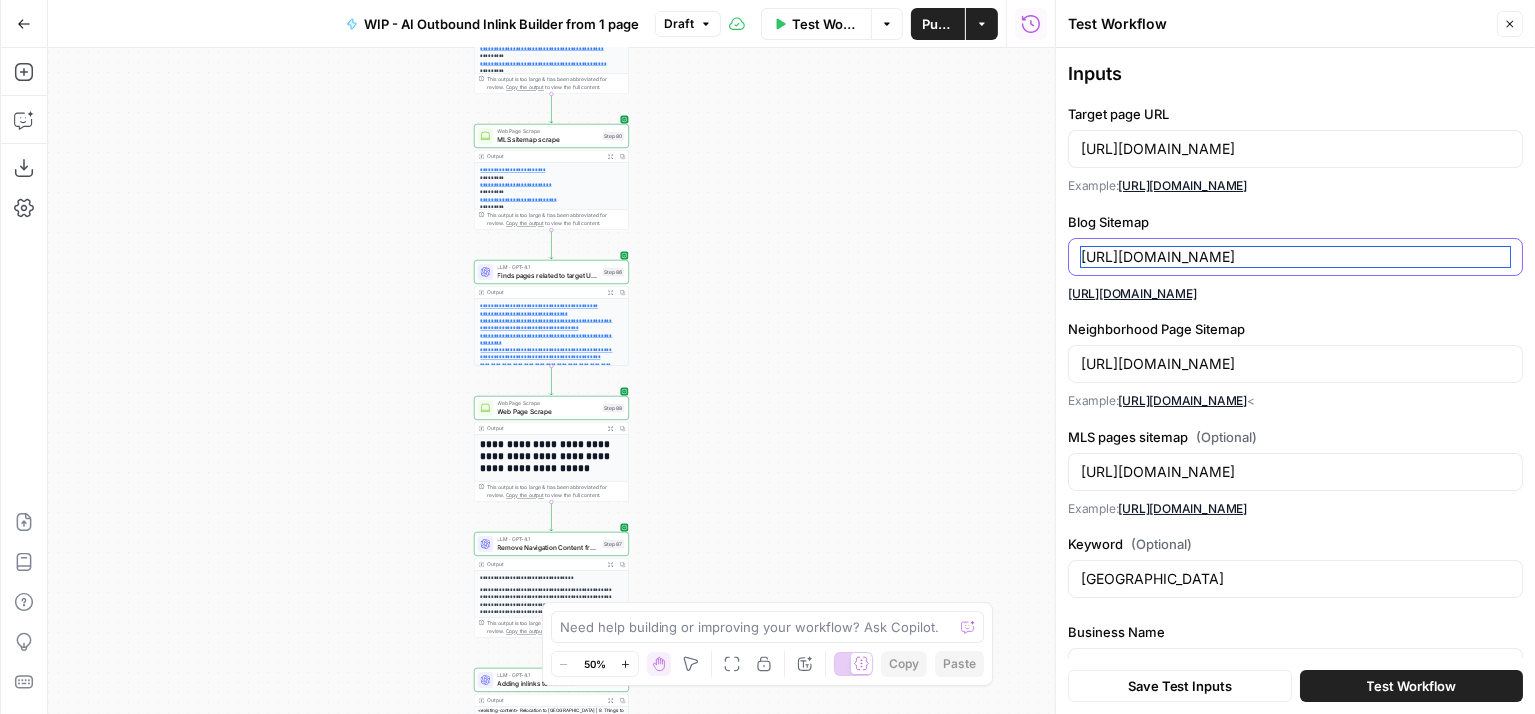 drag, startPoint x: 1464, startPoint y: 255, endPoint x: 1074, endPoint y: 259, distance: 390.0205 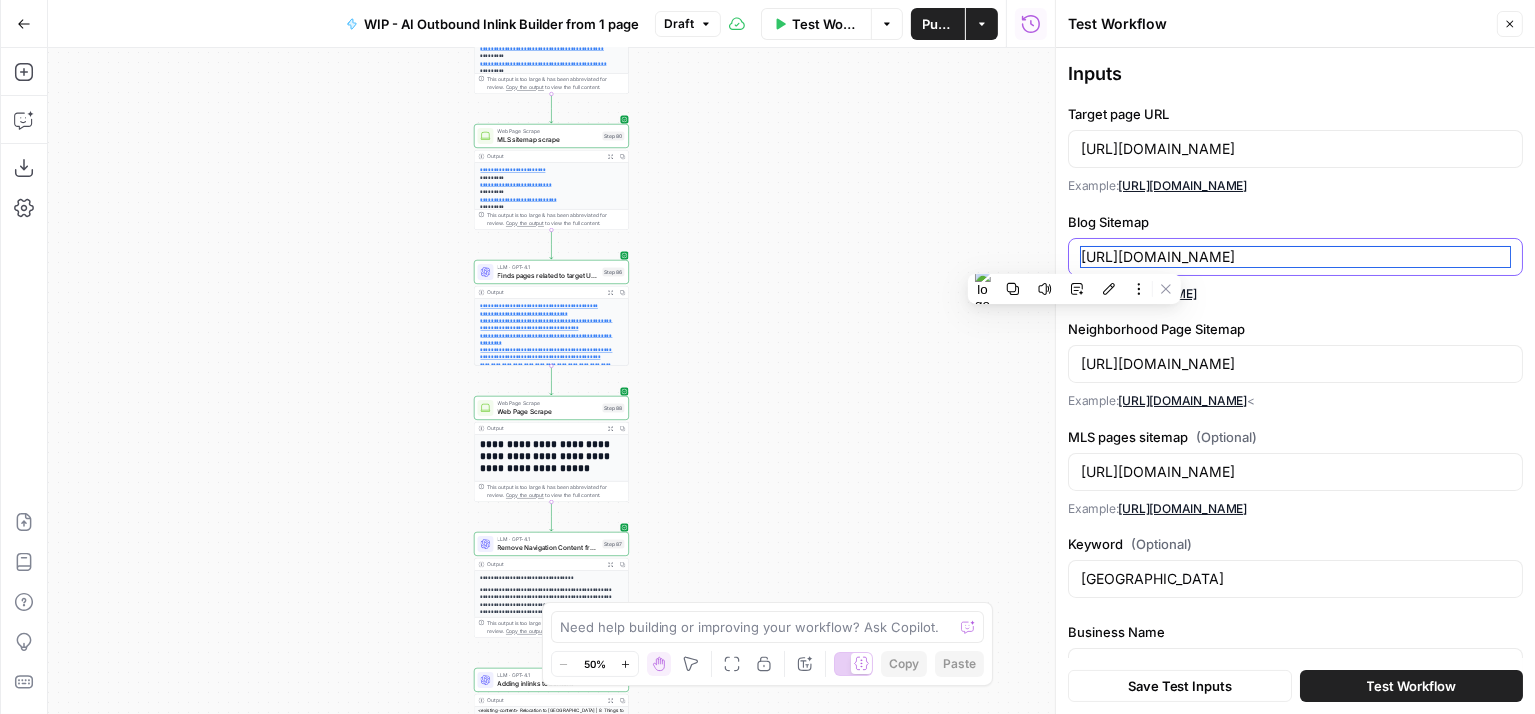 click on "[URL][DOMAIN_NAME]" at bounding box center (1295, 257) 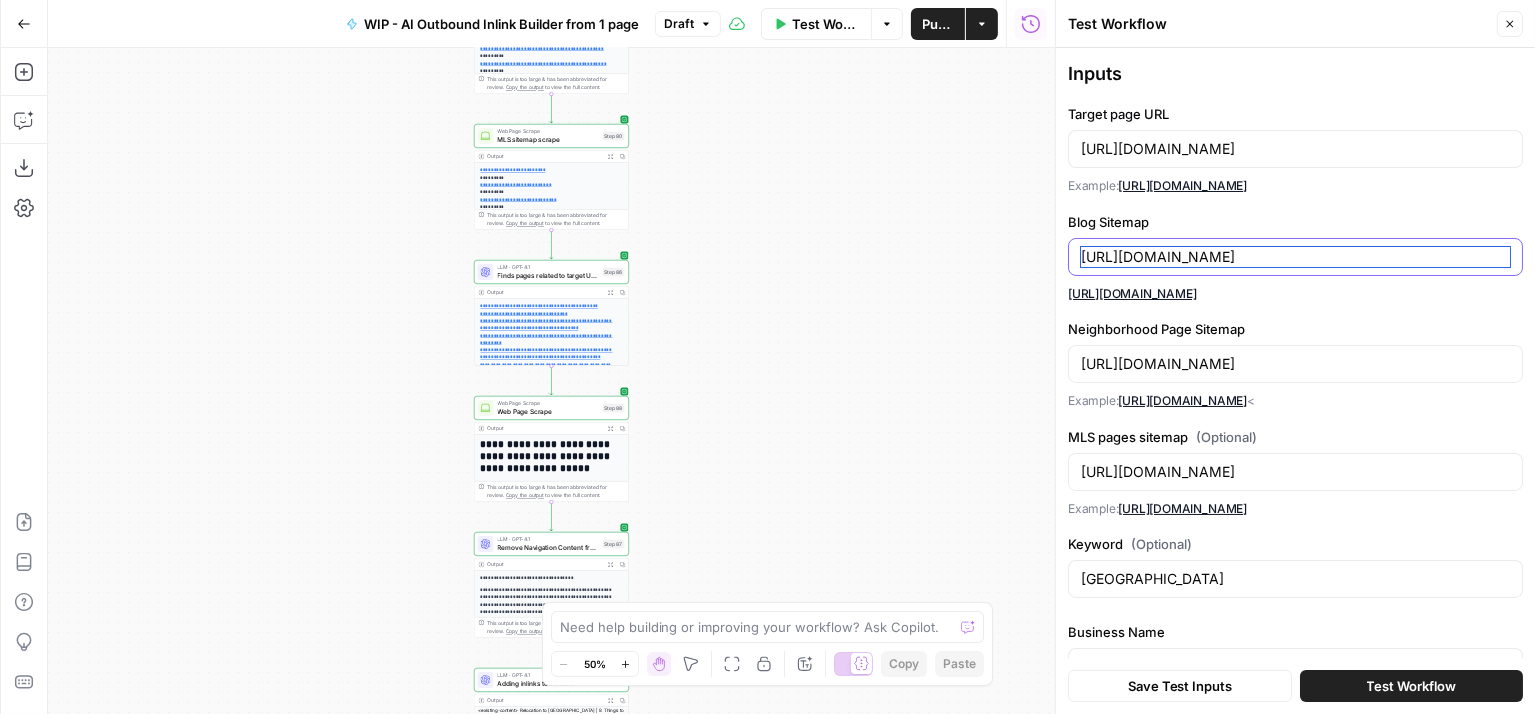 drag, startPoint x: 1471, startPoint y: 252, endPoint x: 862, endPoint y: 252, distance: 609 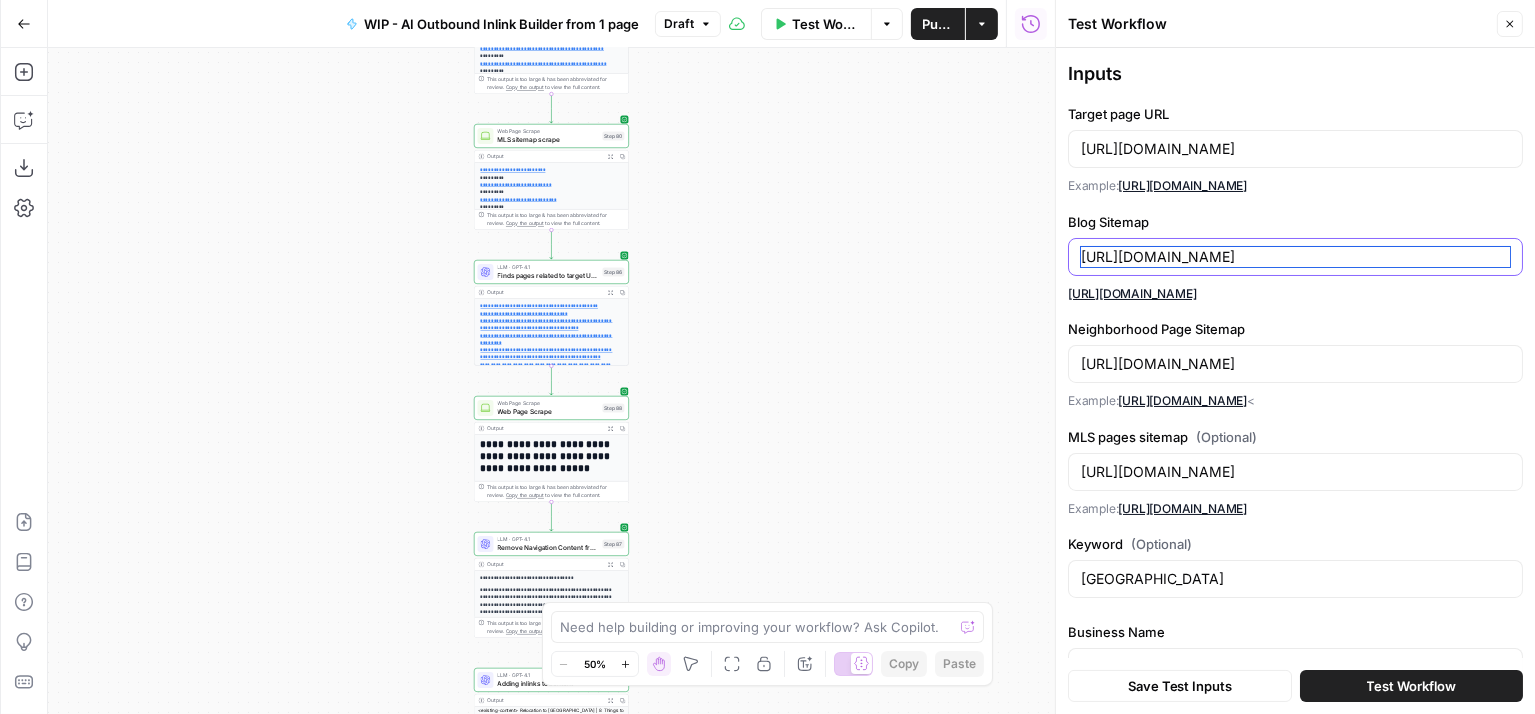 drag, startPoint x: 1465, startPoint y: 255, endPoint x: 1072, endPoint y: 259, distance: 393.02036 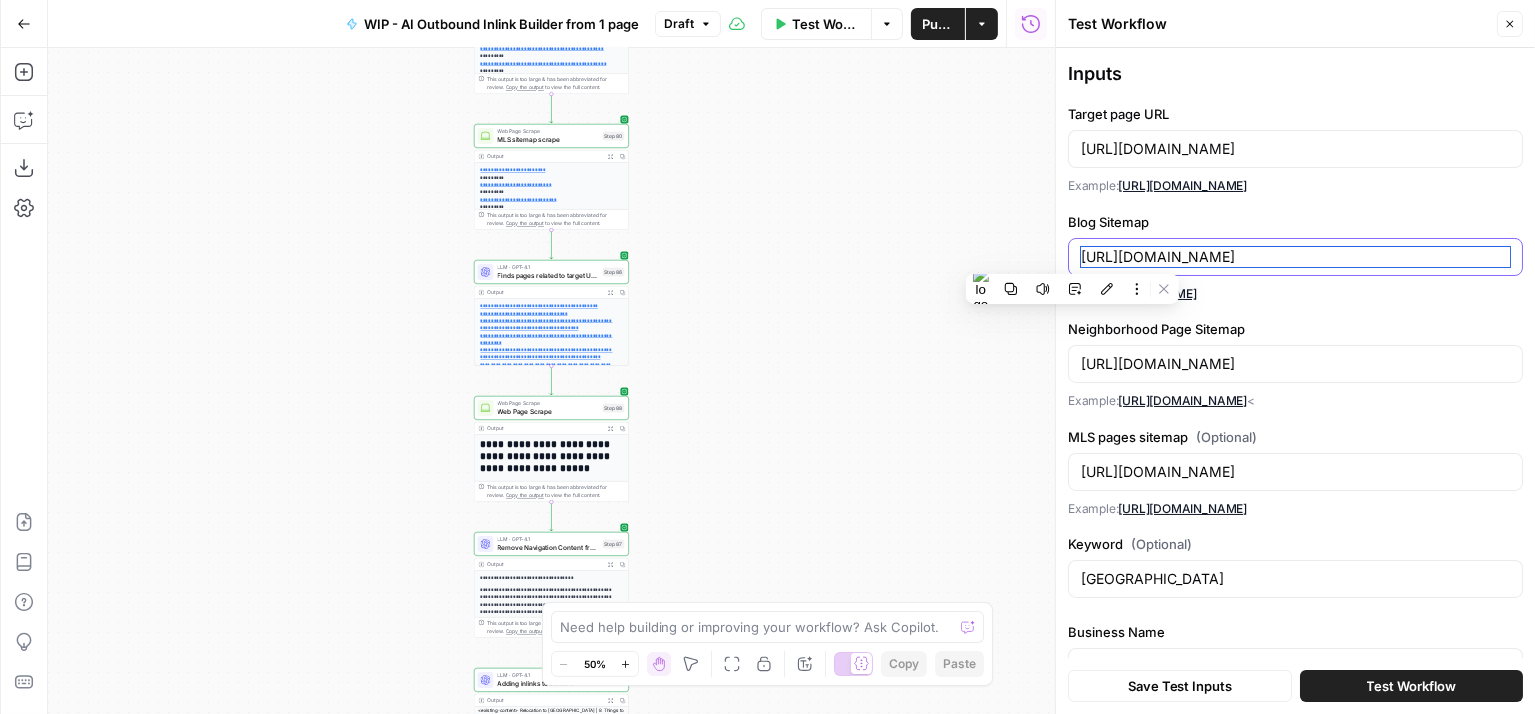 paste on "paddykehoeteam" 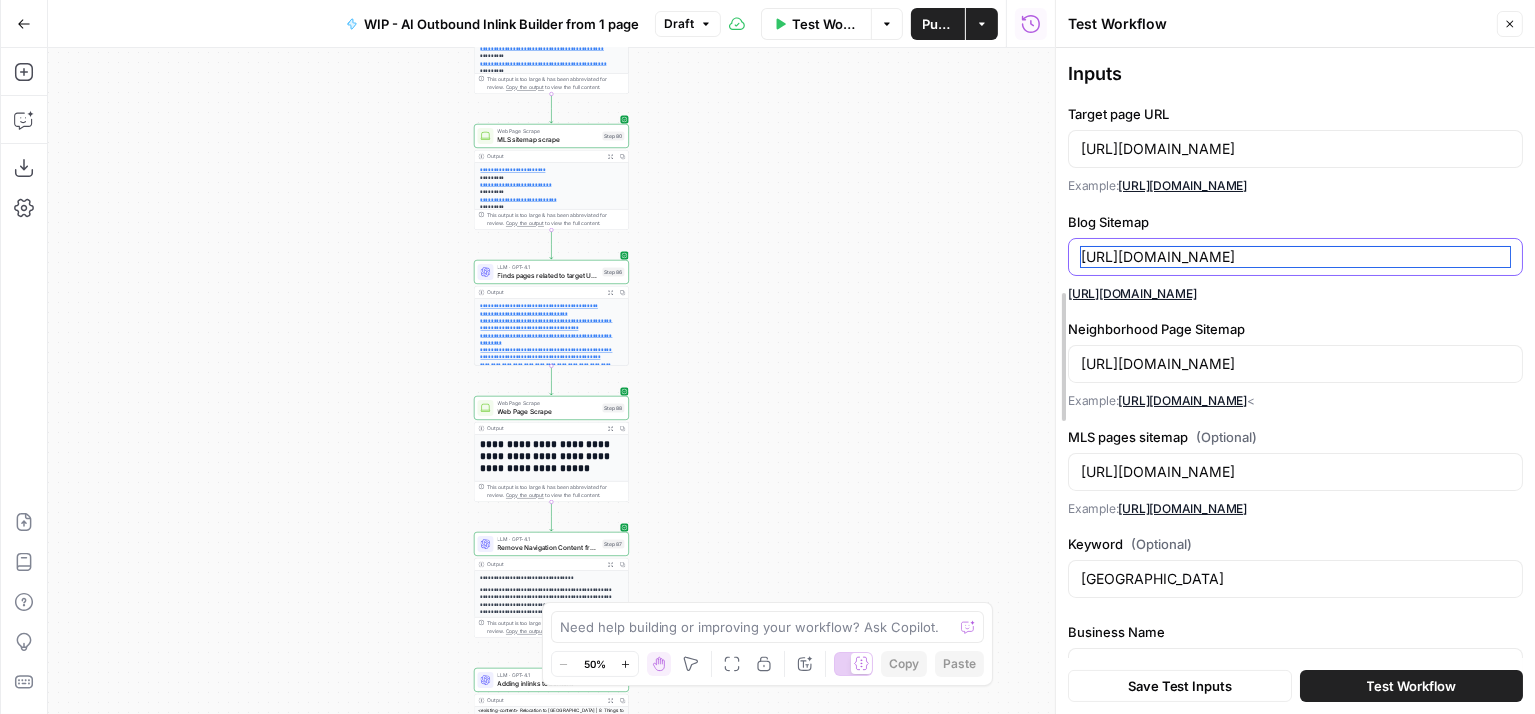 type on "[URL][DOMAIN_NAME]" 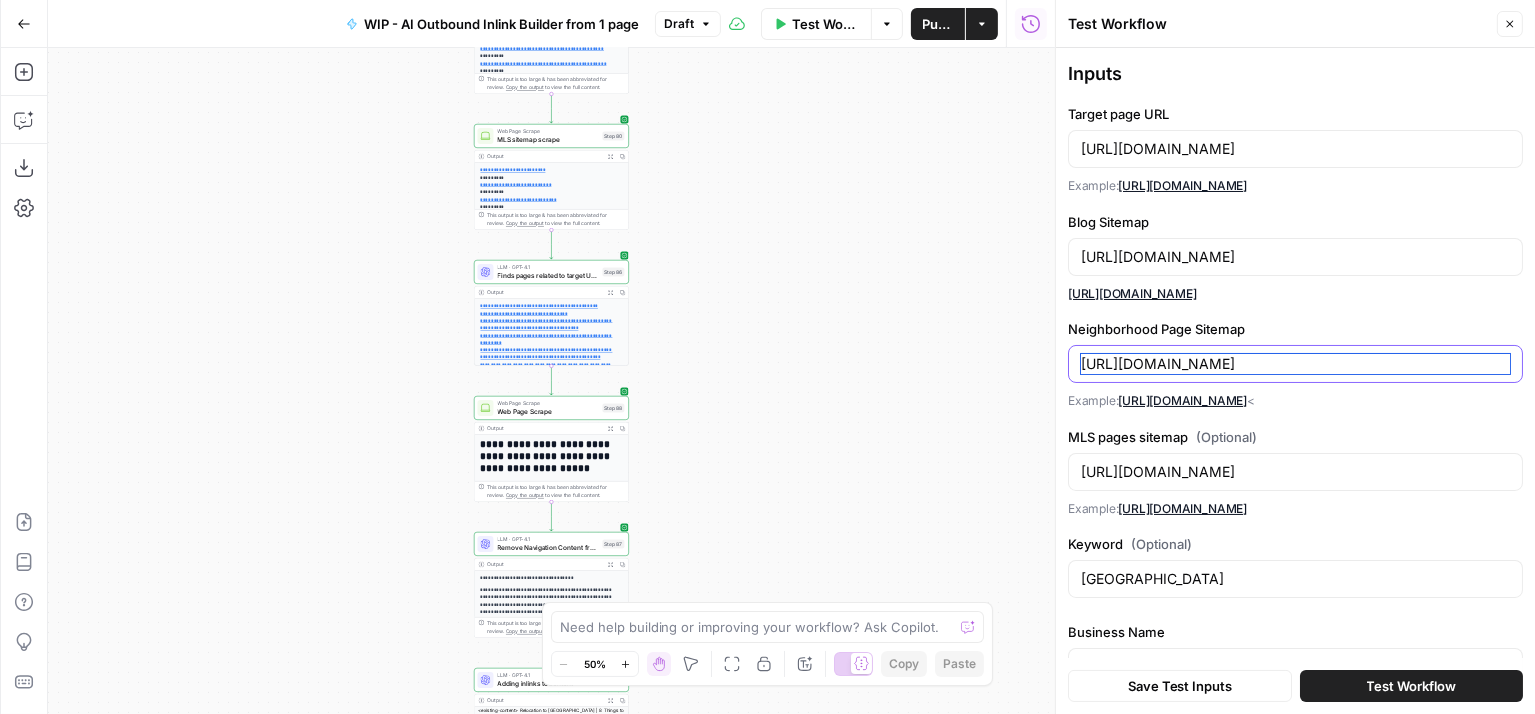 drag, startPoint x: 1512, startPoint y: 361, endPoint x: 1082, endPoint y: 362, distance: 430.00116 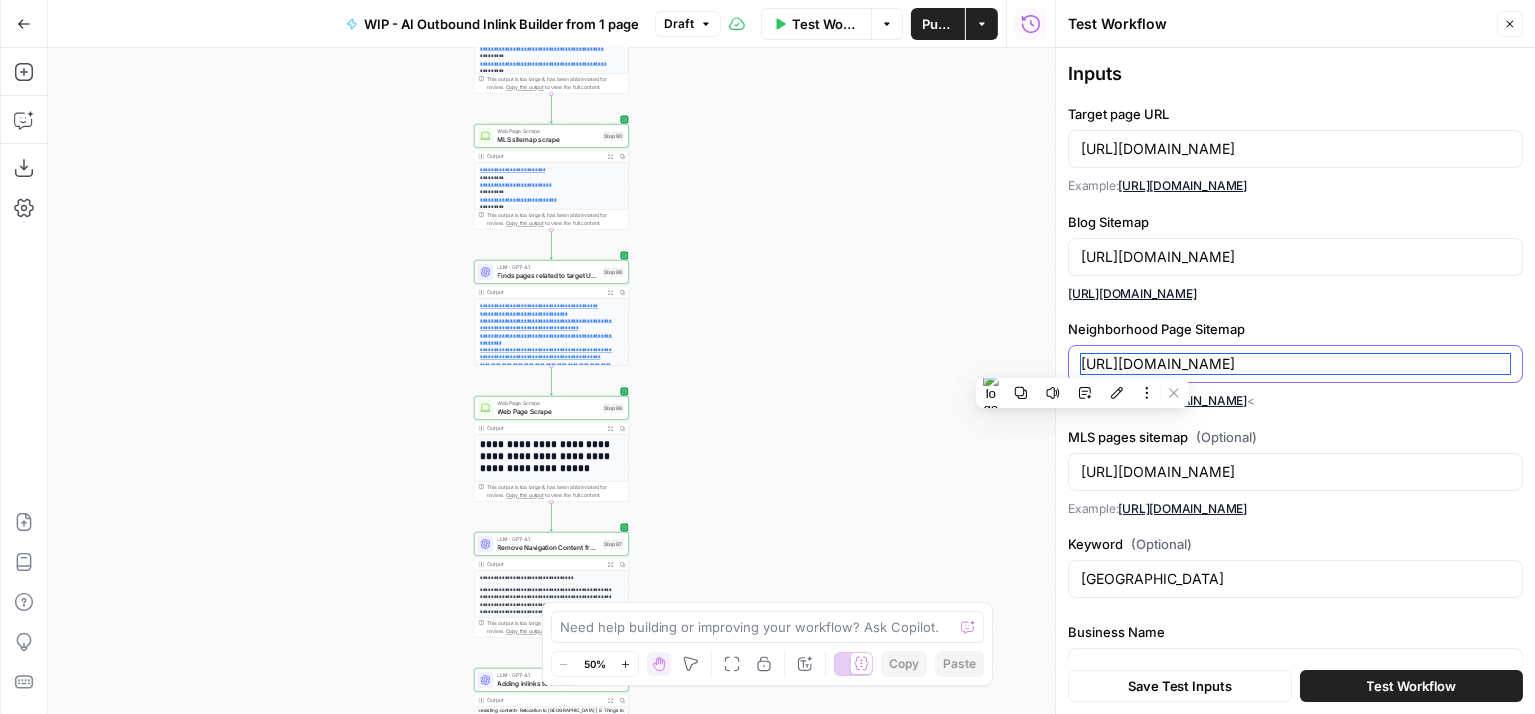 click on "[URL][DOMAIN_NAME]" at bounding box center (1295, 364) 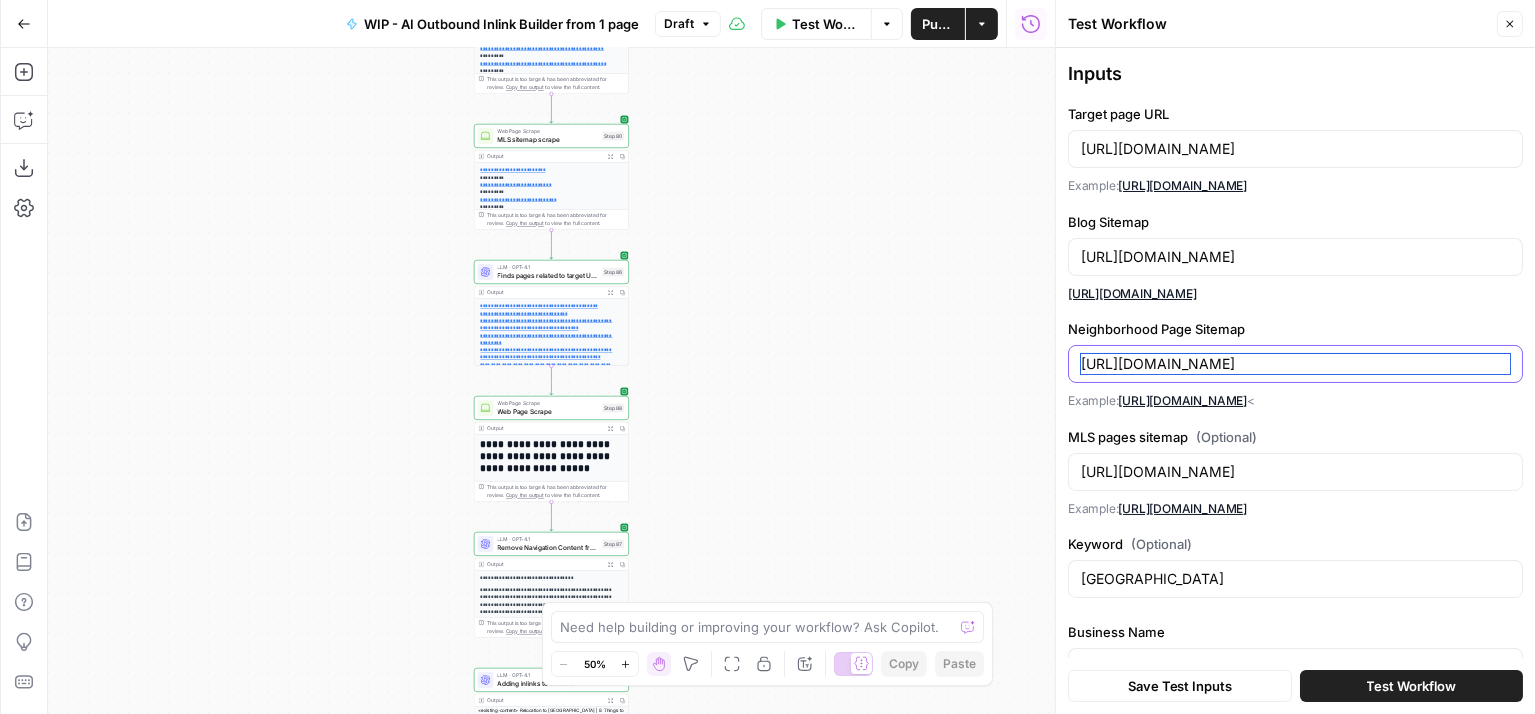 drag, startPoint x: 1083, startPoint y: 359, endPoint x: 1528, endPoint y: 371, distance: 445.16177 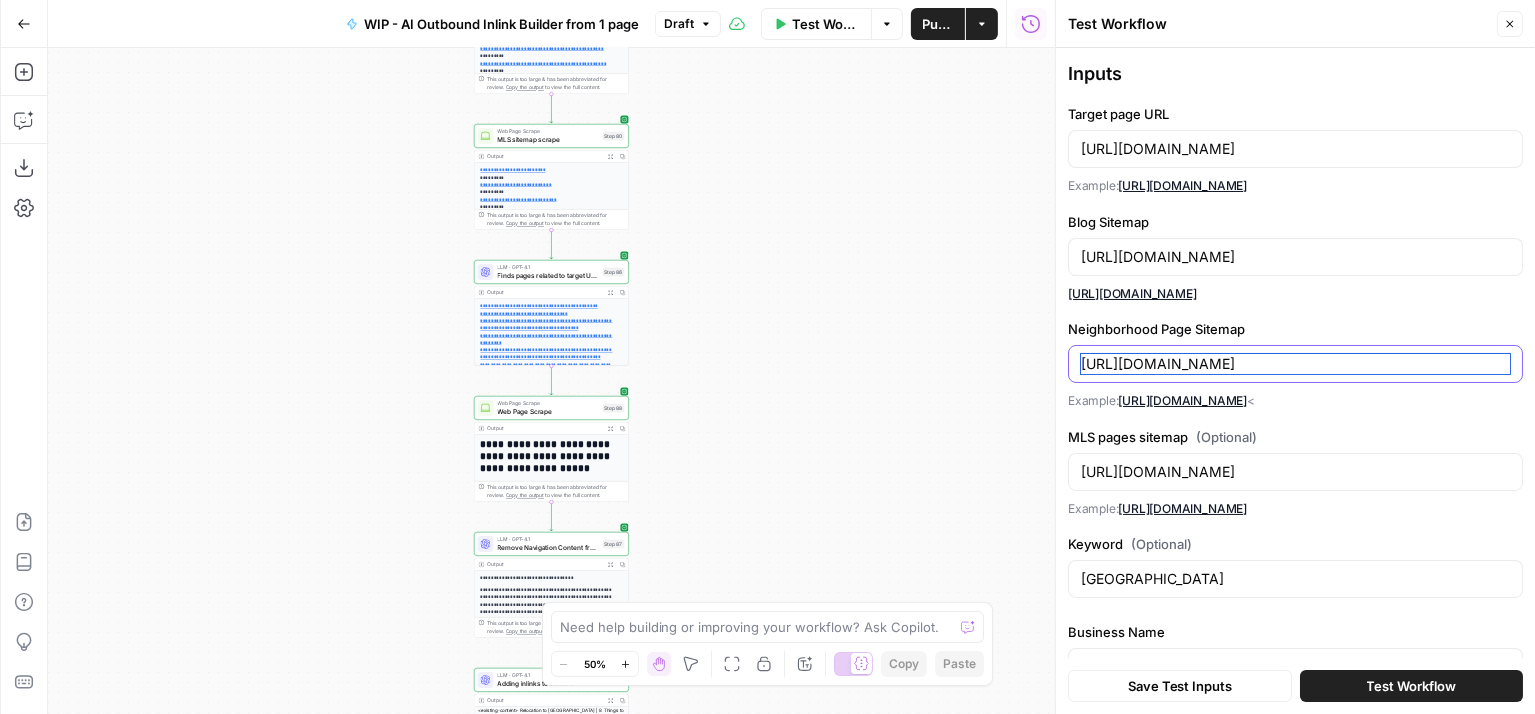 click on "Inputs Target page URL [URL][DOMAIN_NAME] Example:  [URL][DOMAIN_NAME] Blog Sitemap [URL][DOMAIN_NAME] [URL][DOMAIN_NAME] Neighborhood Page Sitemap [URL][DOMAIN_NAME] Example:  [URL][DOMAIN_NAME] < MLS pages sitemap   (Optional) [URL][DOMAIN_NAME] Example:  [URL][DOMAIN_NAME] Keyword   (Optional) knoxville Business Name [PERSON_NAME] Save Test Inputs Test Workflow" at bounding box center (1295, 381) 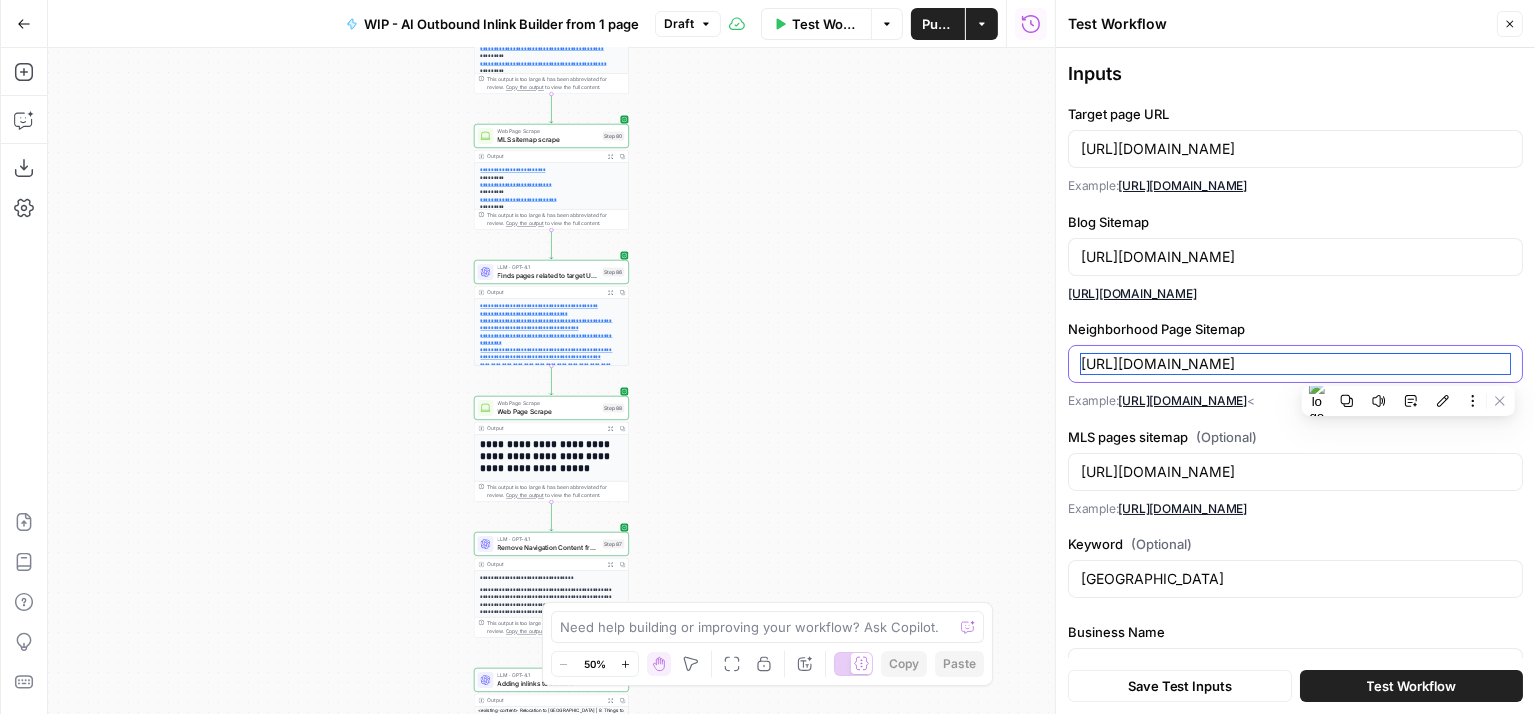 paste on "paddykehoeteam" 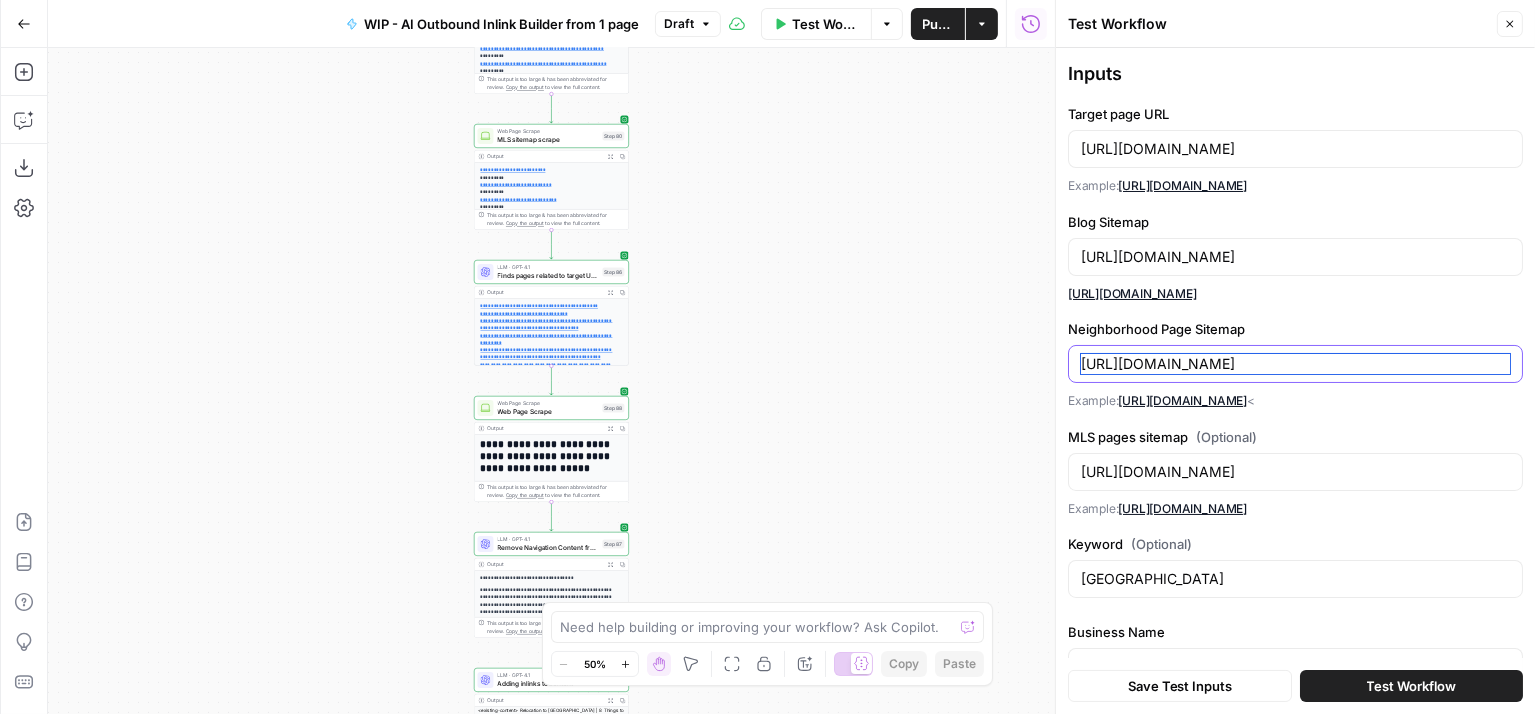 type on "[URL][DOMAIN_NAME]" 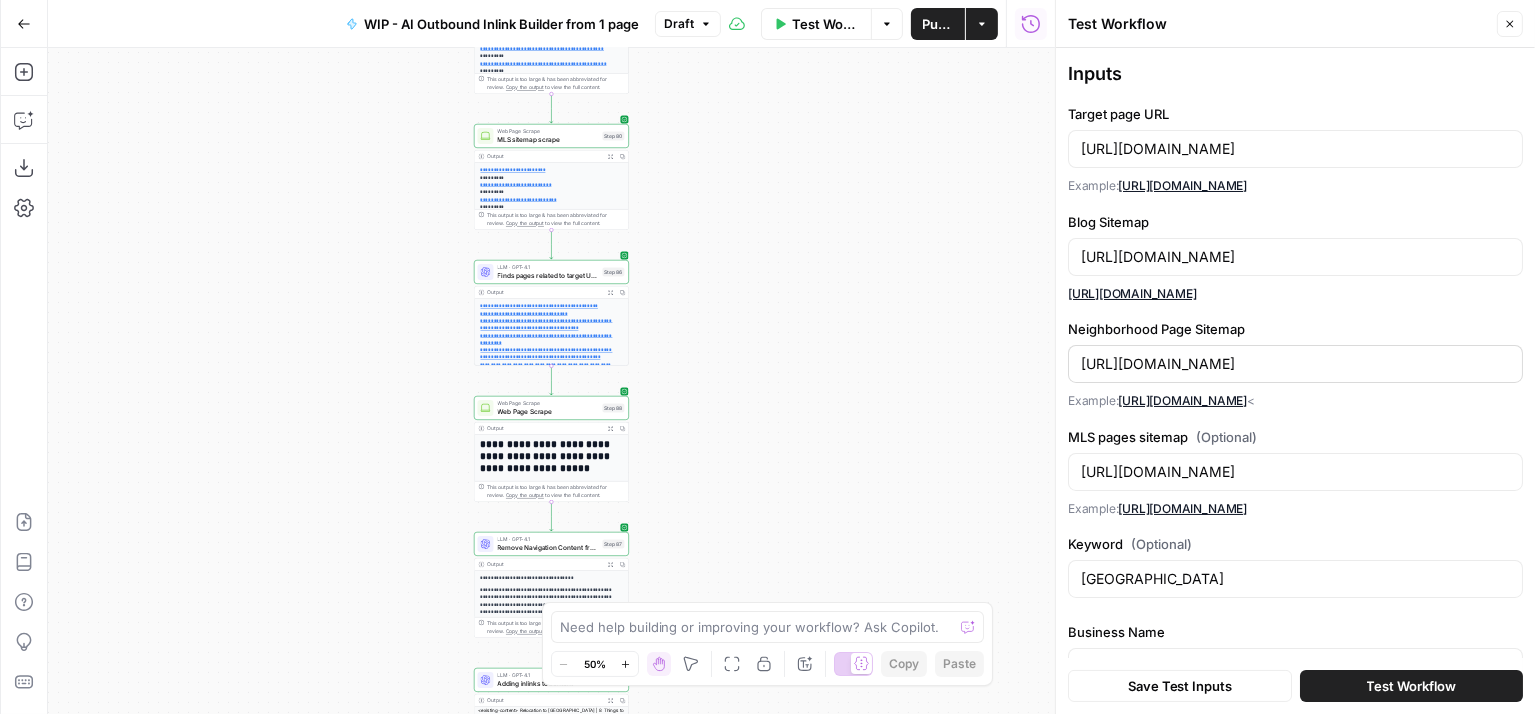 scroll, scrollTop: 0, scrollLeft: 0, axis: both 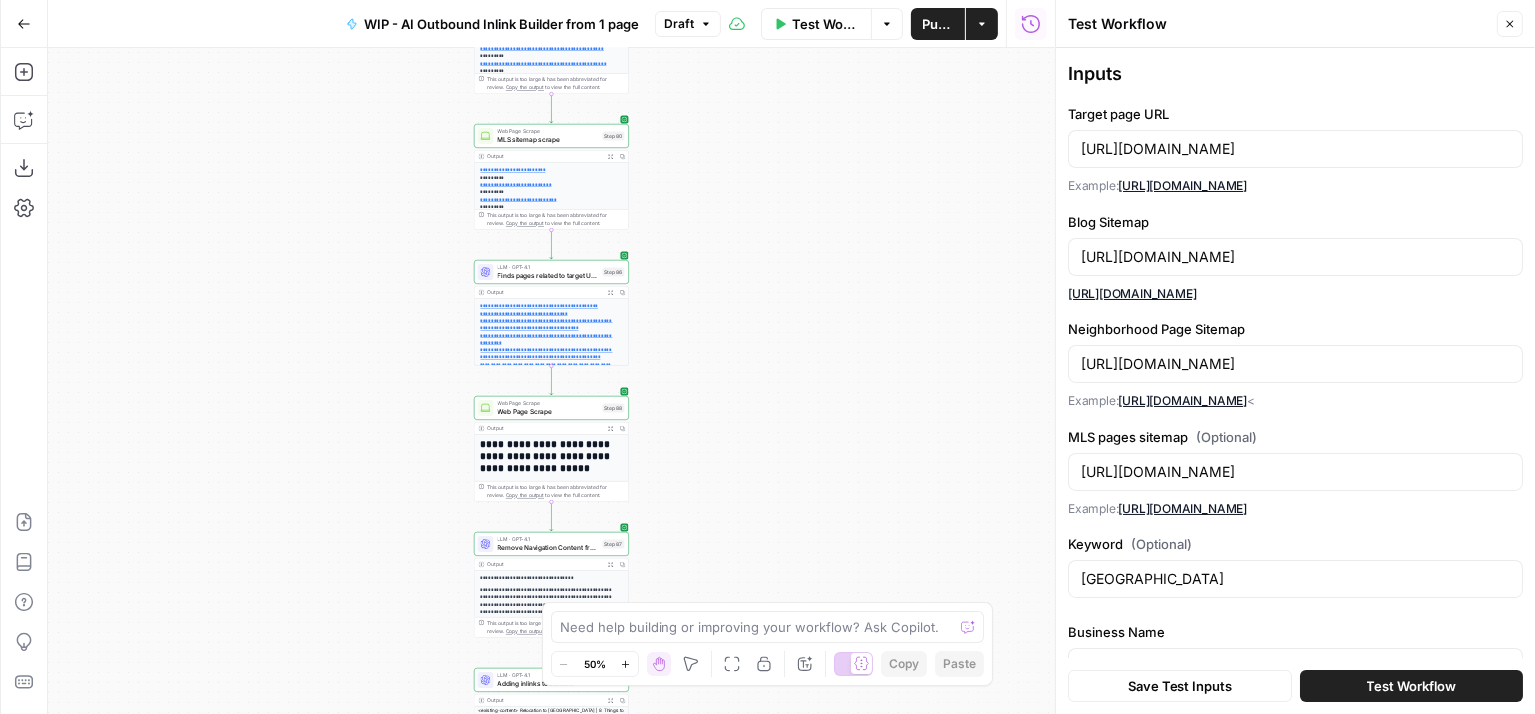 drag, startPoint x: 1276, startPoint y: 349, endPoint x: 898, endPoint y: 349, distance: 378 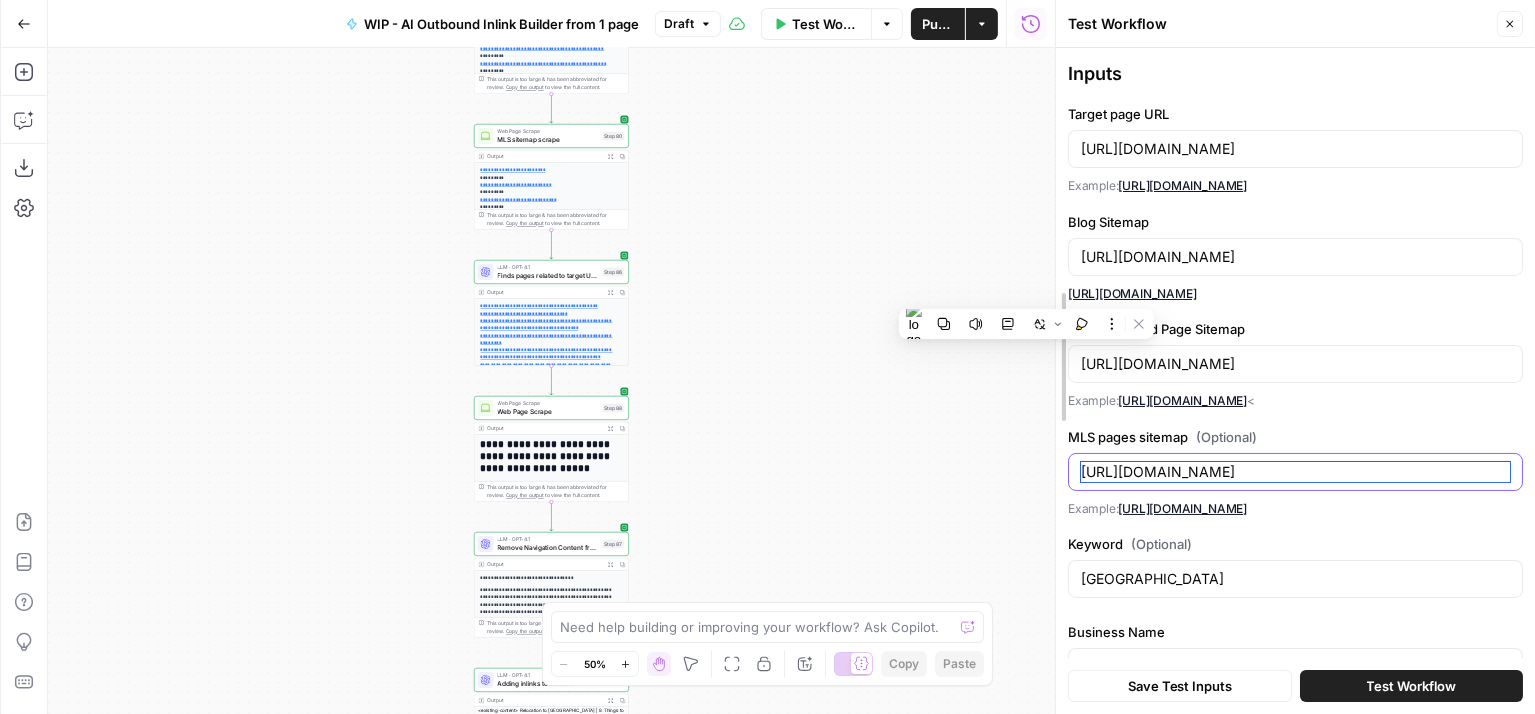 drag, startPoint x: 1423, startPoint y: 469, endPoint x: 1055, endPoint y: 469, distance: 368 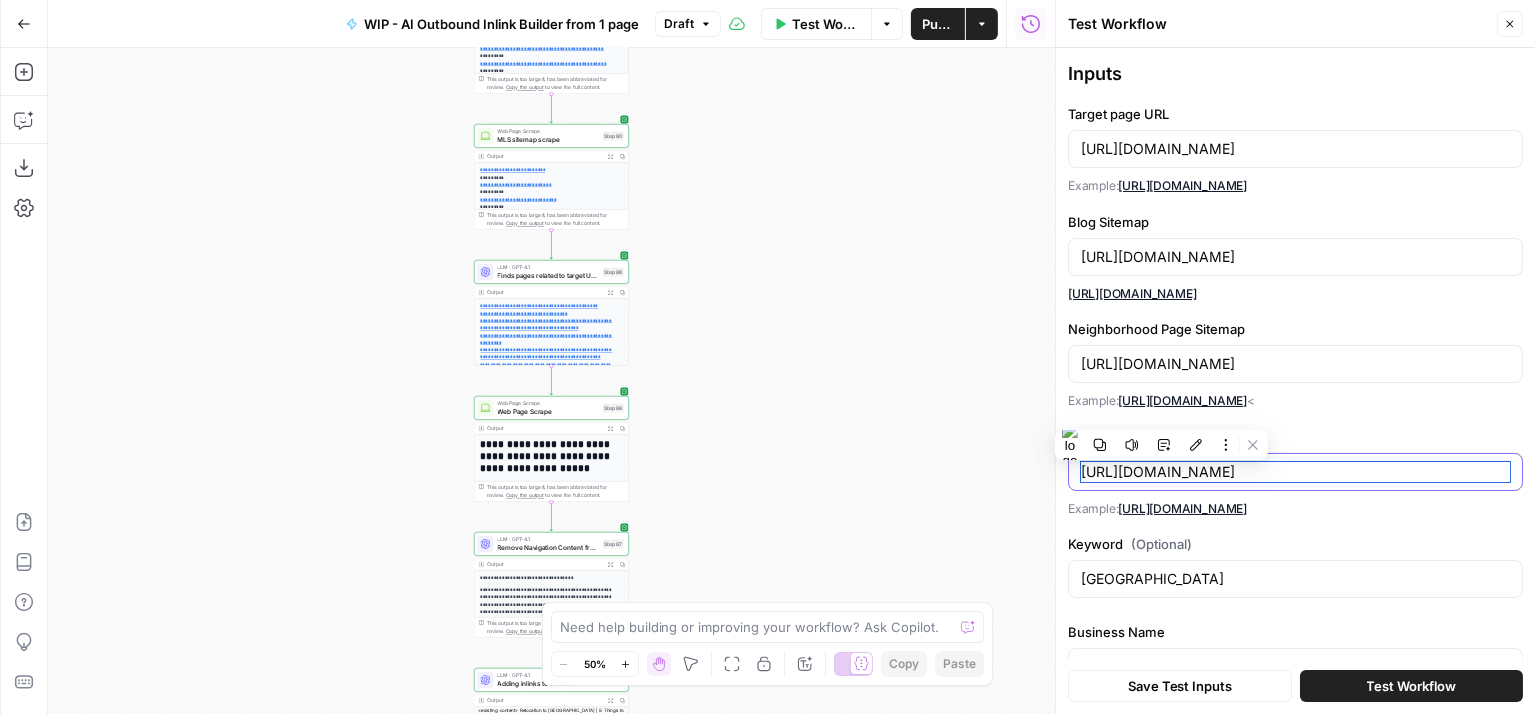 click on "[URL][DOMAIN_NAME]" at bounding box center [1295, 472] 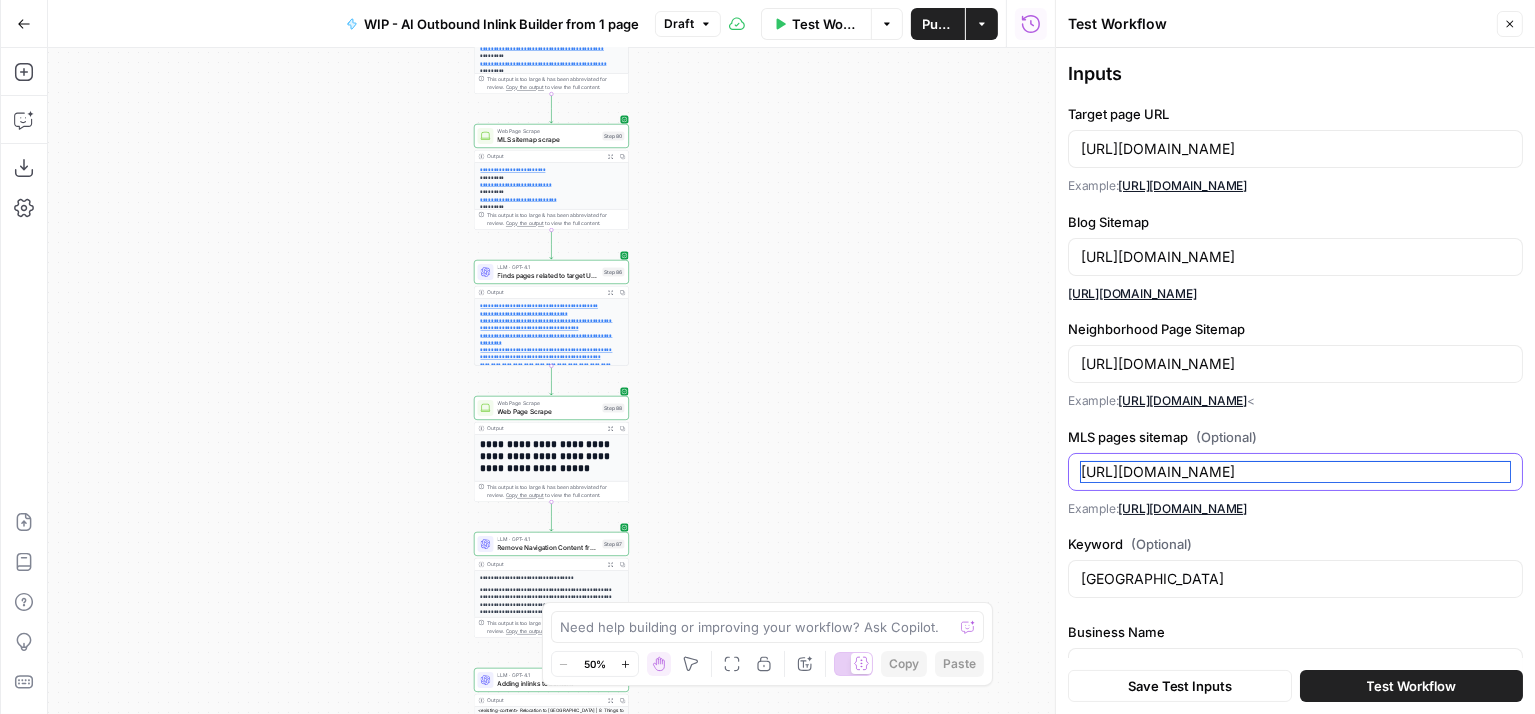 drag, startPoint x: 1466, startPoint y: 470, endPoint x: 1001, endPoint y: 470, distance: 465 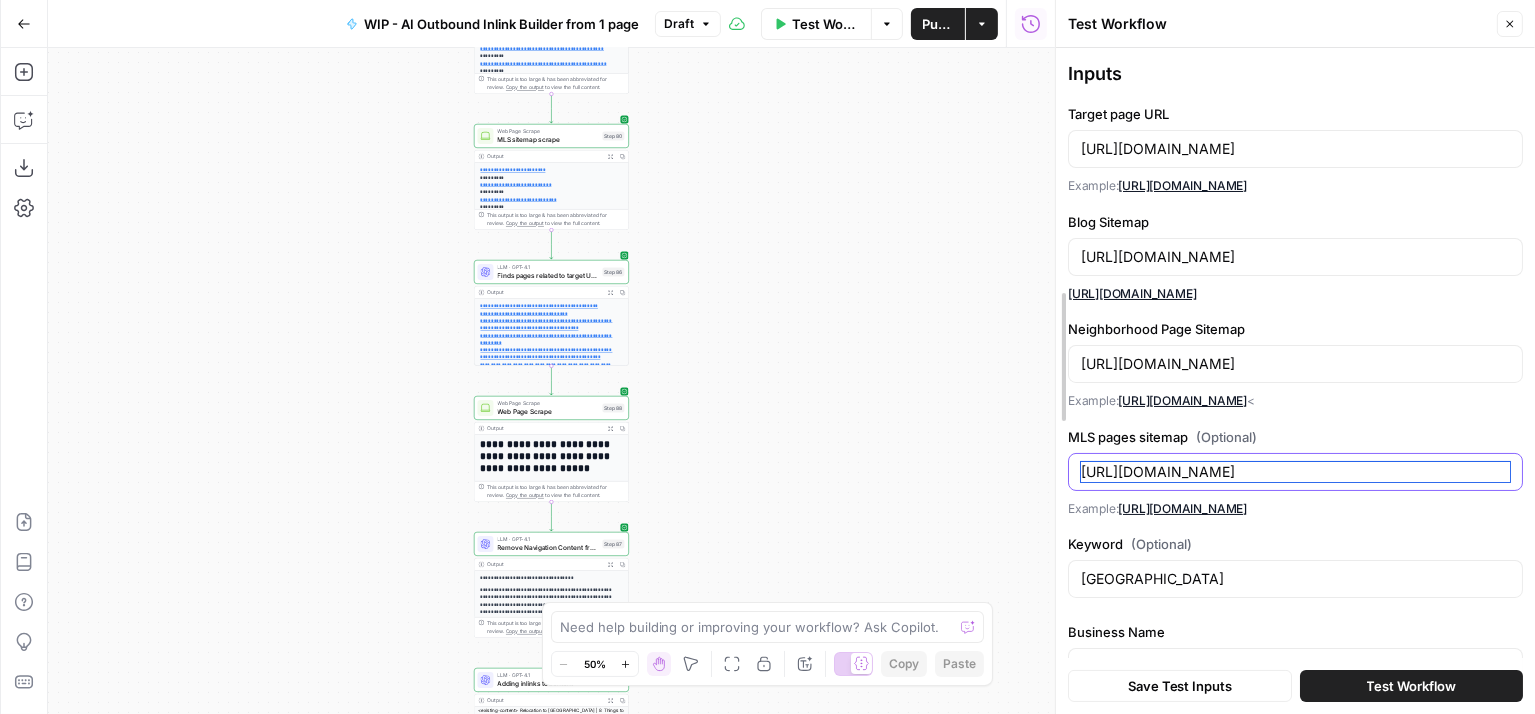 drag, startPoint x: 1436, startPoint y: 462, endPoint x: 1050, endPoint y: 461, distance: 386.00128 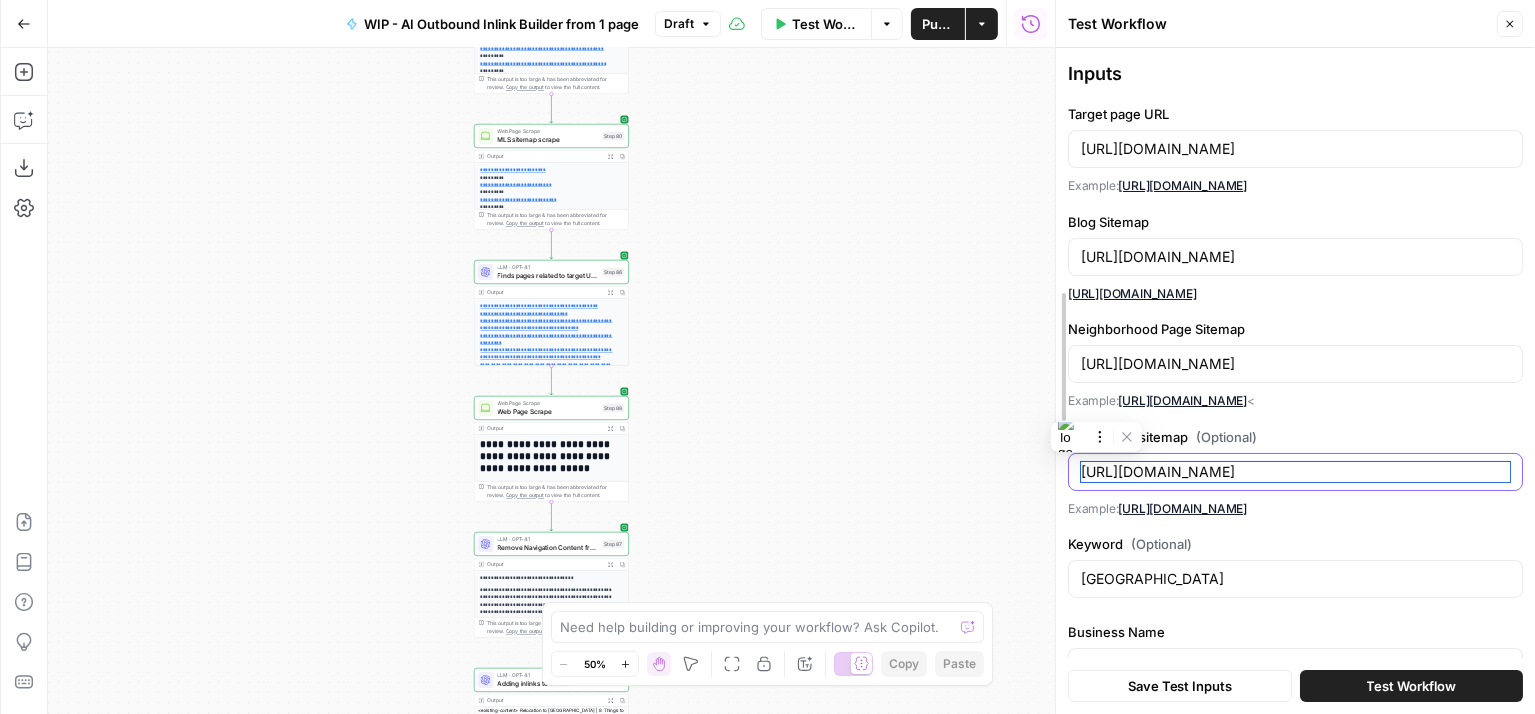 paste on "paddykehoeteam" 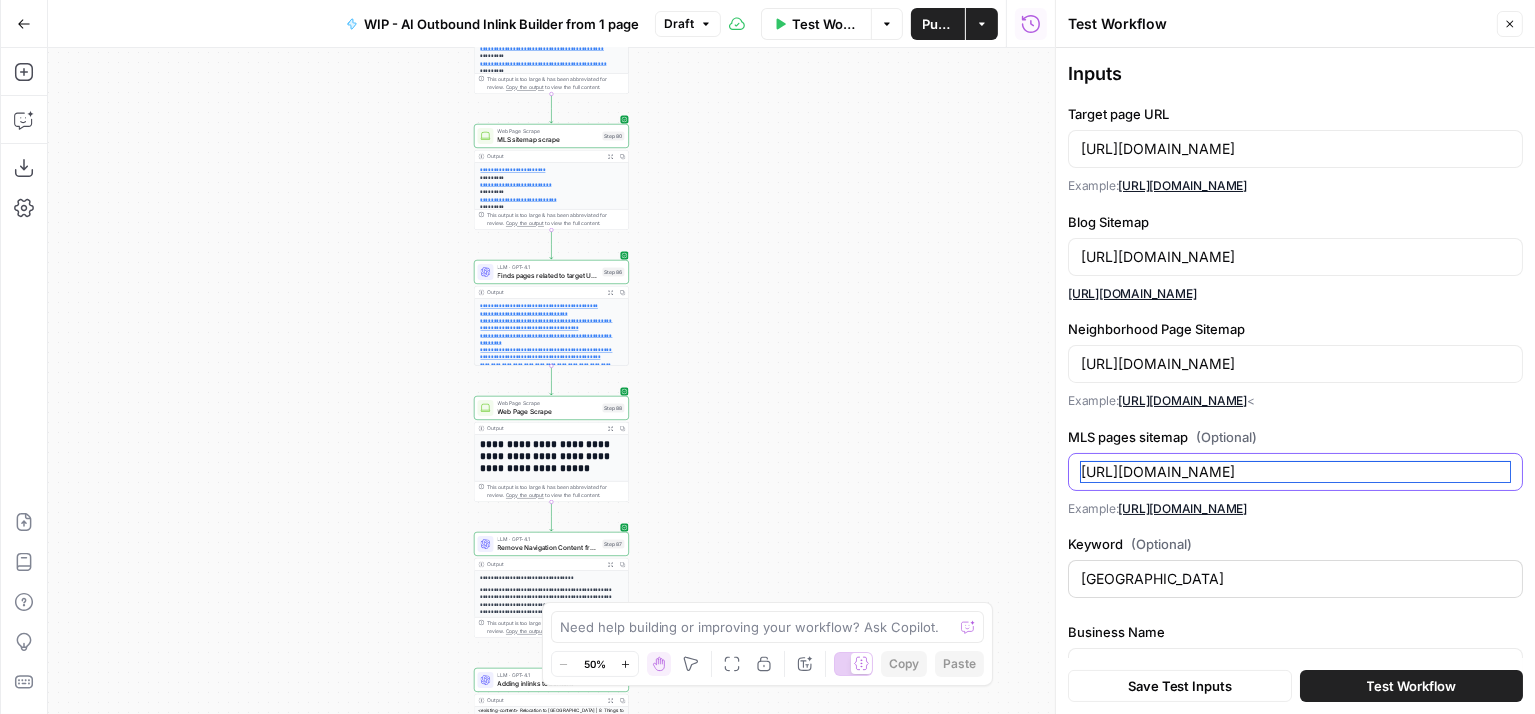 type on "[URL][DOMAIN_NAME]" 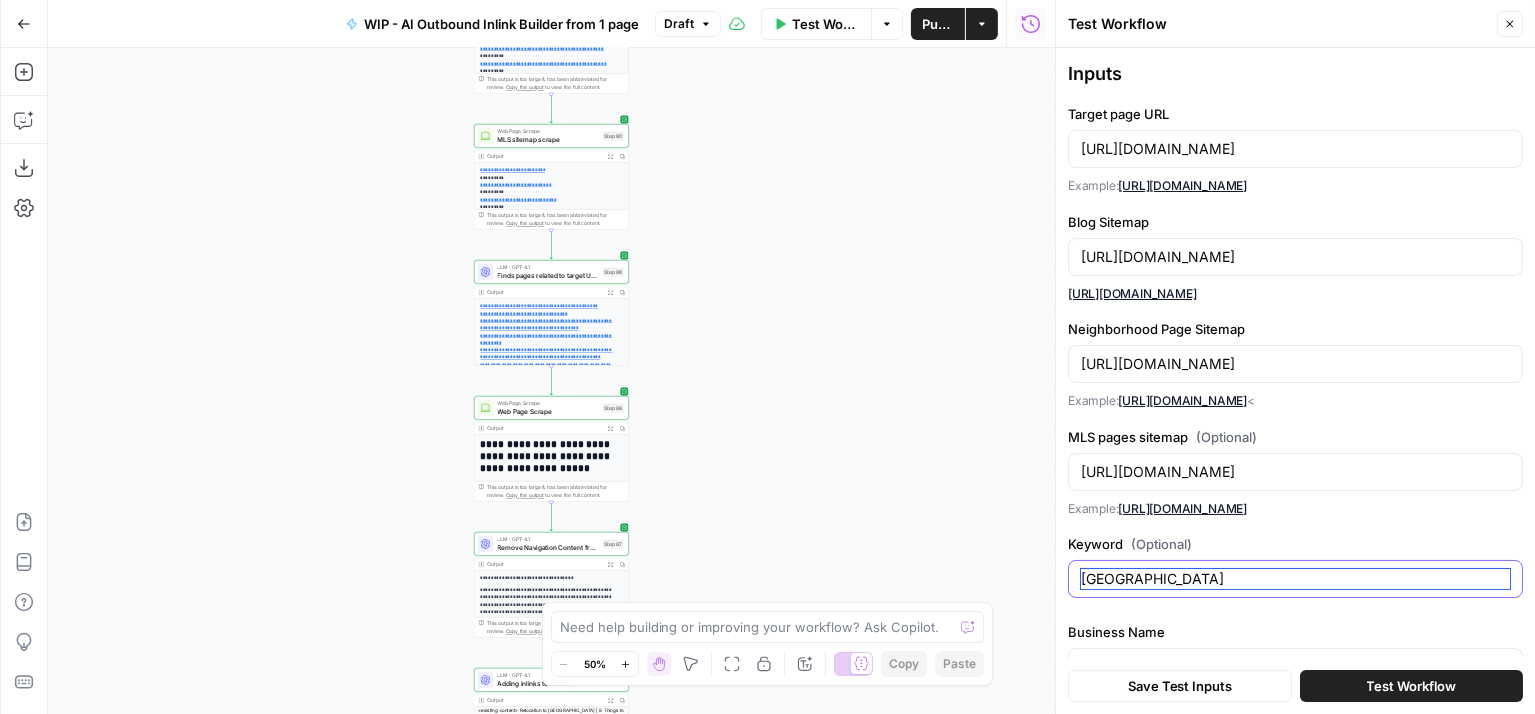 click on "[GEOGRAPHIC_DATA]" at bounding box center [1295, 579] 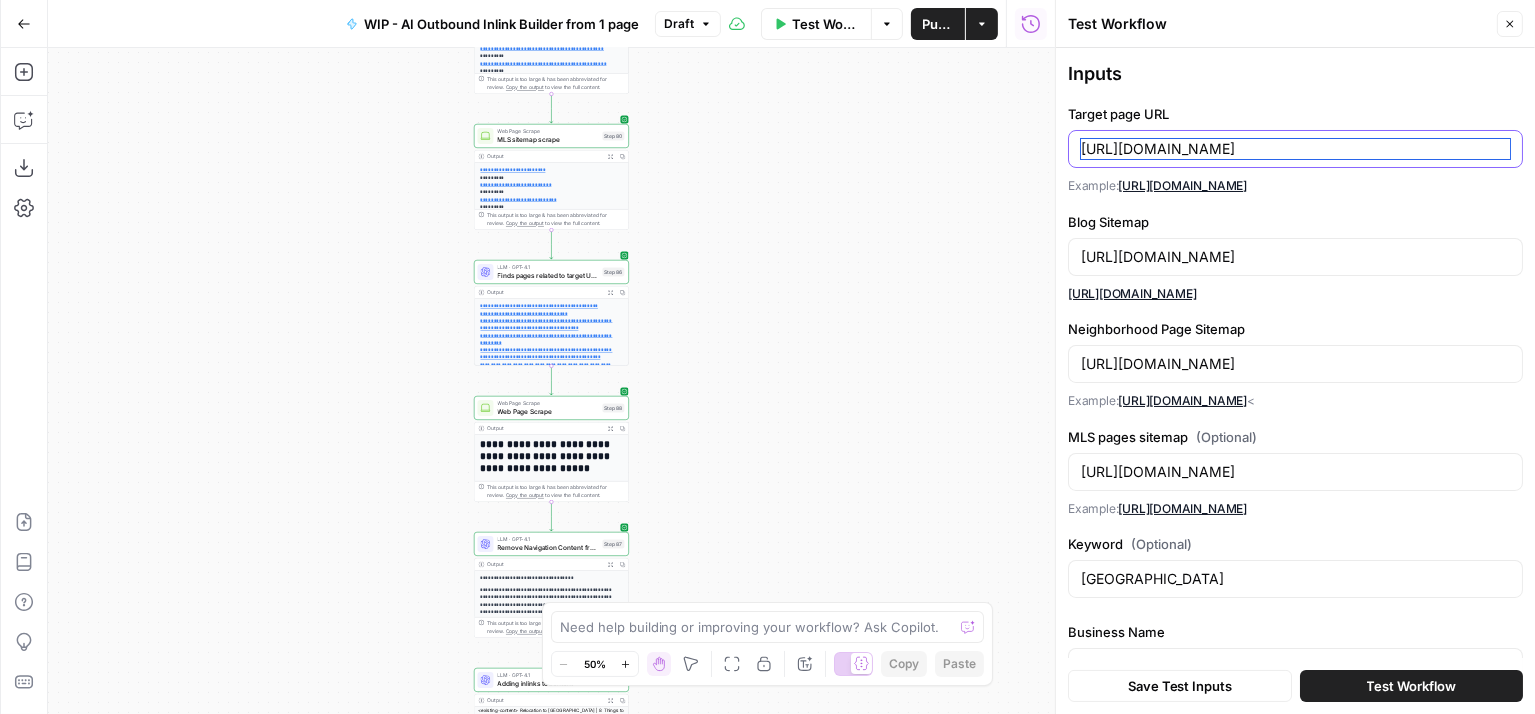drag, startPoint x: 1083, startPoint y: 148, endPoint x: 1551, endPoint y: 172, distance: 468.615 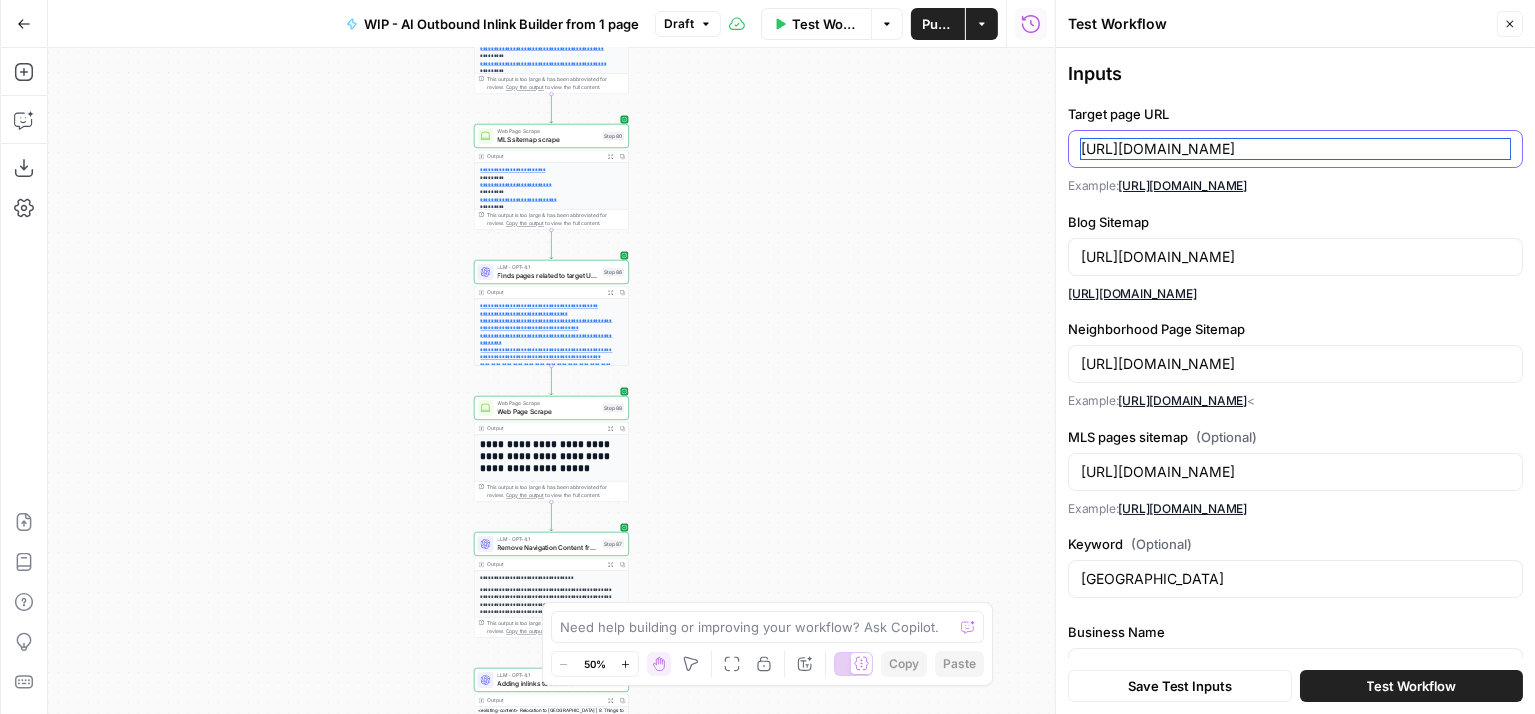 click on "**********" at bounding box center (767, 357) 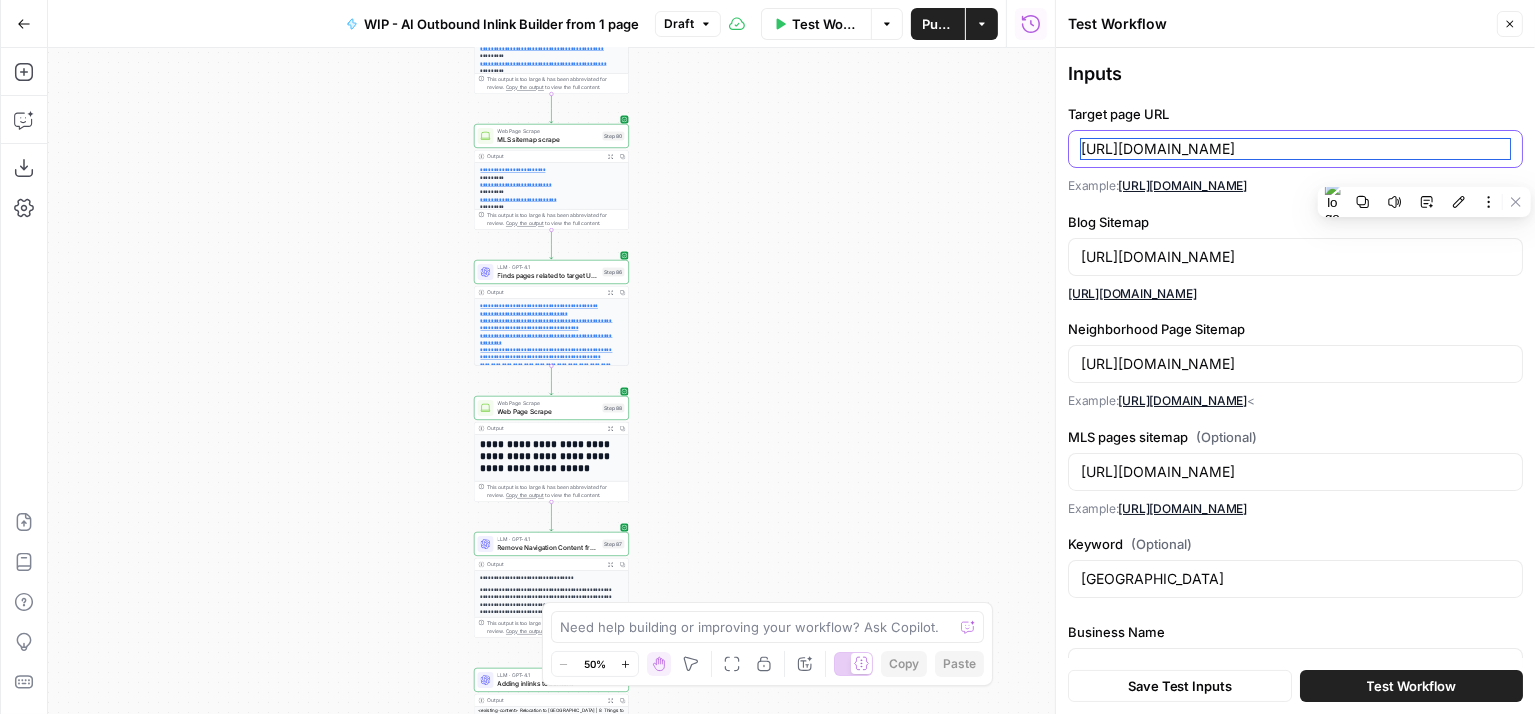 scroll, scrollTop: 0, scrollLeft: 20, axis: horizontal 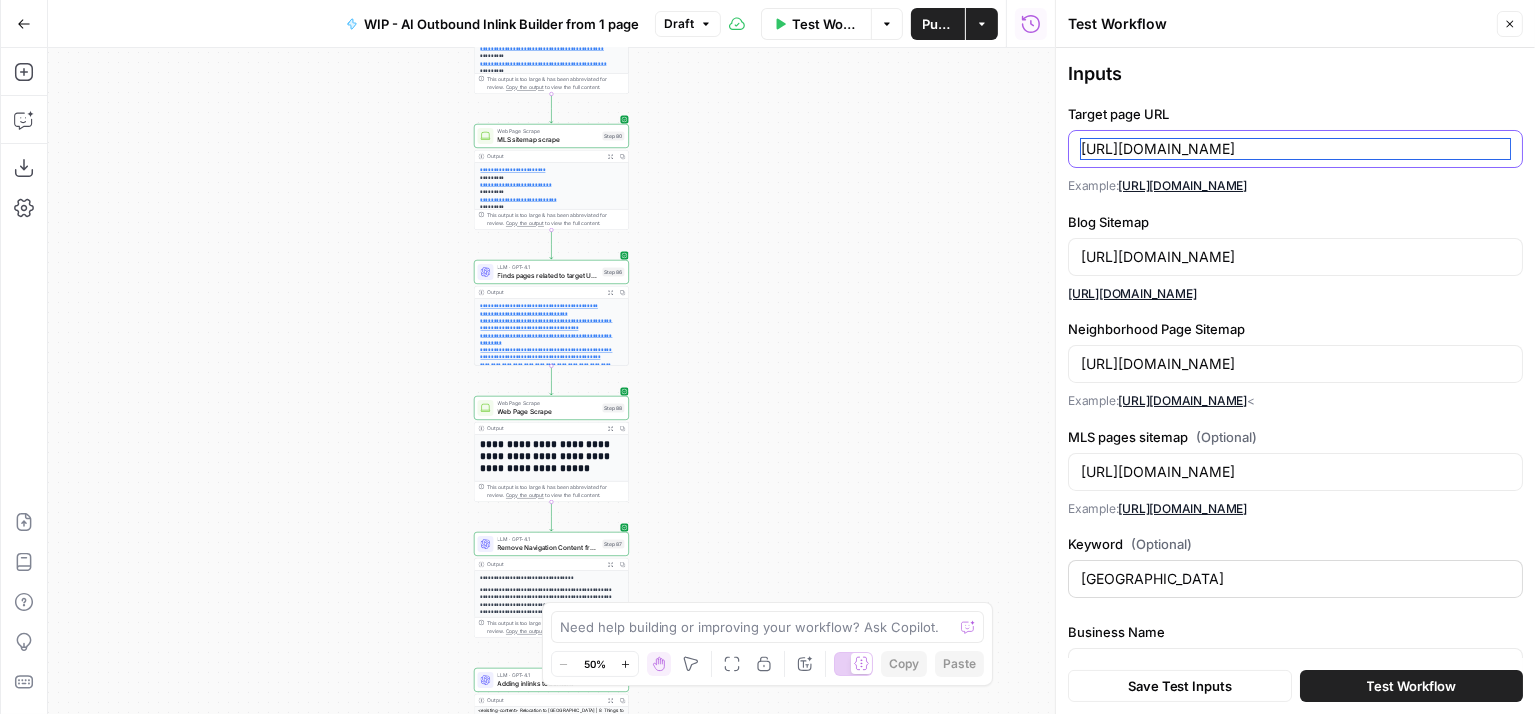 type on "[URL][DOMAIN_NAME]" 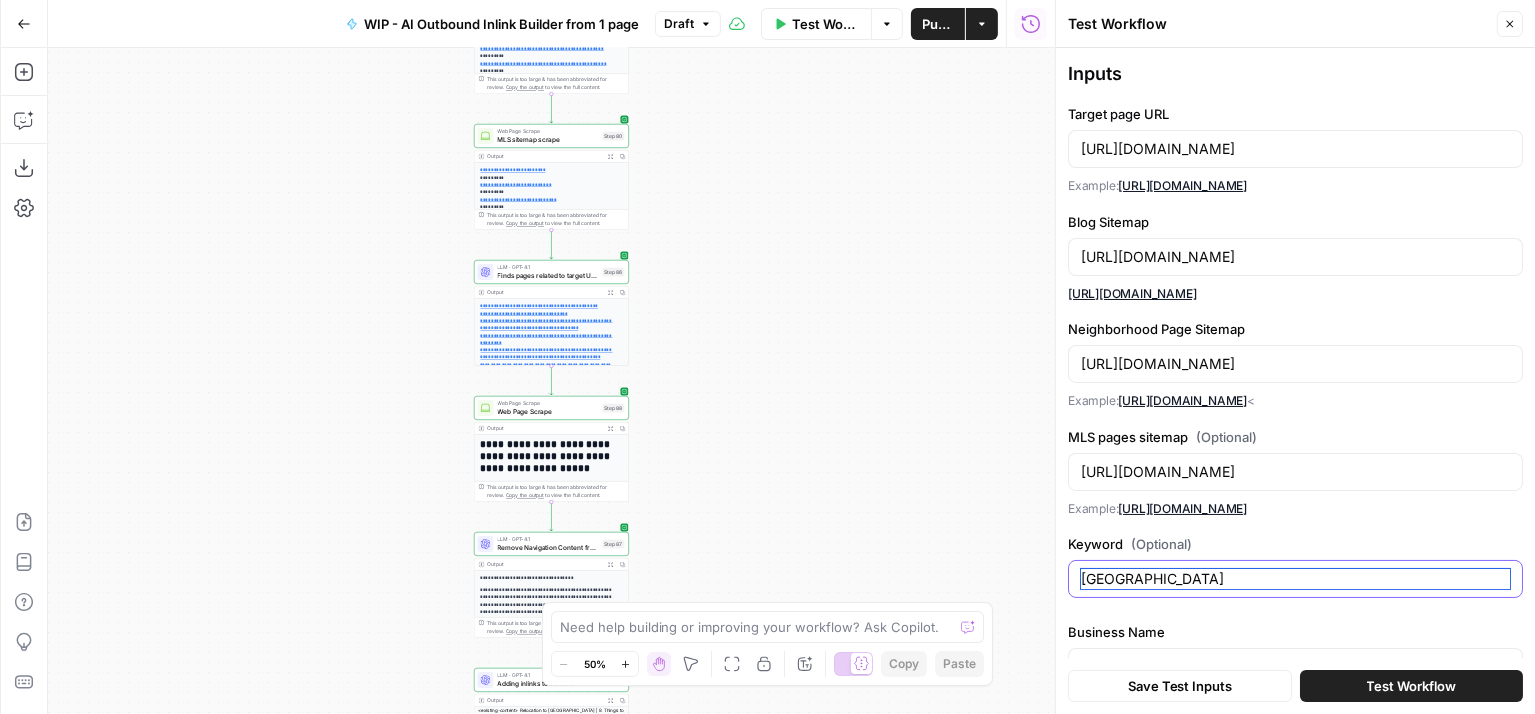 scroll, scrollTop: 0, scrollLeft: 0, axis: both 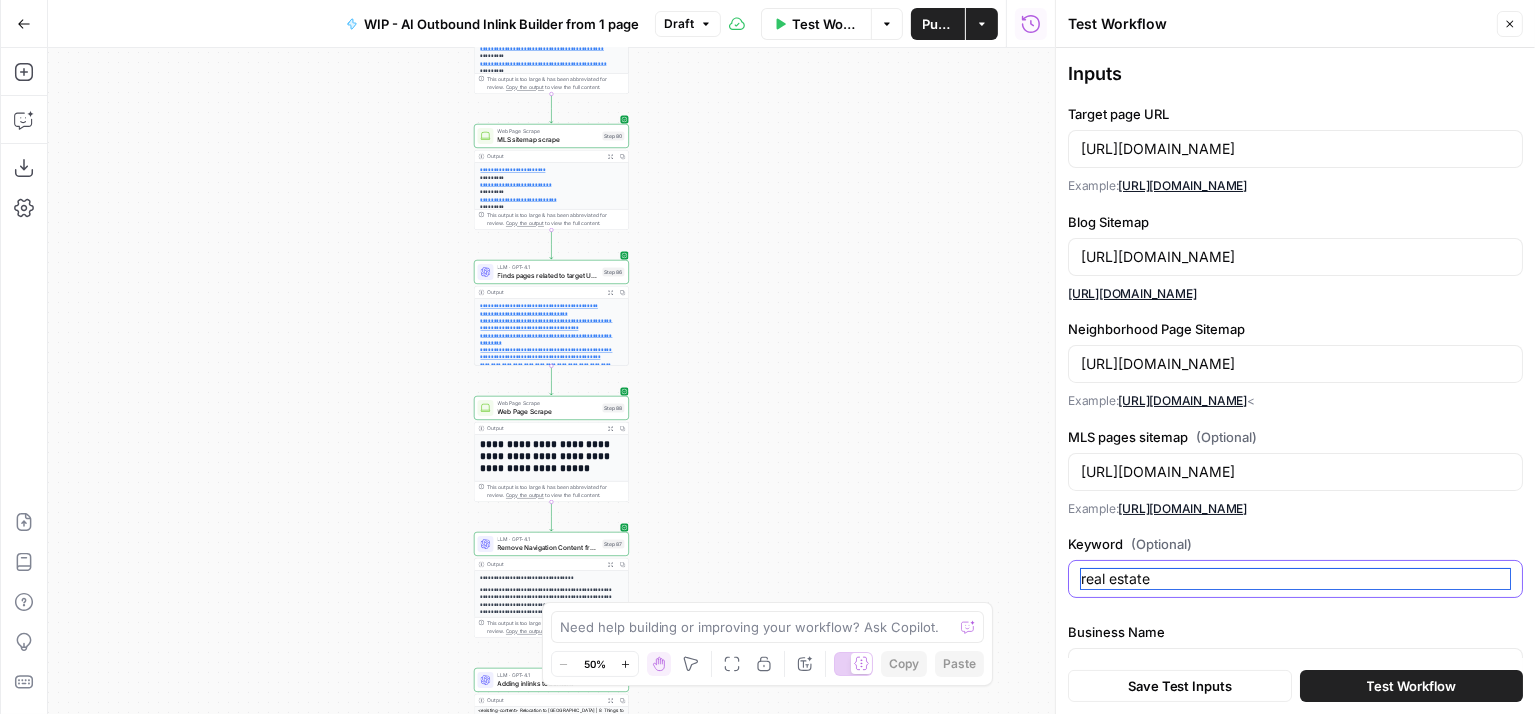 click on "real estate" at bounding box center [1295, 579] 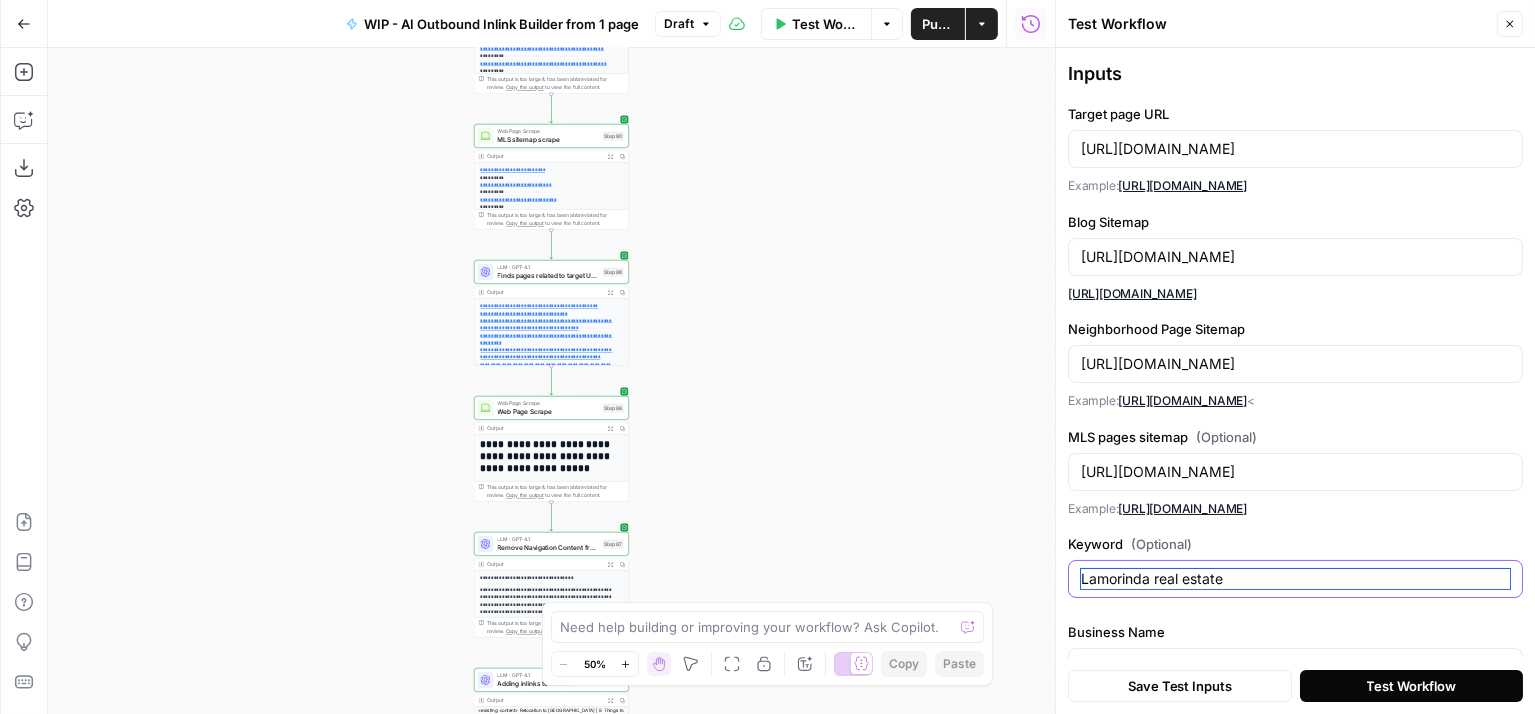 type on "Lamorinda real estate" 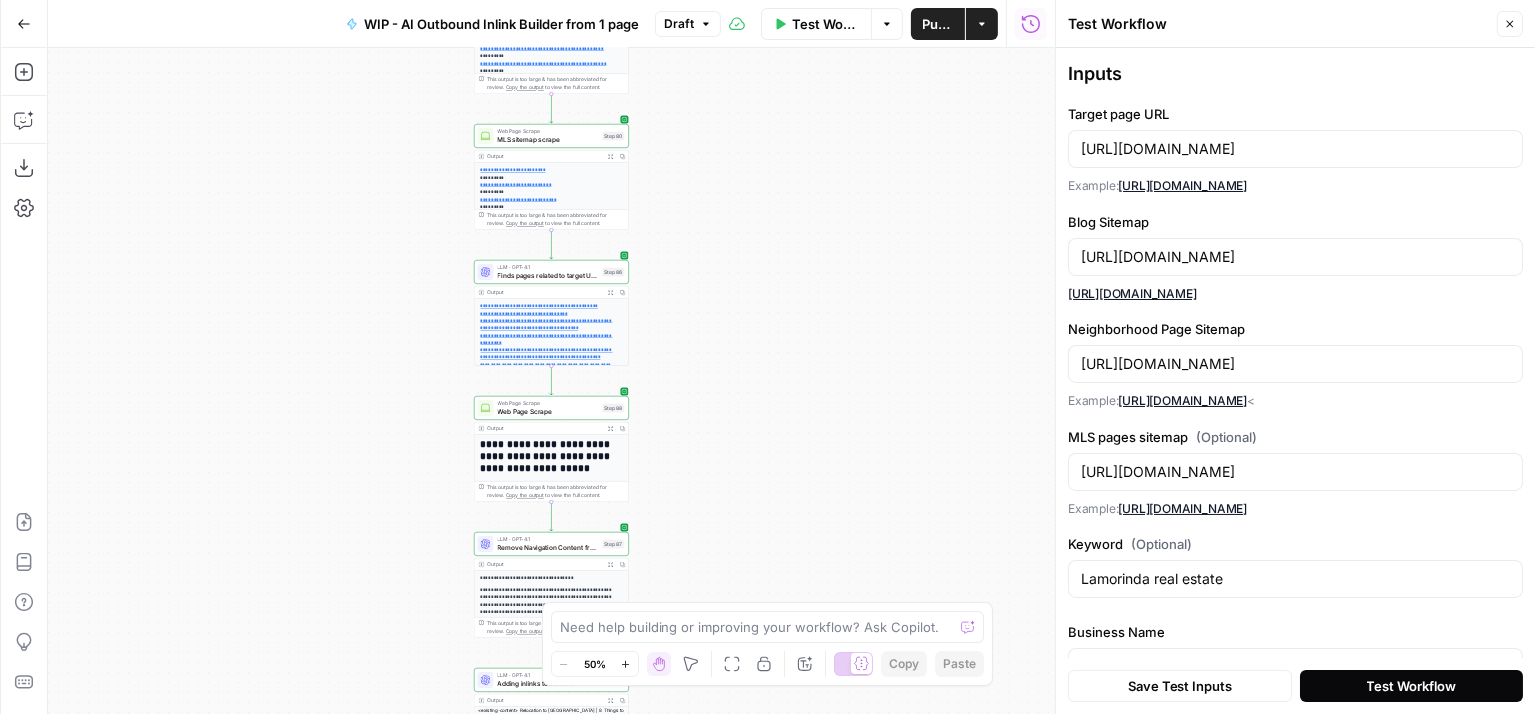 click on "Test Workflow" at bounding box center [1411, 686] 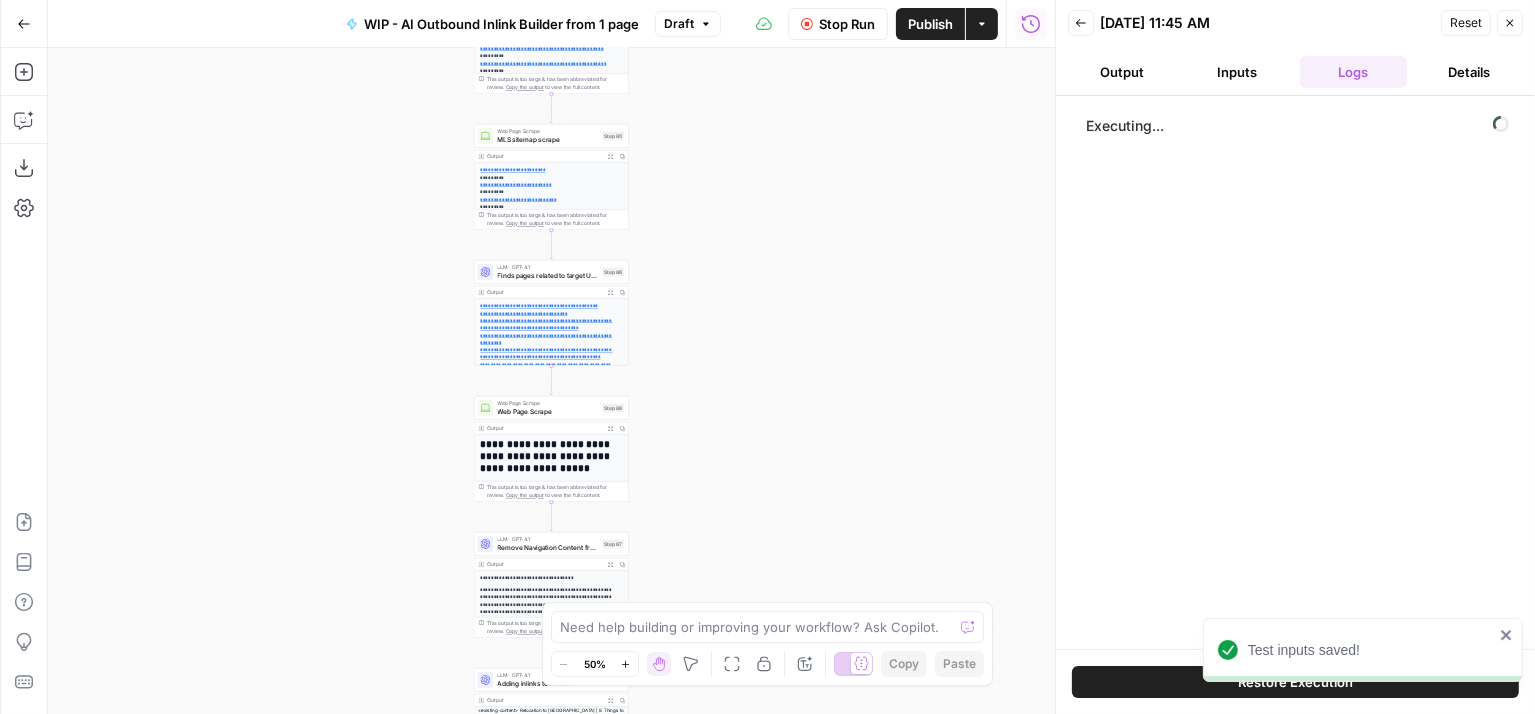 scroll, scrollTop: 0, scrollLeft: 0, axis: both 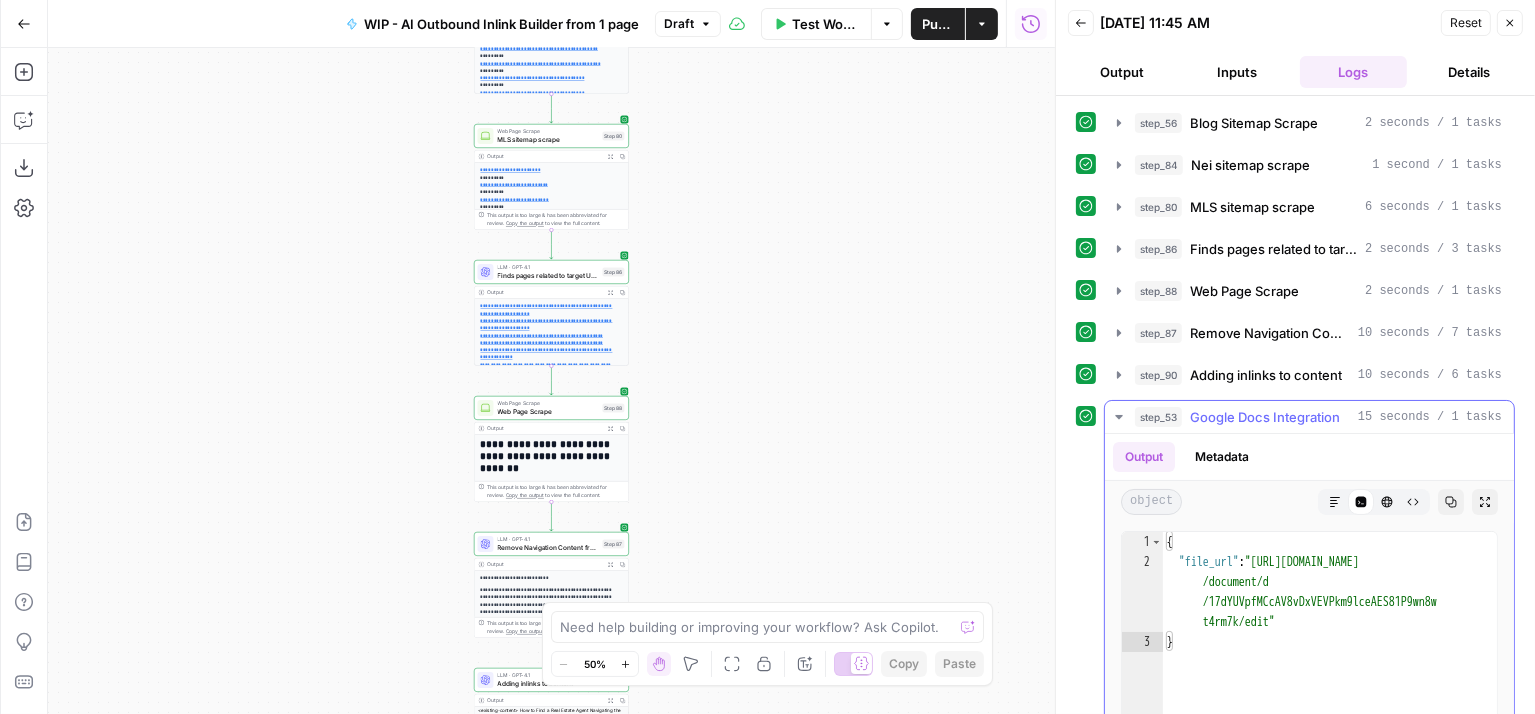 type on "**********" 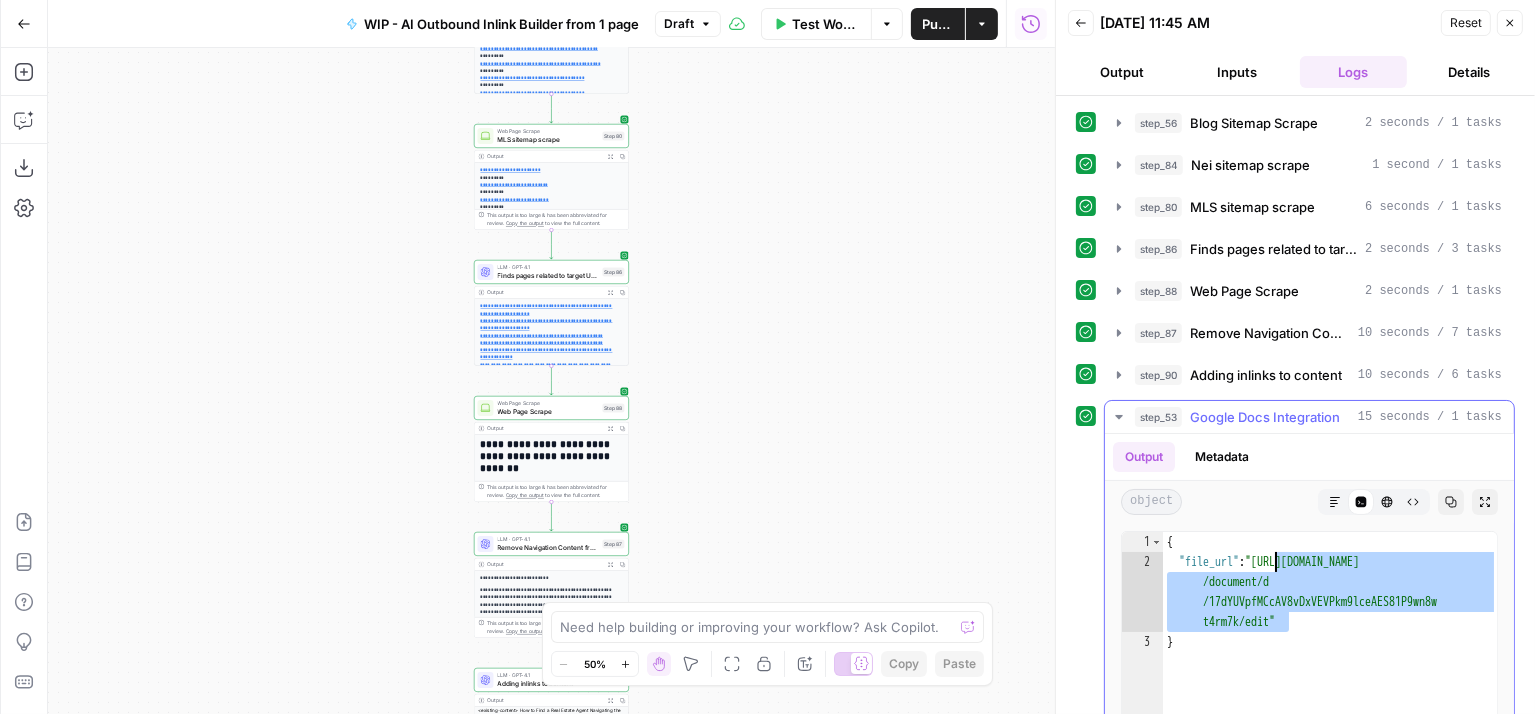drag, startPoint x: 1288, startPoint y: 620, endPoint x: 1277, endPoint y: 549, distance: 71.84706 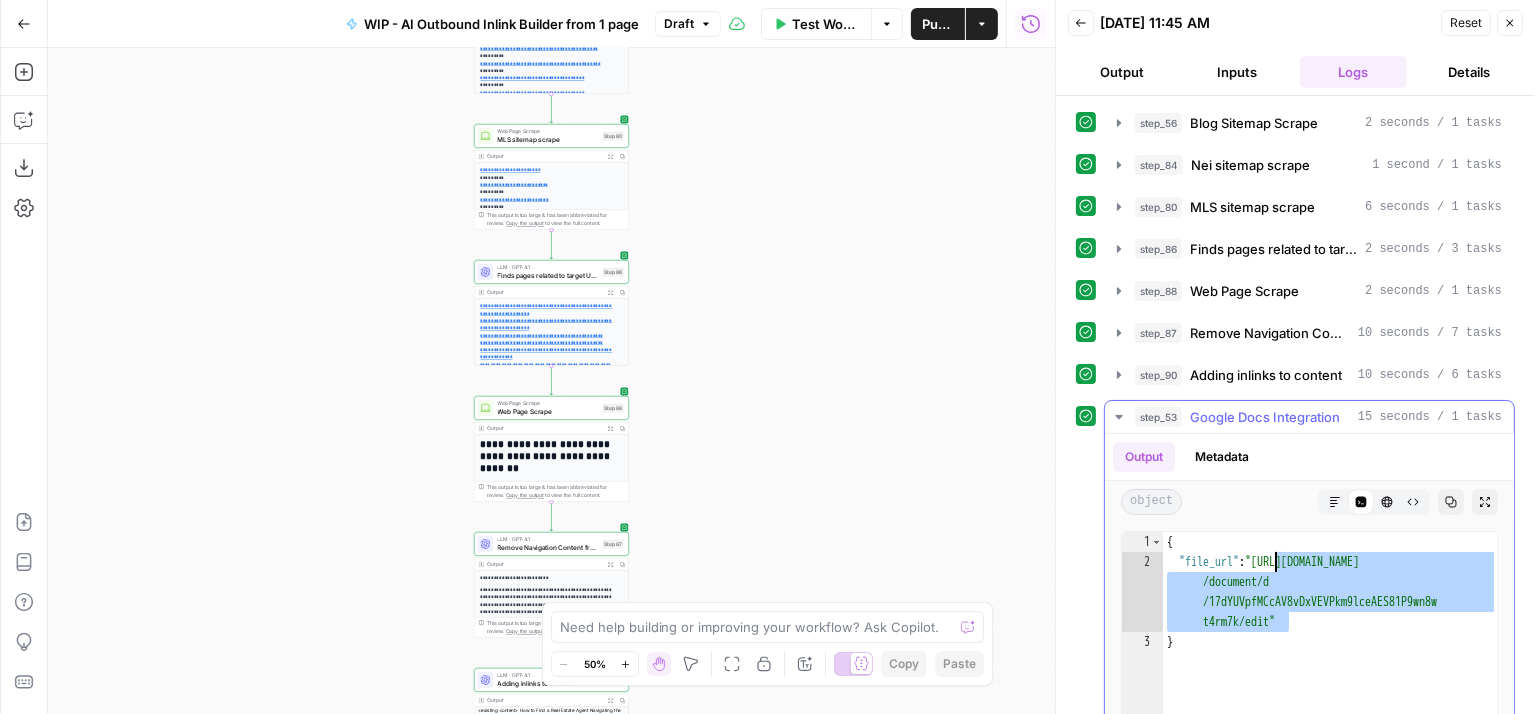 click on "{    "file_url" :  "[URL][DOMAIN_NAME]        /document/d        /17dYUVpfMCcAV8vDxVEVPkm9lceAES81P9wn8w        t4rm7k/edit" }" at bounding box center (1330, 749) 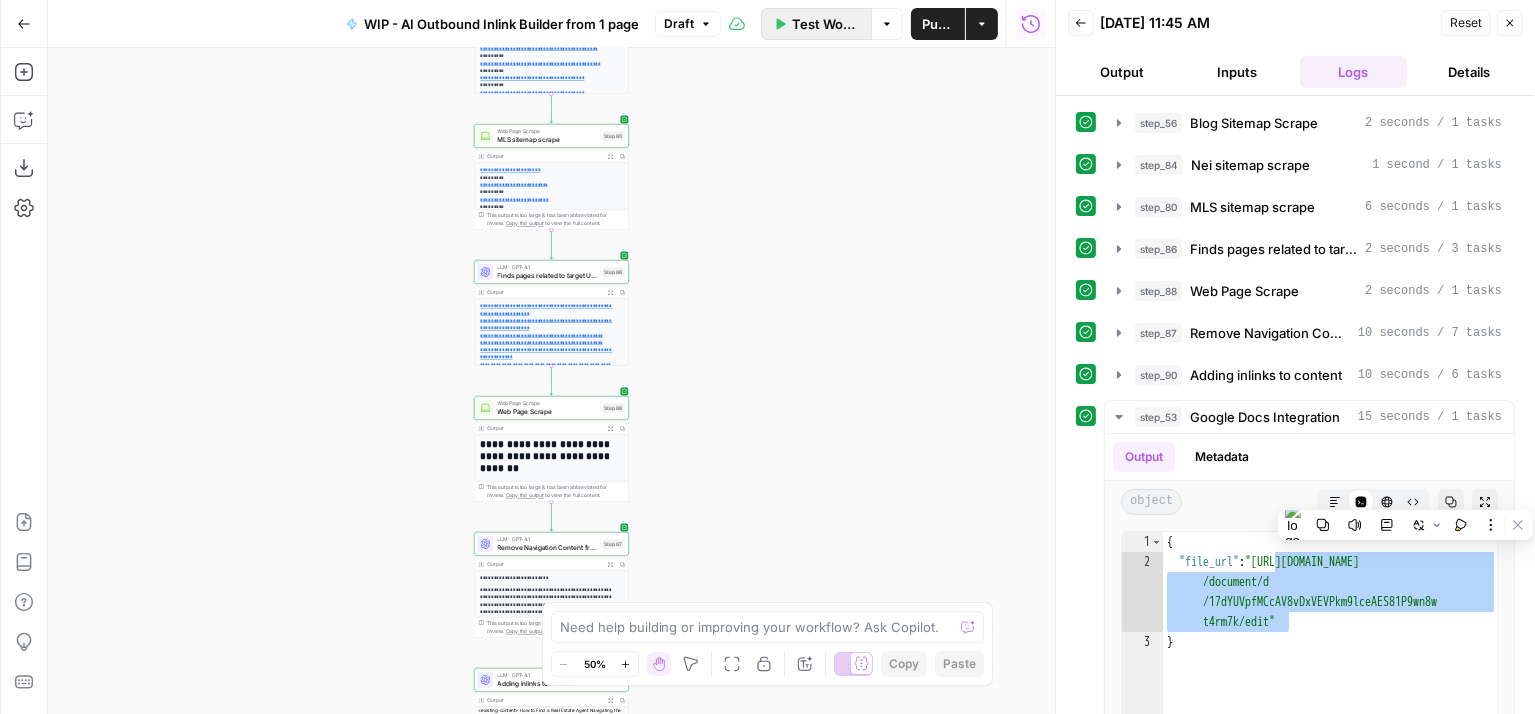 click on "Test Workflow" at bounding box center [816, 24] 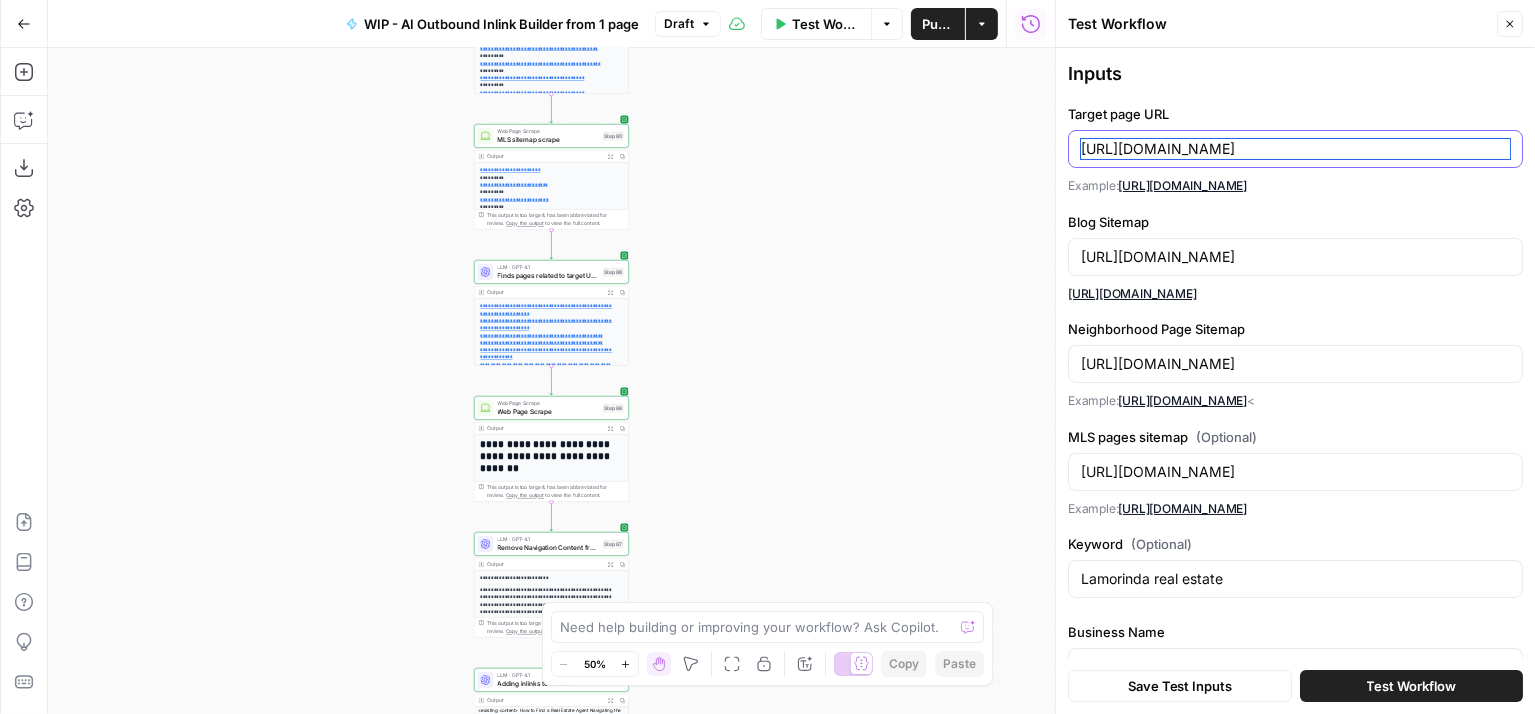 drag, startPoint x: 1080, startPoint y: 152, endPoint x: 1532, endPoint y: 168, distance: 452.2831 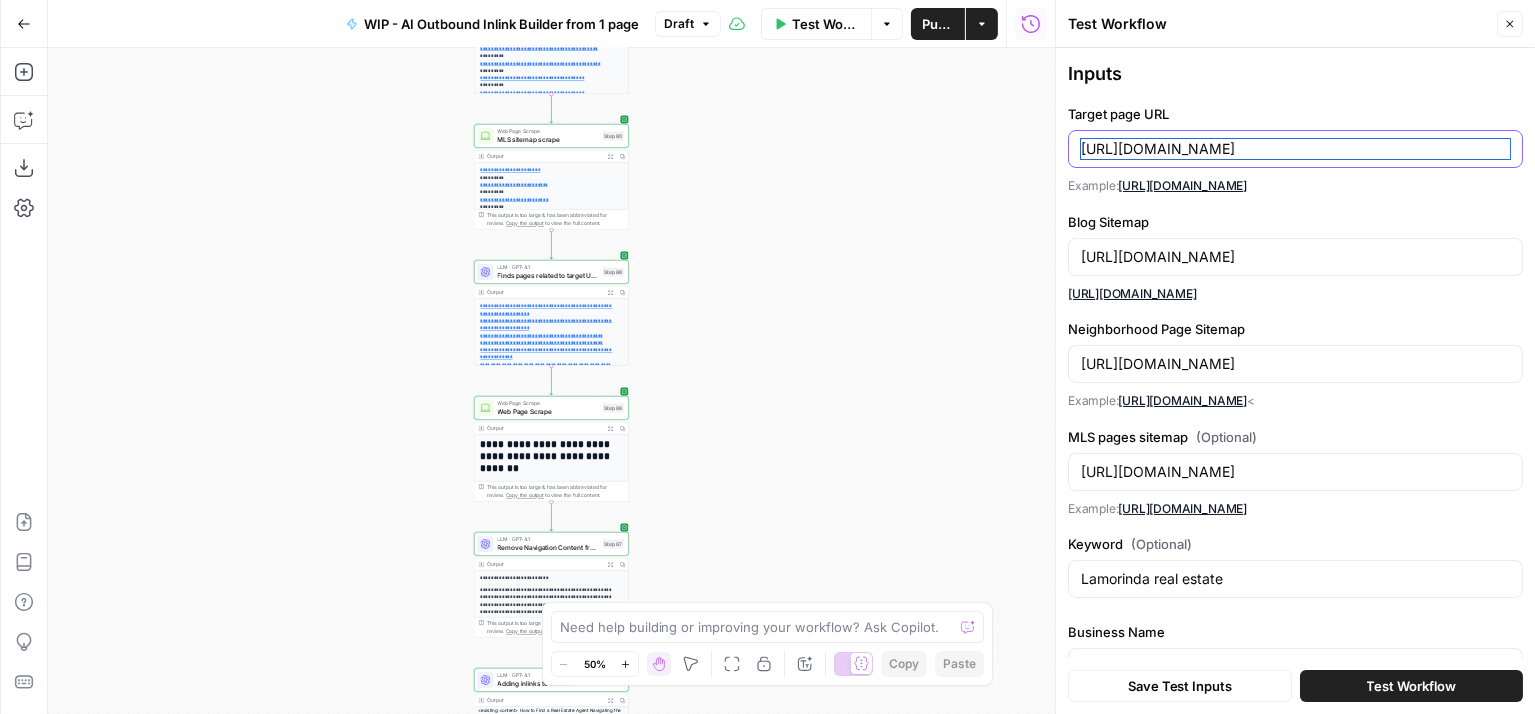 click on "Inputs Target page URL [URL][DOMAIN_NAME] Example:  [URL][DOMAIN_NAME] Blog Sitemap [URL][DOMAIN_NAME] [URL][DOMAIN_NAME] Neighborhood Page Sitemap [URL][DOMAIN_NAME] Example:  [URL][DOMAIN_NAME] < MLS pages sitemap   (Optional) [URL][DOMAIN_NAME] Example:  [URL][DOMAIN_NAME] Keyword   (Optional) Lamorinda real estate Business Name [PERSON_NAME] Save Test Inputs Test Workflow" at bounding box center (1295, 381) 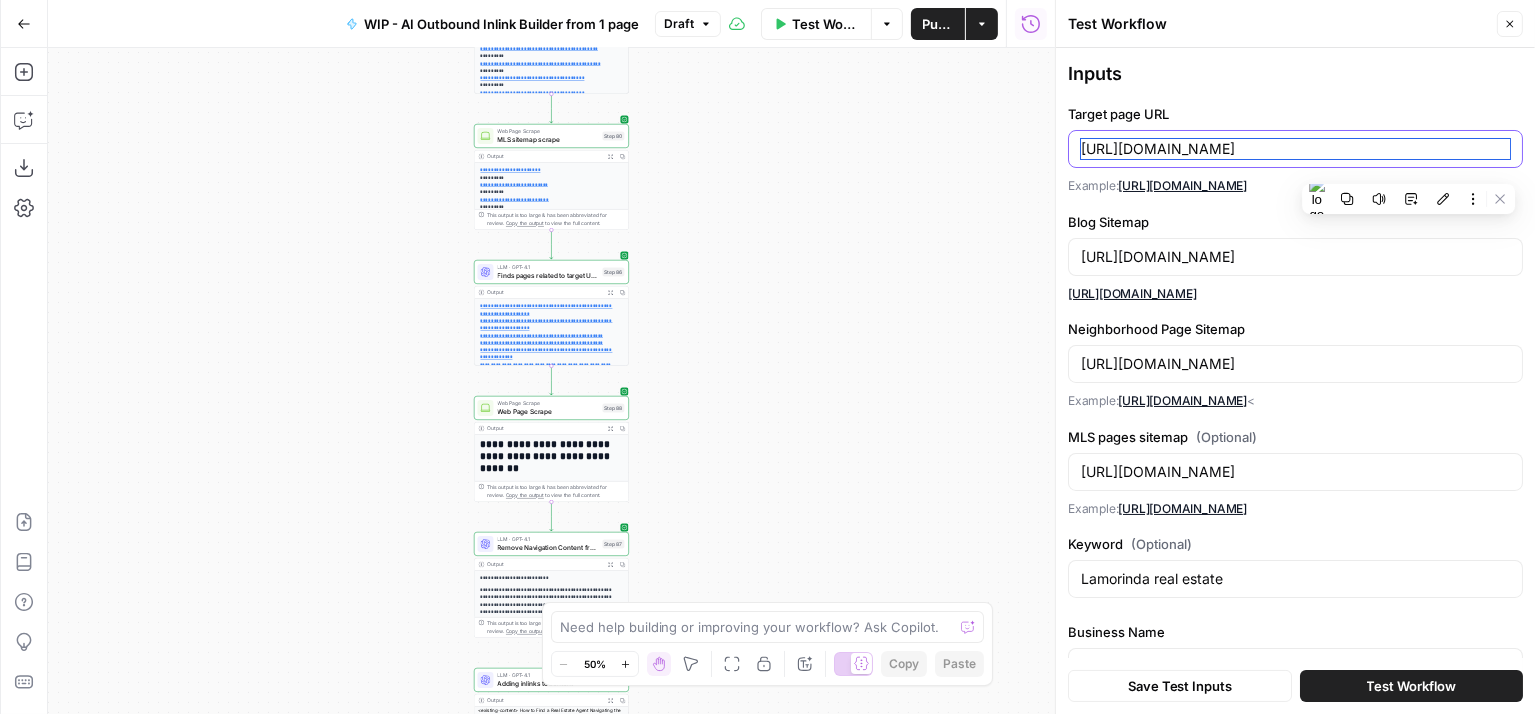 paste on "[DOMAIN_NAME][URL]" 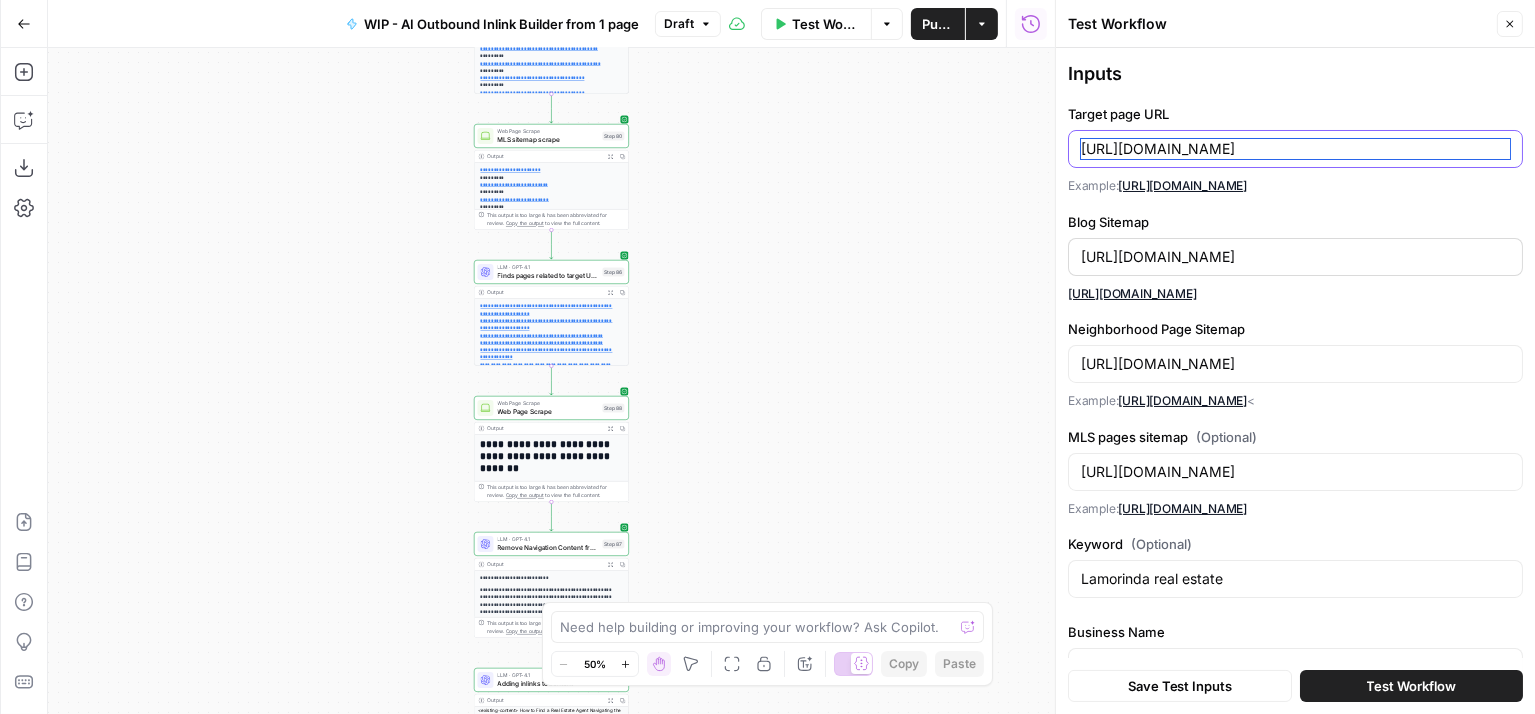 type on "[URL][DOMAIN_NAME]" 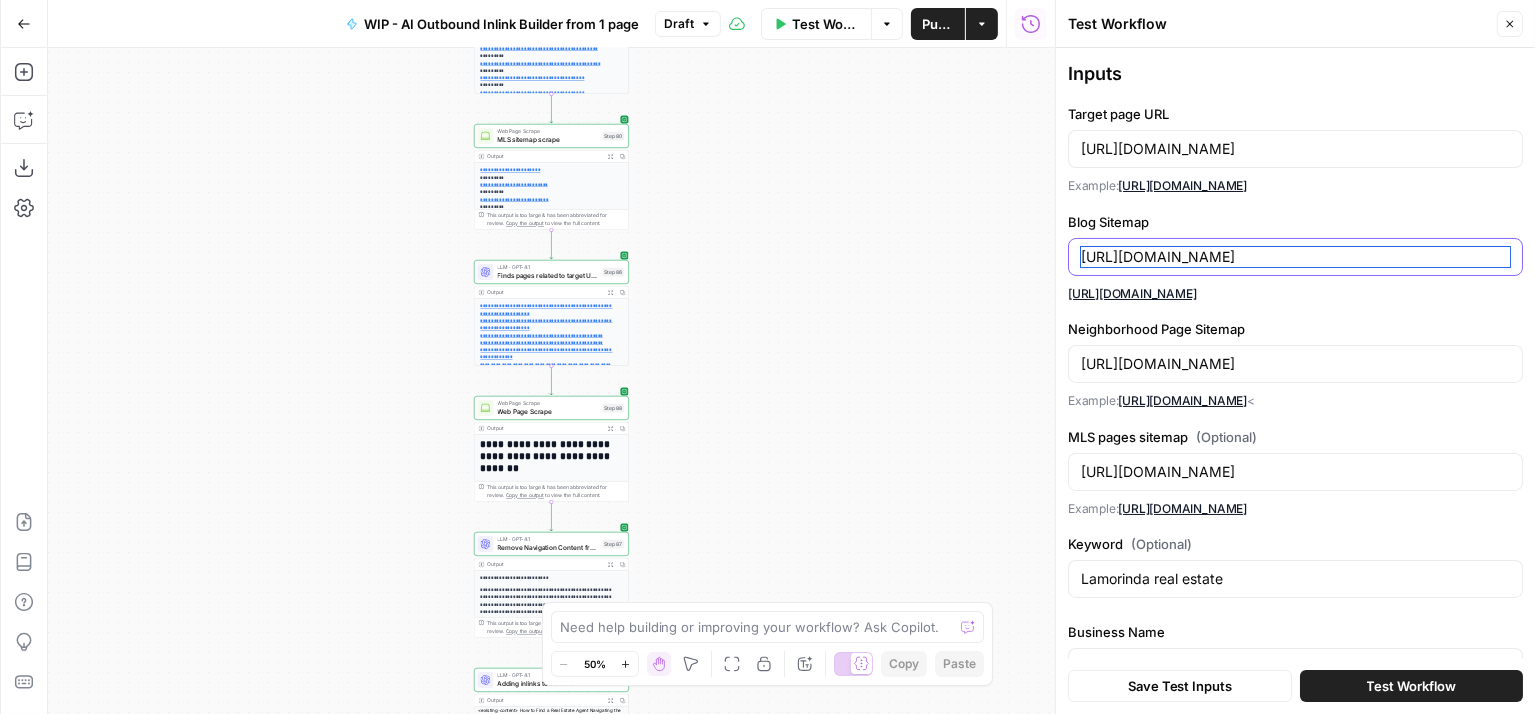 scroll, scrollTop: 0, scrollLeft: 0, axis: both 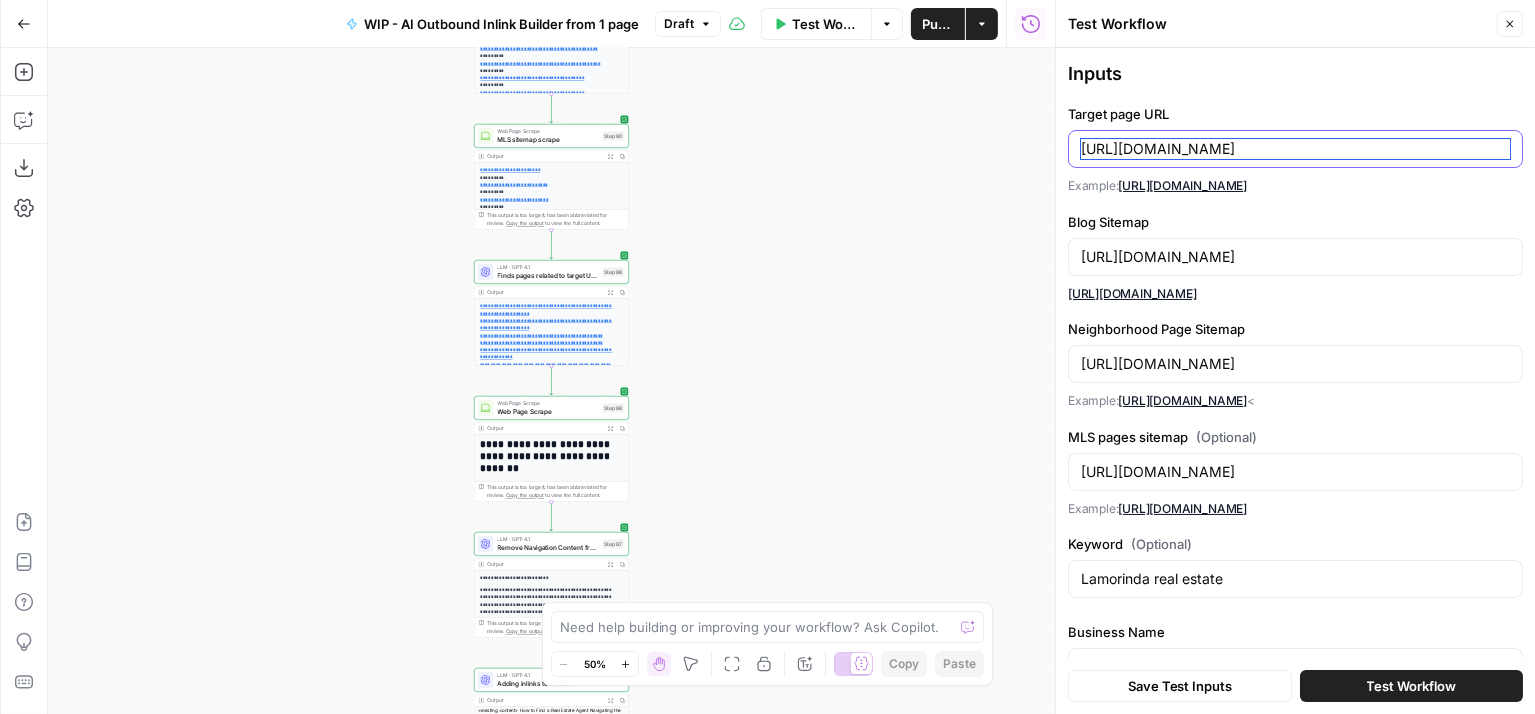 drag, startPoint x: 1272, startPoint y: 149, endPoint x: 1036, endPoint y: 150, distance: 236.00212 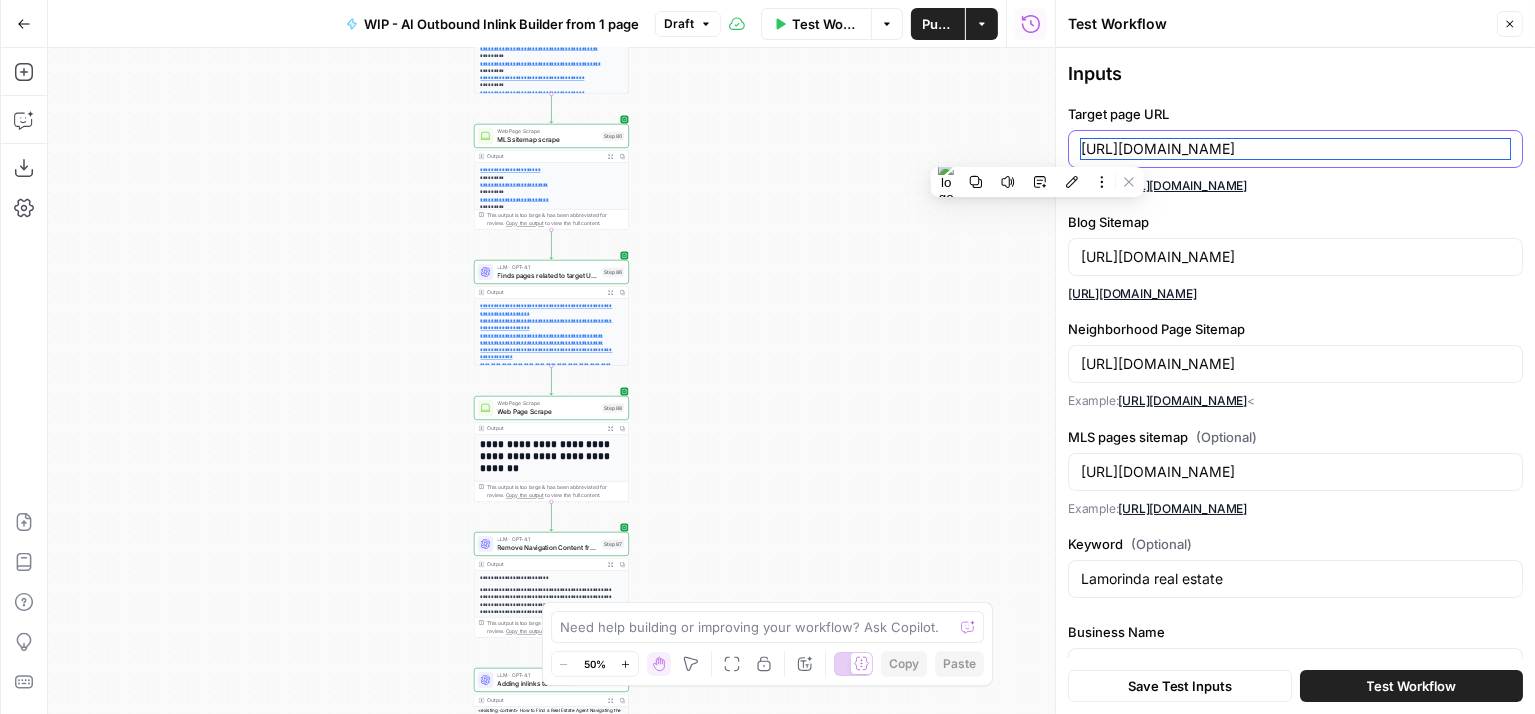 click on "[URL][DOMAIN_NAME]" at bounding box center [1295, 149] 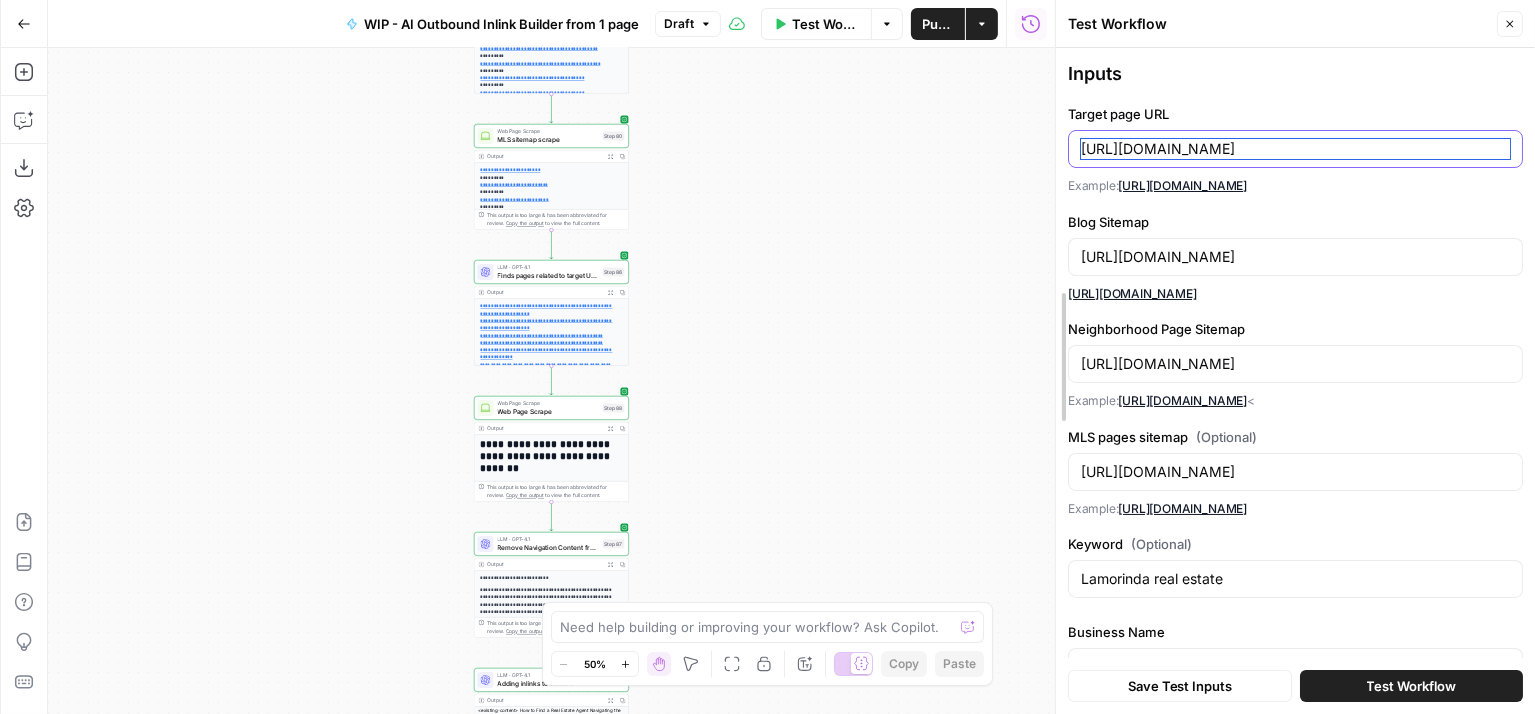 drag, startPoint x: 1277, startPoint y: 149, endPoint x: 1064, endPoint y: 153, distance: 213.03755 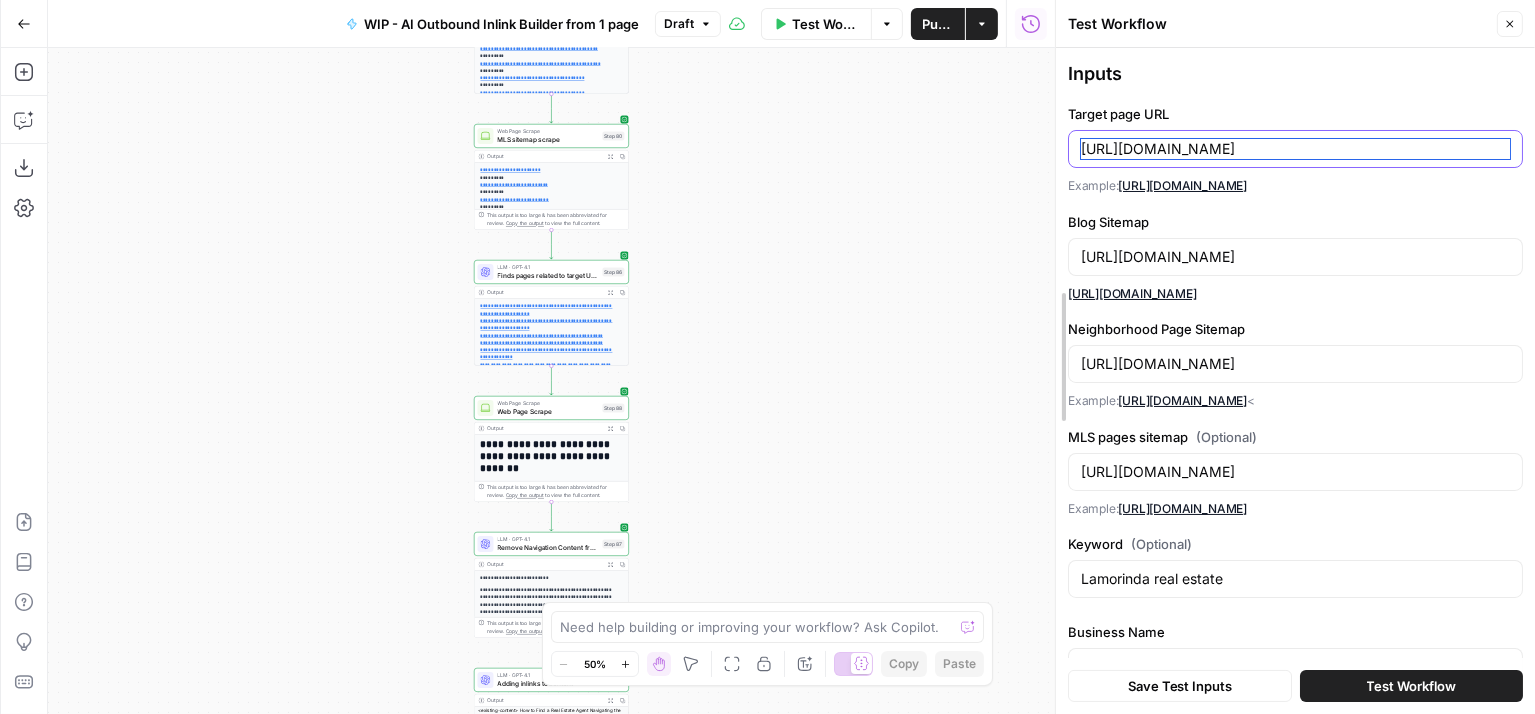 click on "Test Workflow Close Inputs Target page URL [URL][DOMAIN_NAME] Example:  [URL][DOMAIN_NAME] Blog Sitemap [URL][DOMAIN_NAME] [URL][DOMAIN_NAME] Neighborhood Page Sitemap [URL][DOMAIN_NAME] Example:  [URL][DOMAIN_NAME] < MLS pages sitemap   (Optional) [URL][DOMAIN_NAME] Example:  [URL][DOMAIN_NAME] Keyword   (Optional) Lamorinda real estate Business Name [PERSON_NAME] Save Test Inputs Test Workflow" at bounding box center [1295, 357] 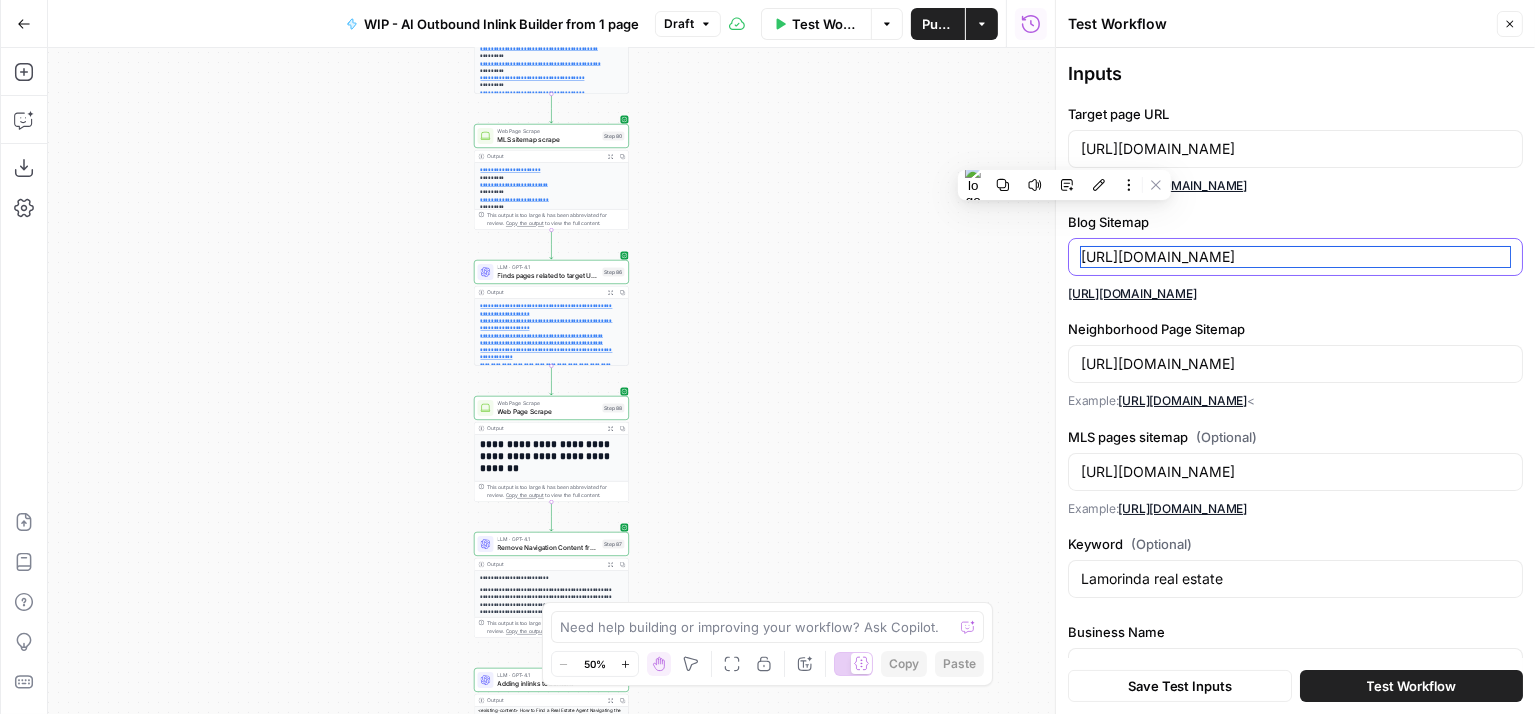 drag, startPoint x: 1281, startPoint y: 258, endPoint x: 1078, endPoint y: 262, distance: 203.0394 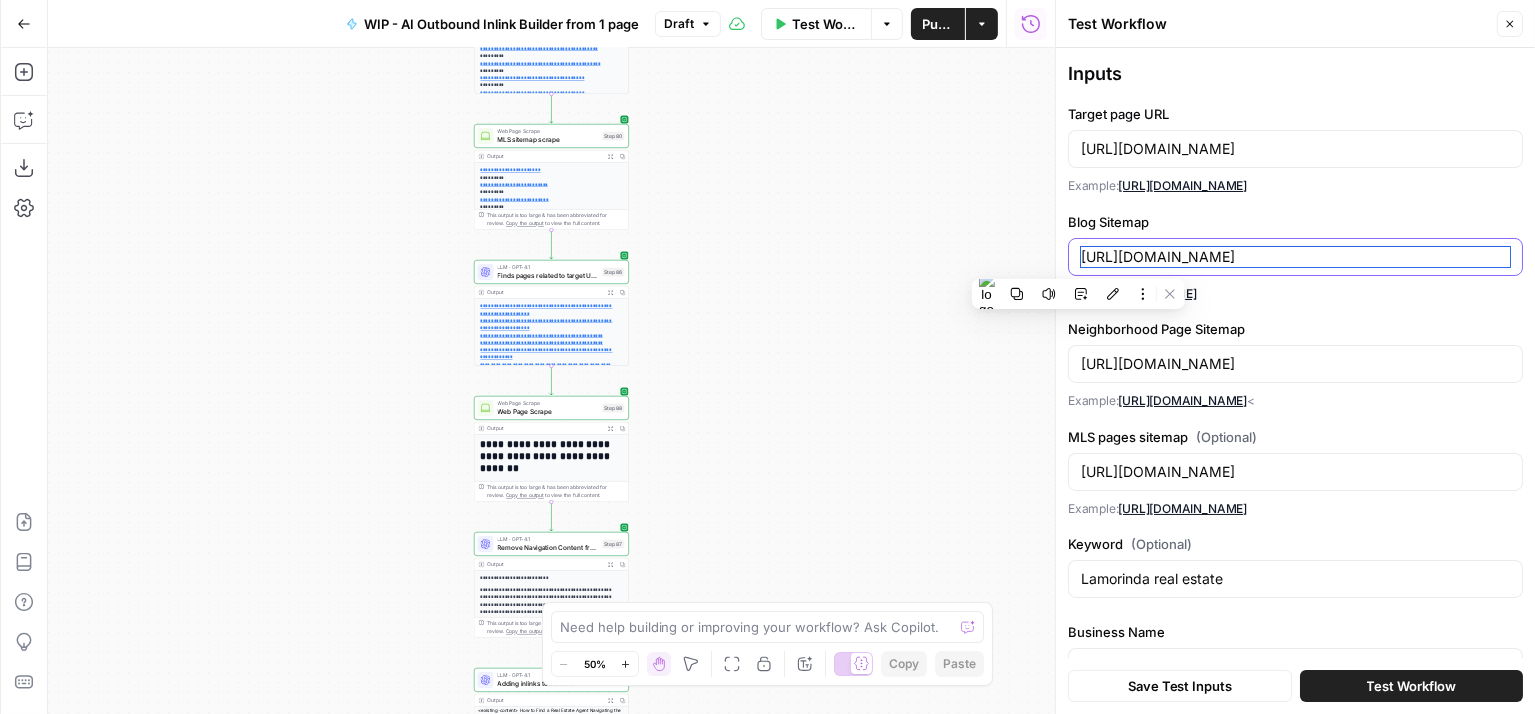 paste on "arlingtonexperts" 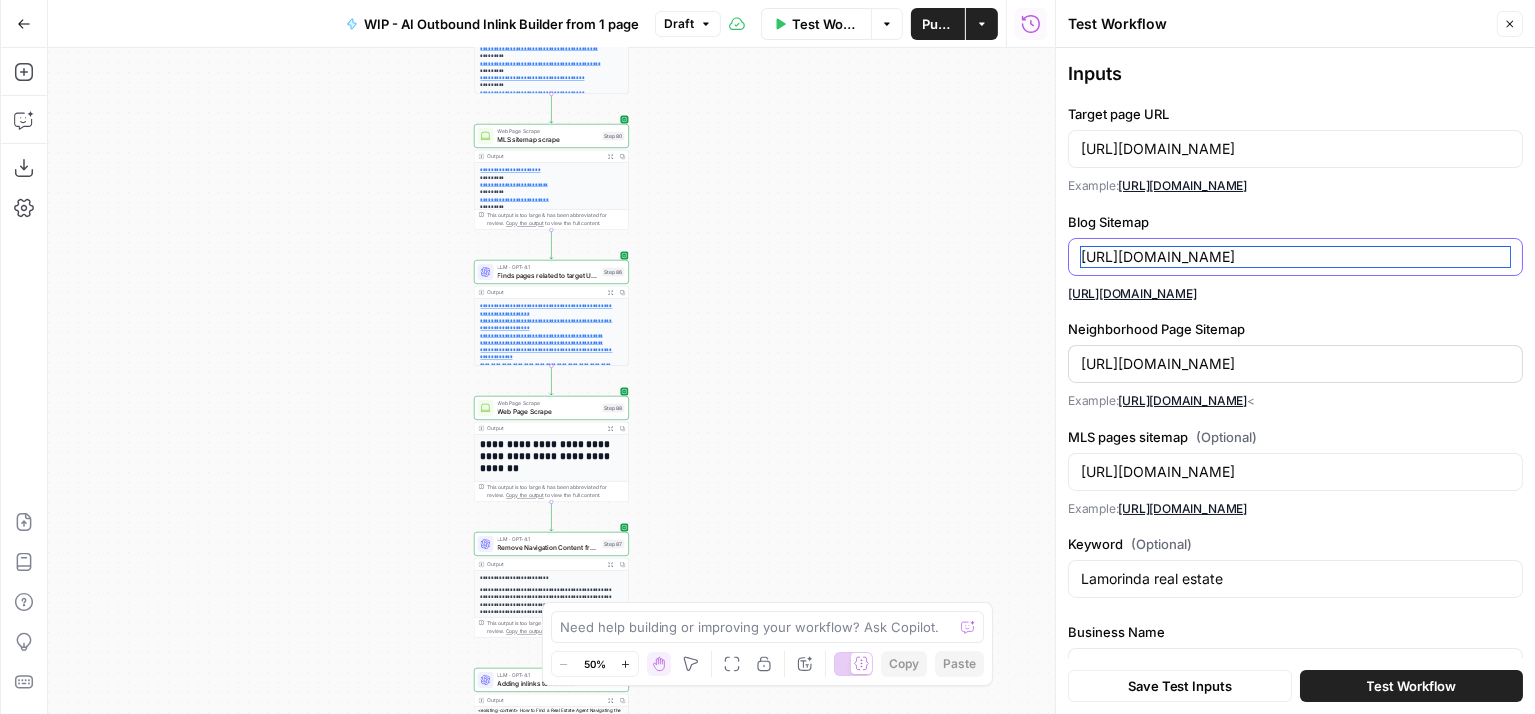 type on "[URL][DOMAIN_NAME]" 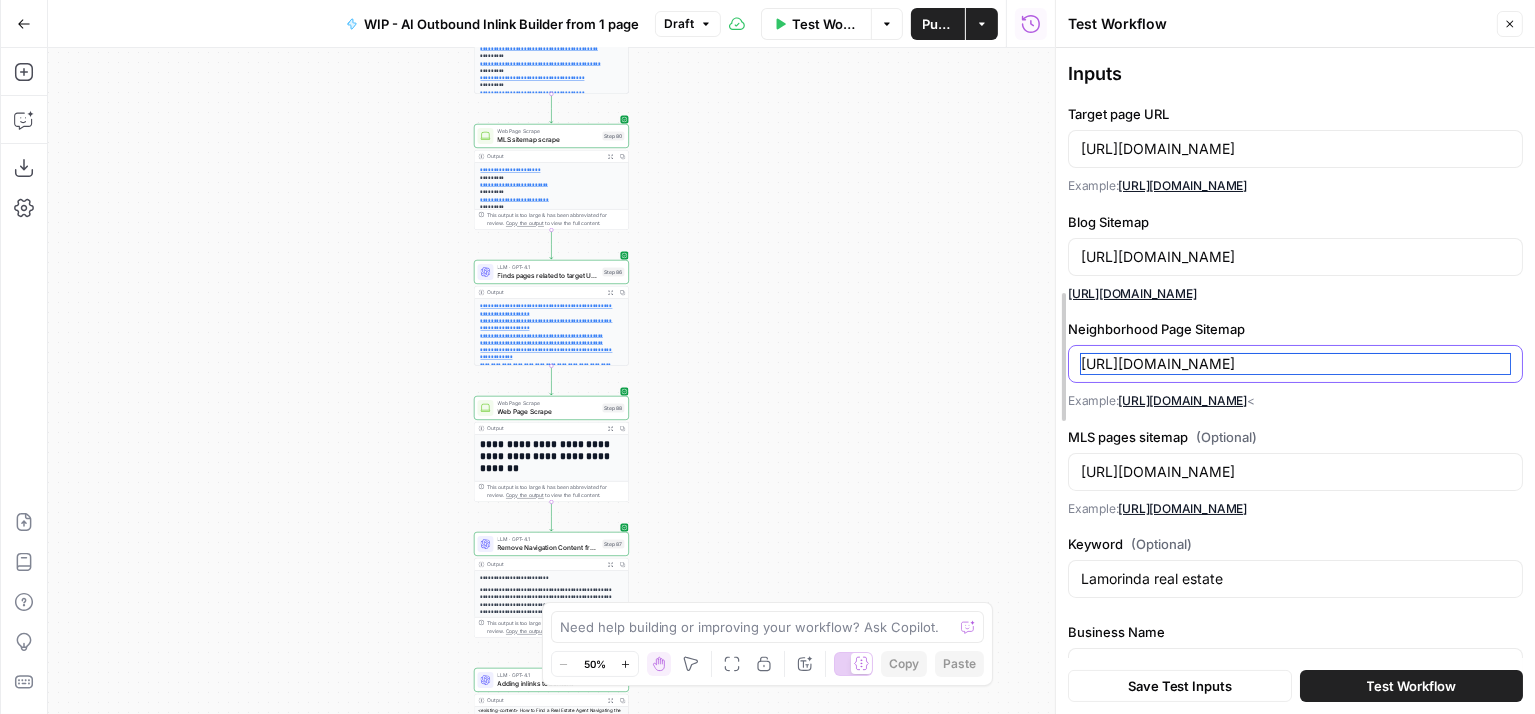 drag, startPoint x: 1282, startPoint y: 360, endPoint x: 1060, endPoint y: 357, distance: 222.02026 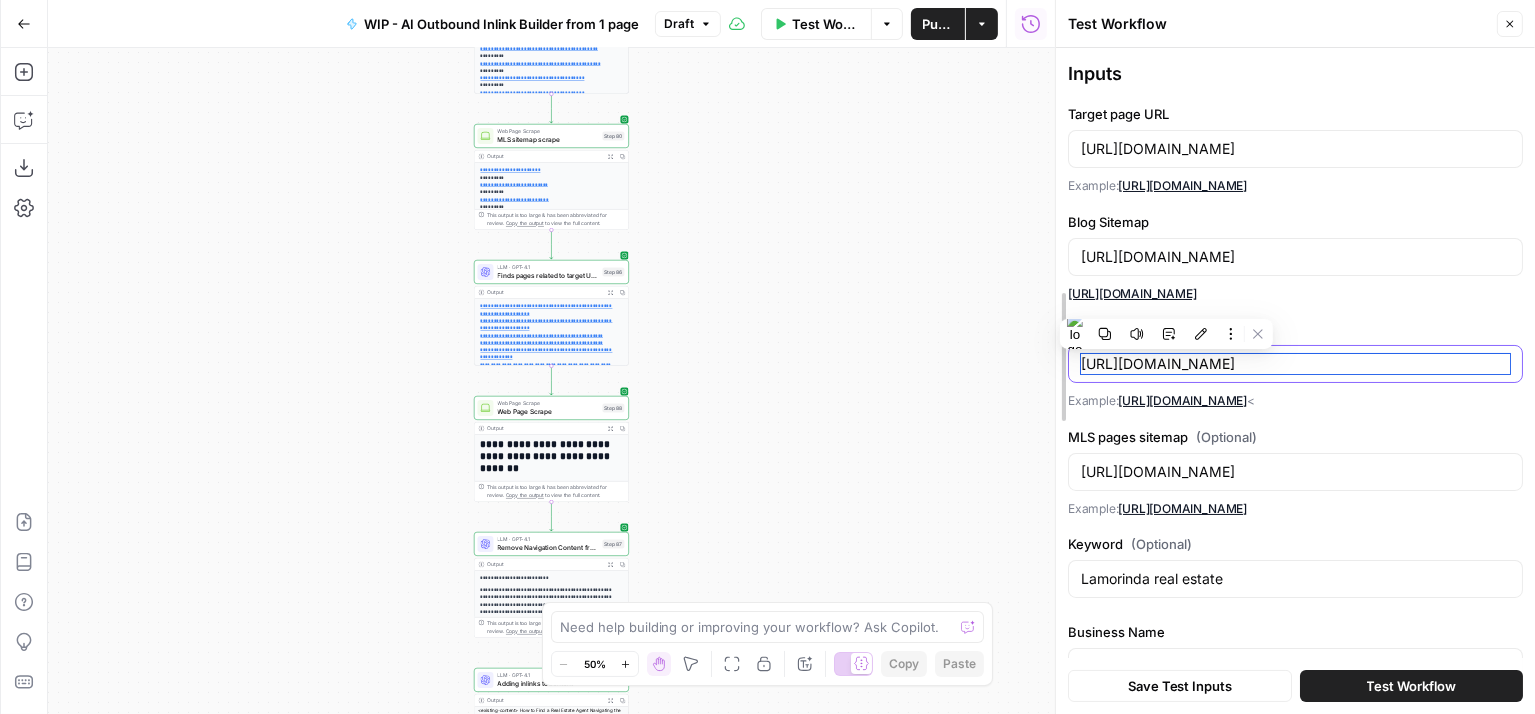 paste on "arlingtonexperts" 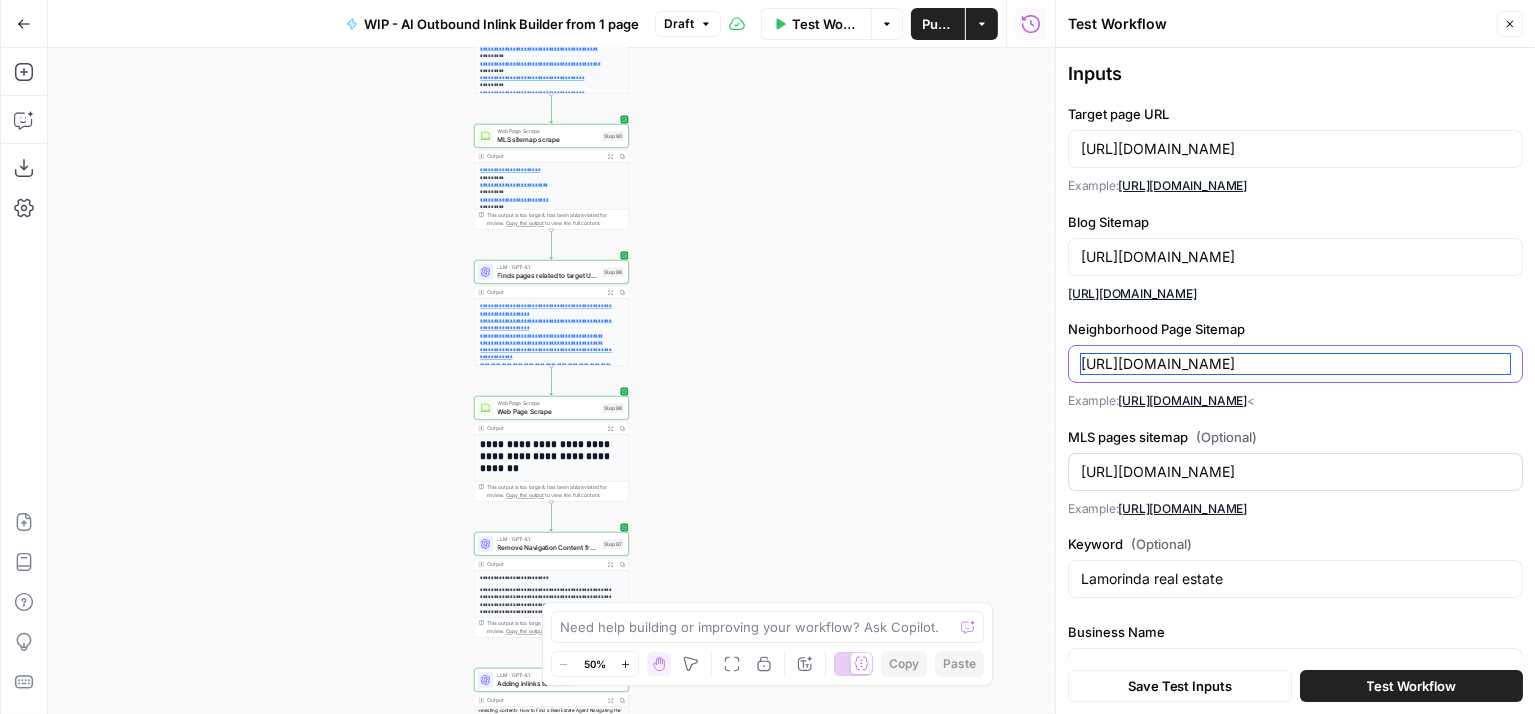 type on "[URL][DOMAIN_NAME]" 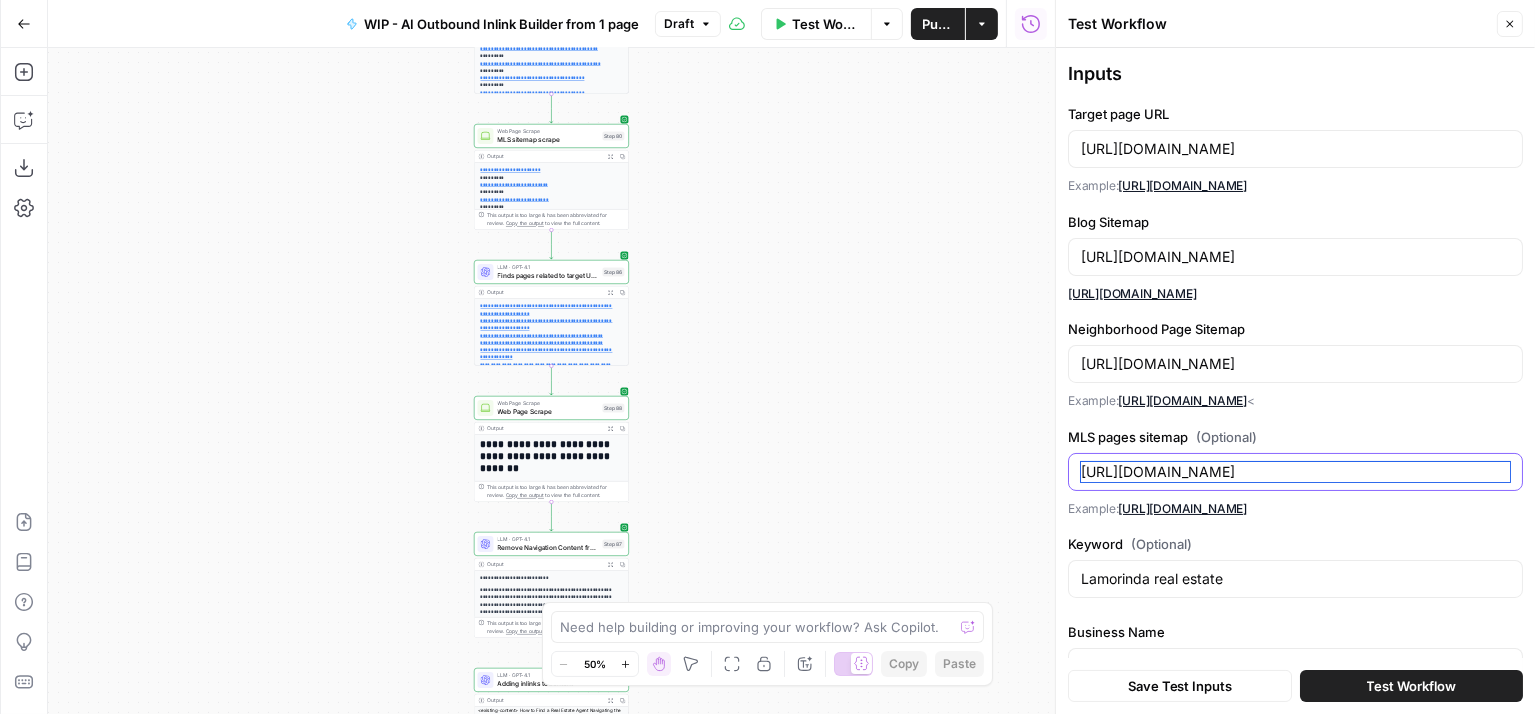 drag, startPoint x: 1281, startPoint y: 469, endPoint x: 1043, endPoint y: 473, distance: 238.03362 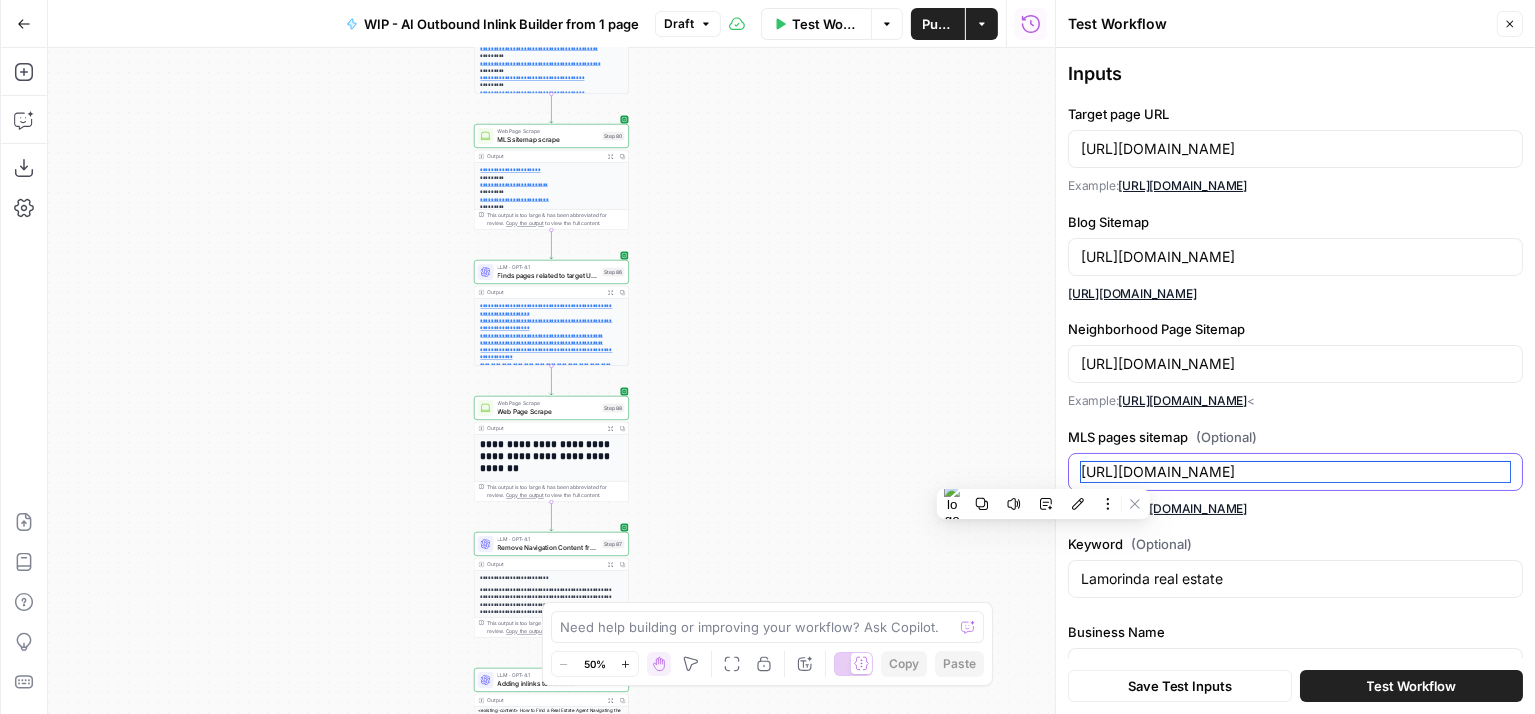 click on "[URL][DOMAIN_NAME]" at bounding box center [1295, 472] 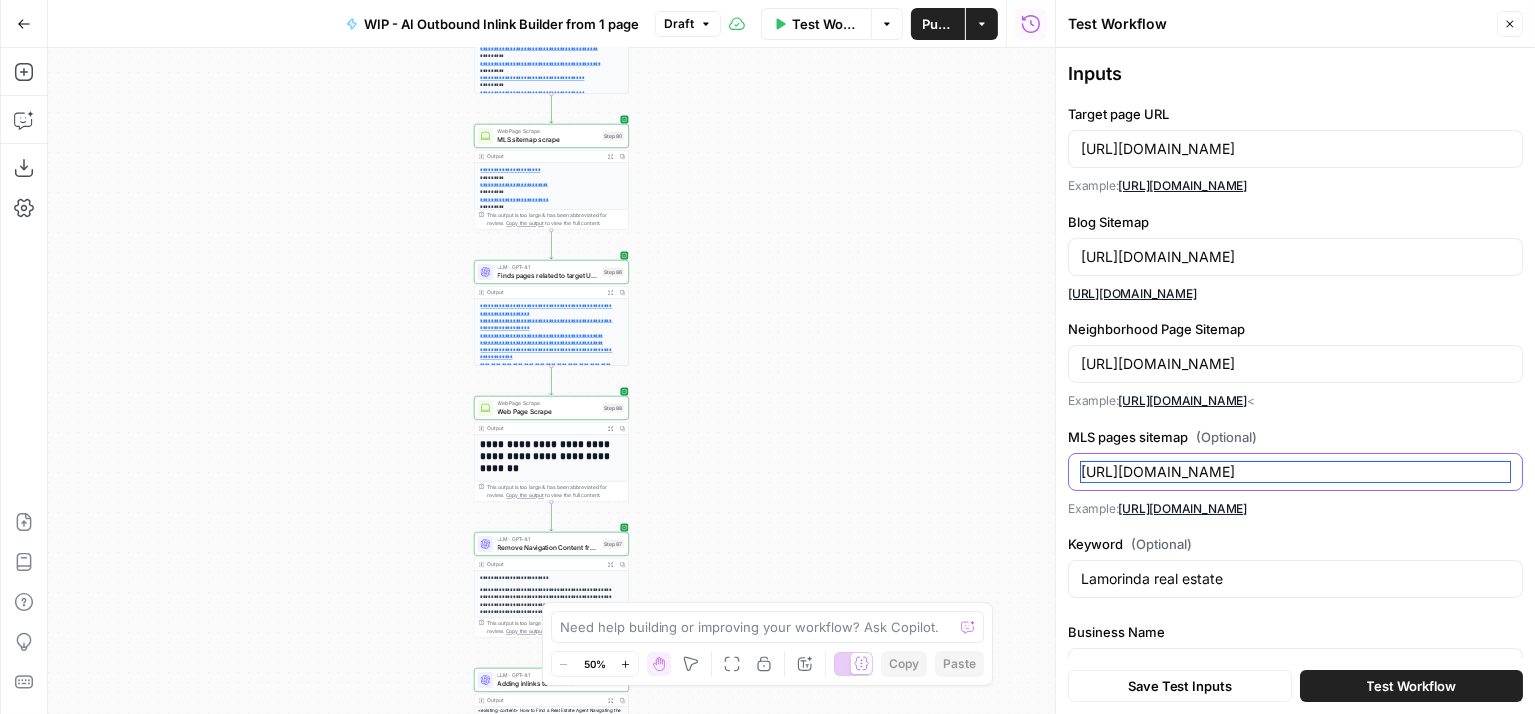 drag, startPoint x: 1283, startPoint y: 467, endPoint x: 1082, endPoint y: 473, distance: 201.08954 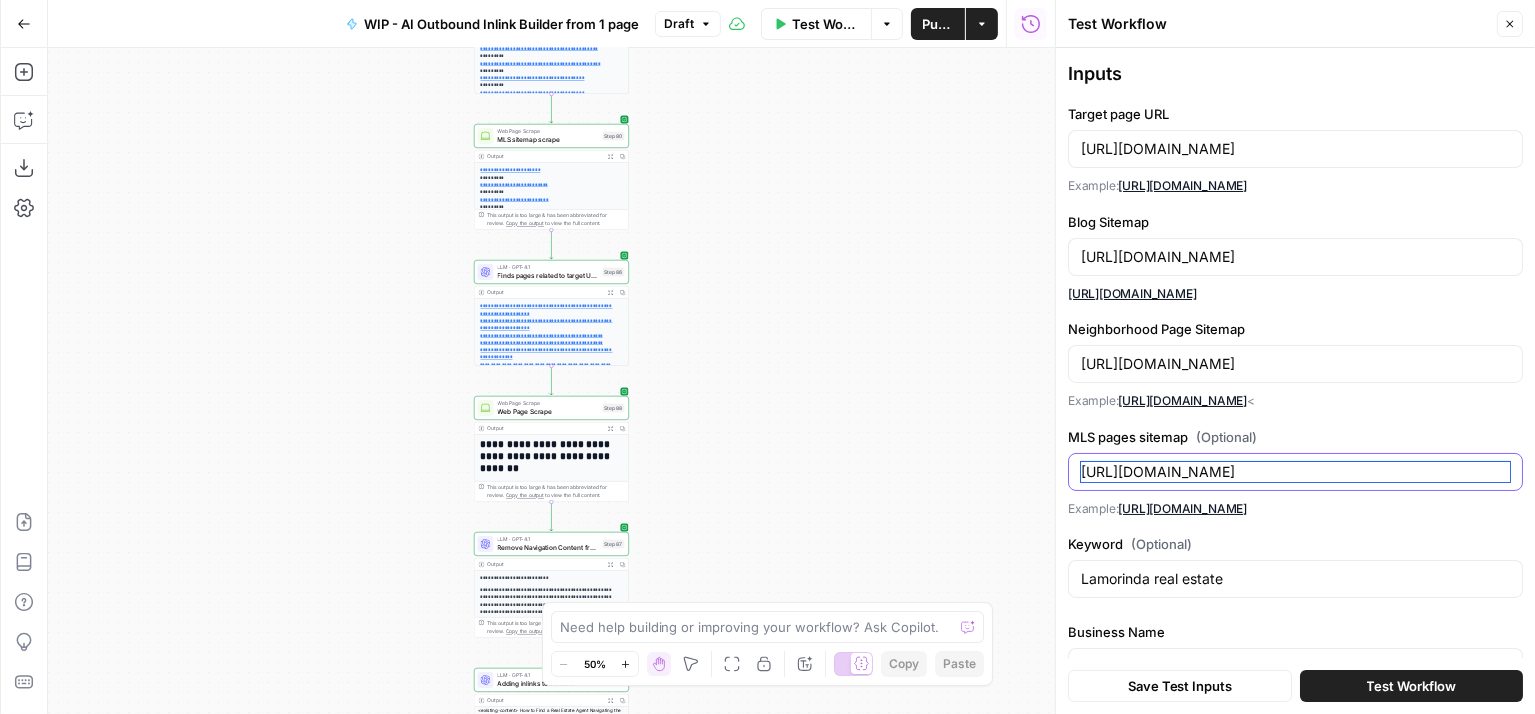 click on "[URL][DOMAIN_NAME]" at bounding box center (1295, 472) 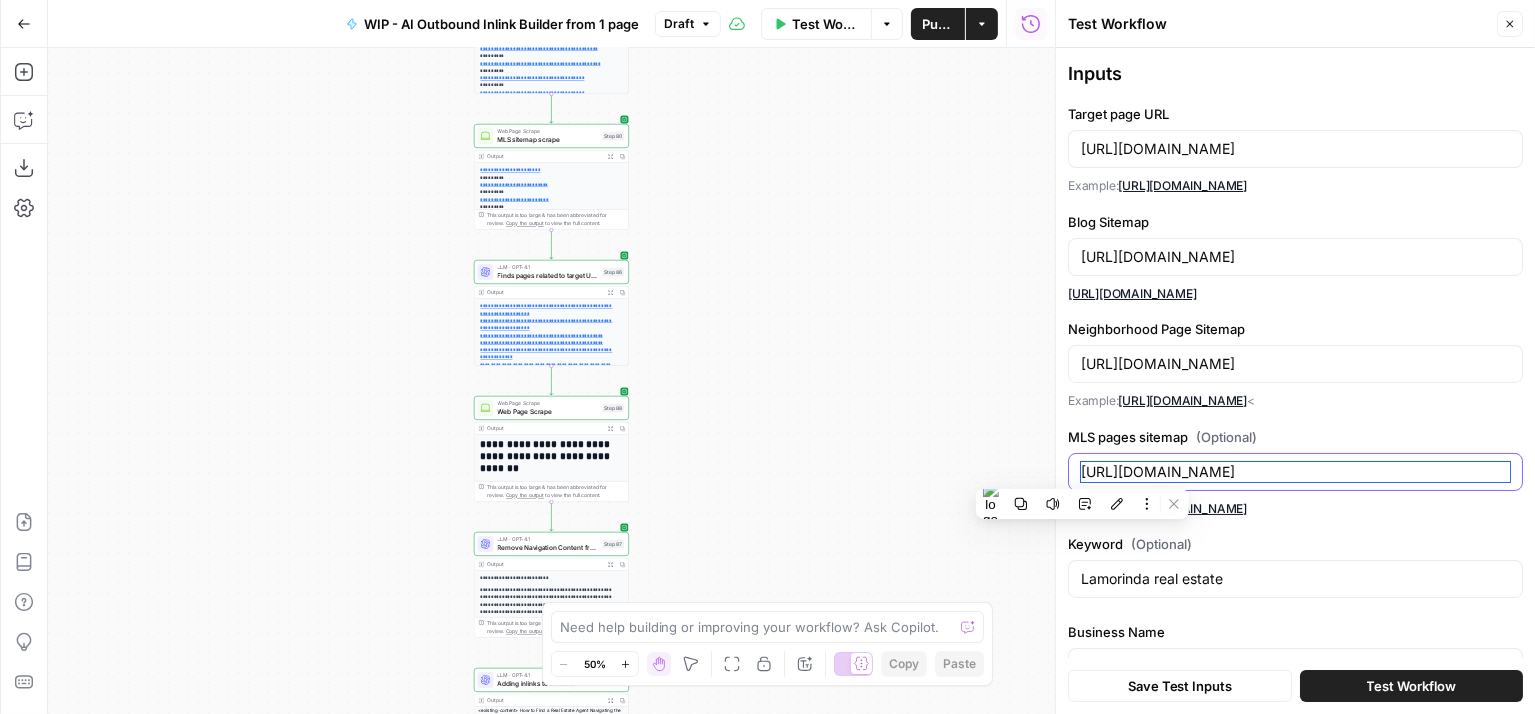 paste on "arlingtonexperts" 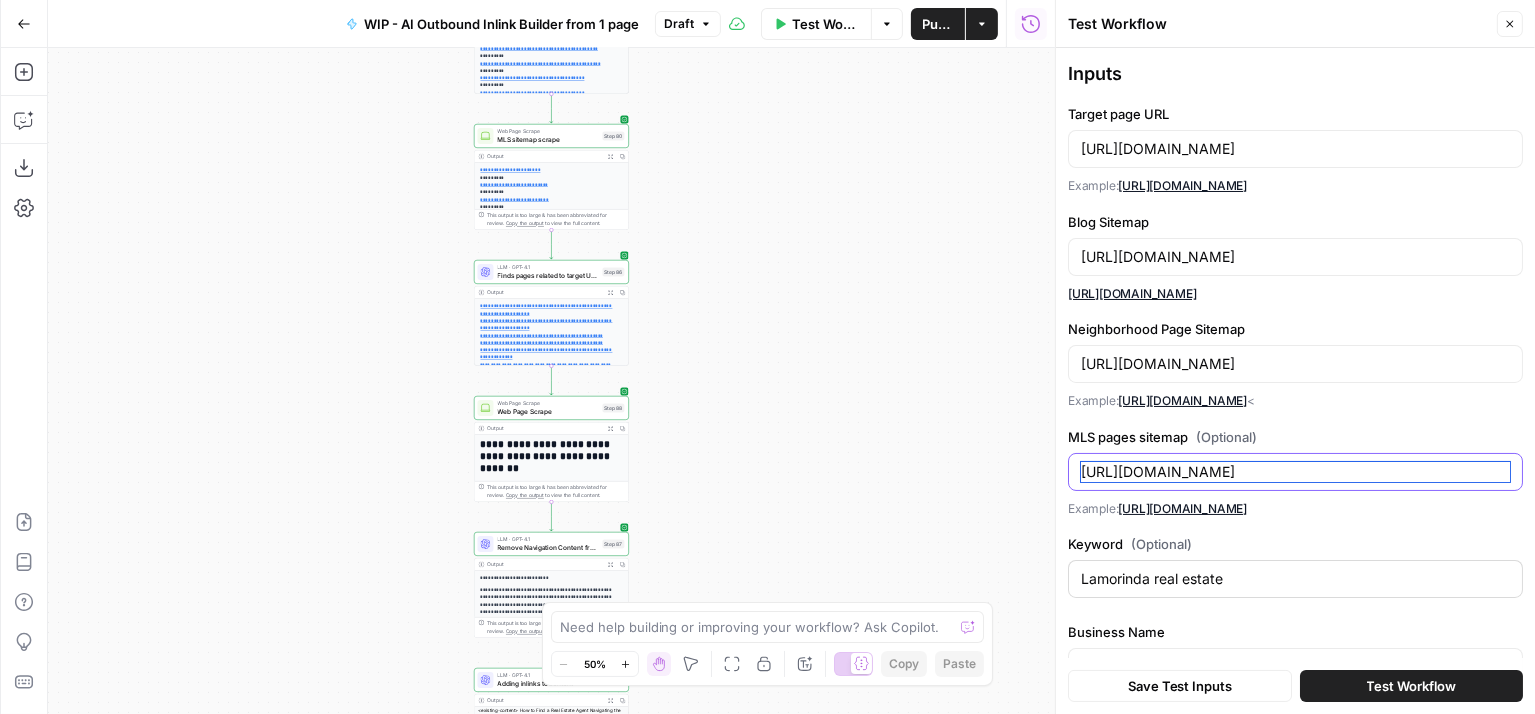 type on "[URL][DOMAIN_NAME]" 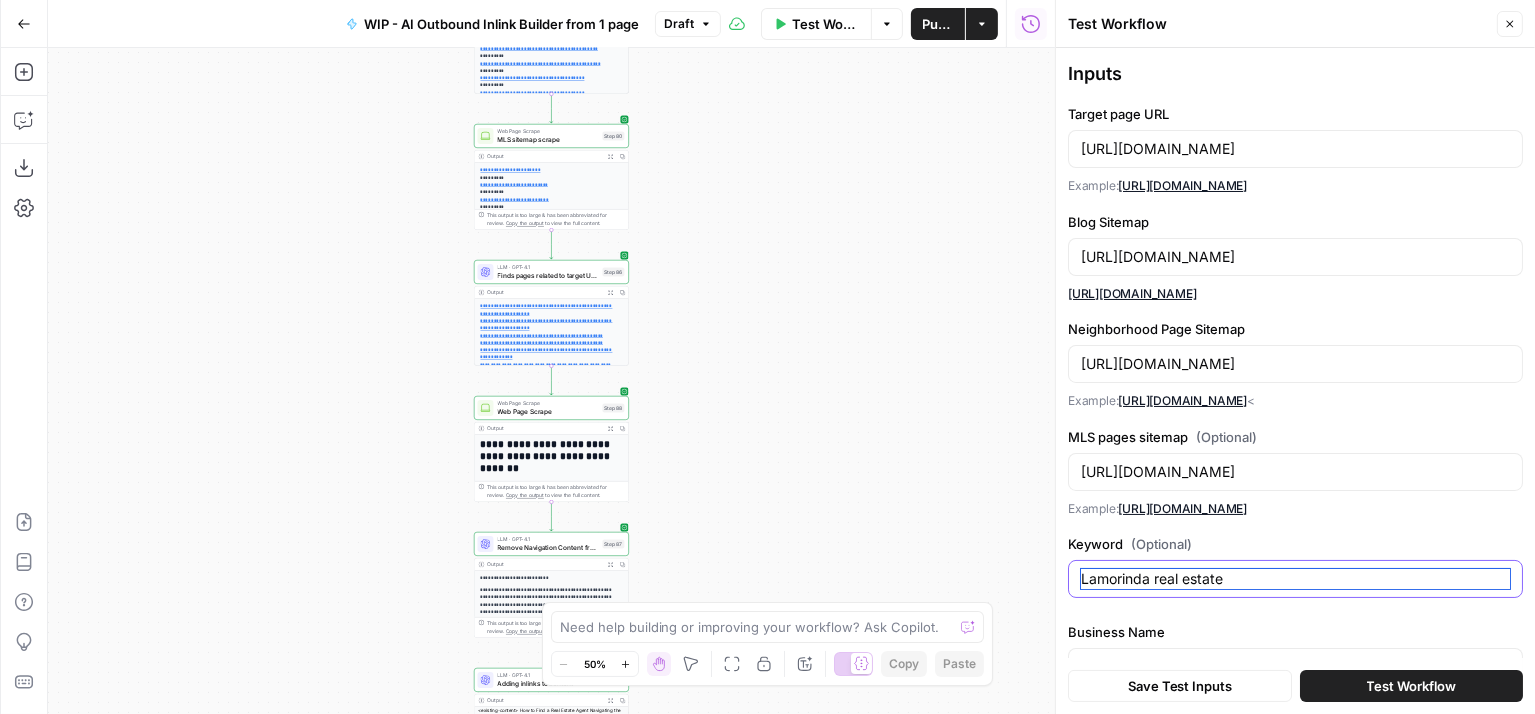 drag, startPoint x: 1235, startPoint y: 574, endPoint x: 1070, endPoint y: 576, distance: 165.01212 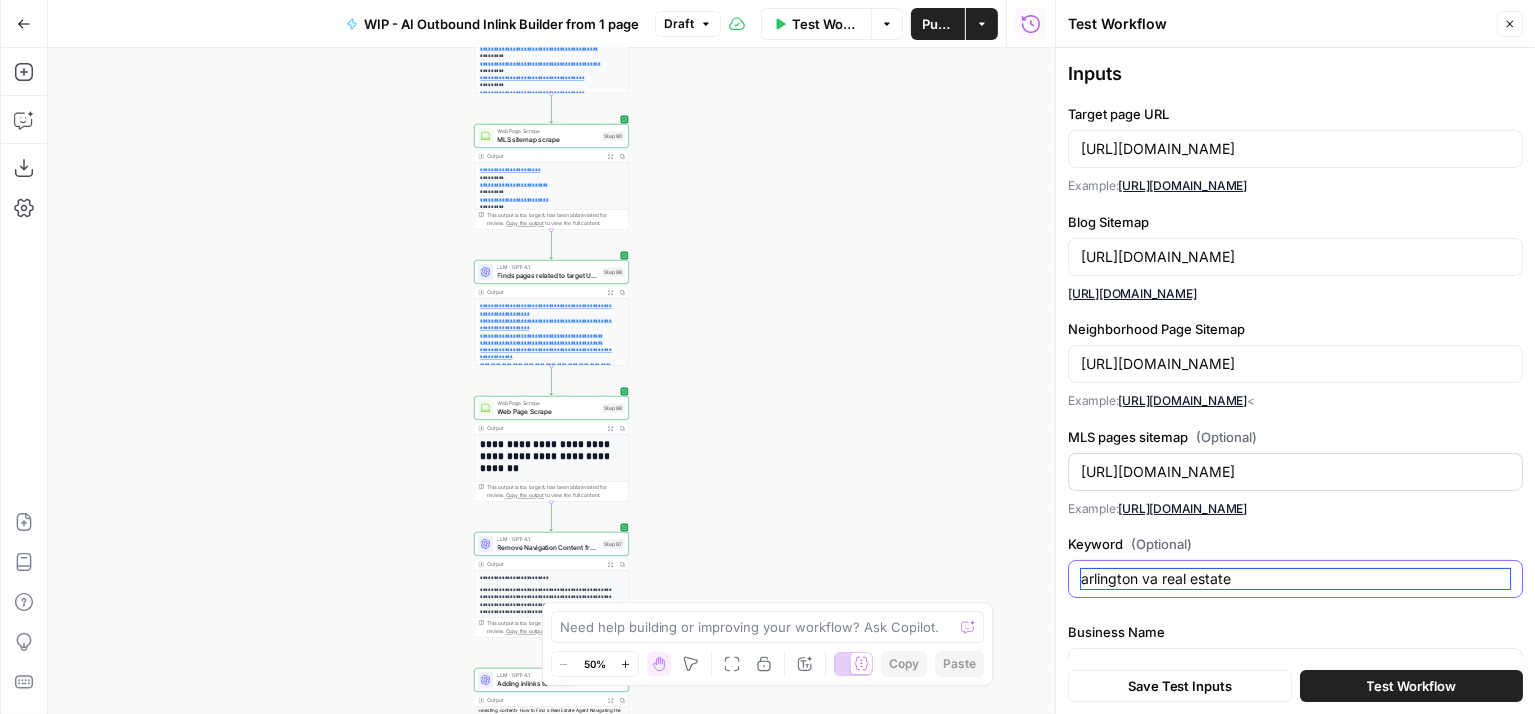 scroll, scrollTop: 45, scrollLeft: 0, axis: vertical 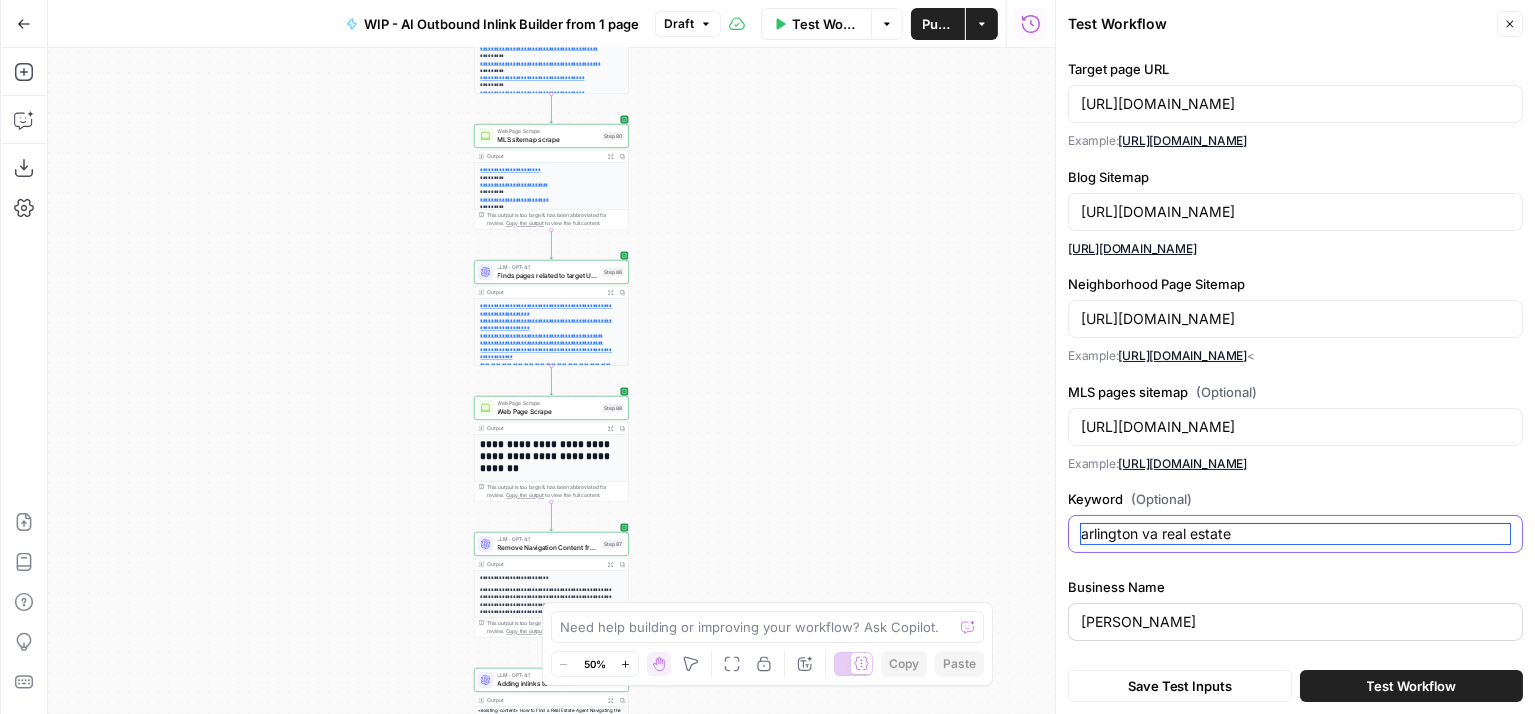 type on "arlington va real estate" 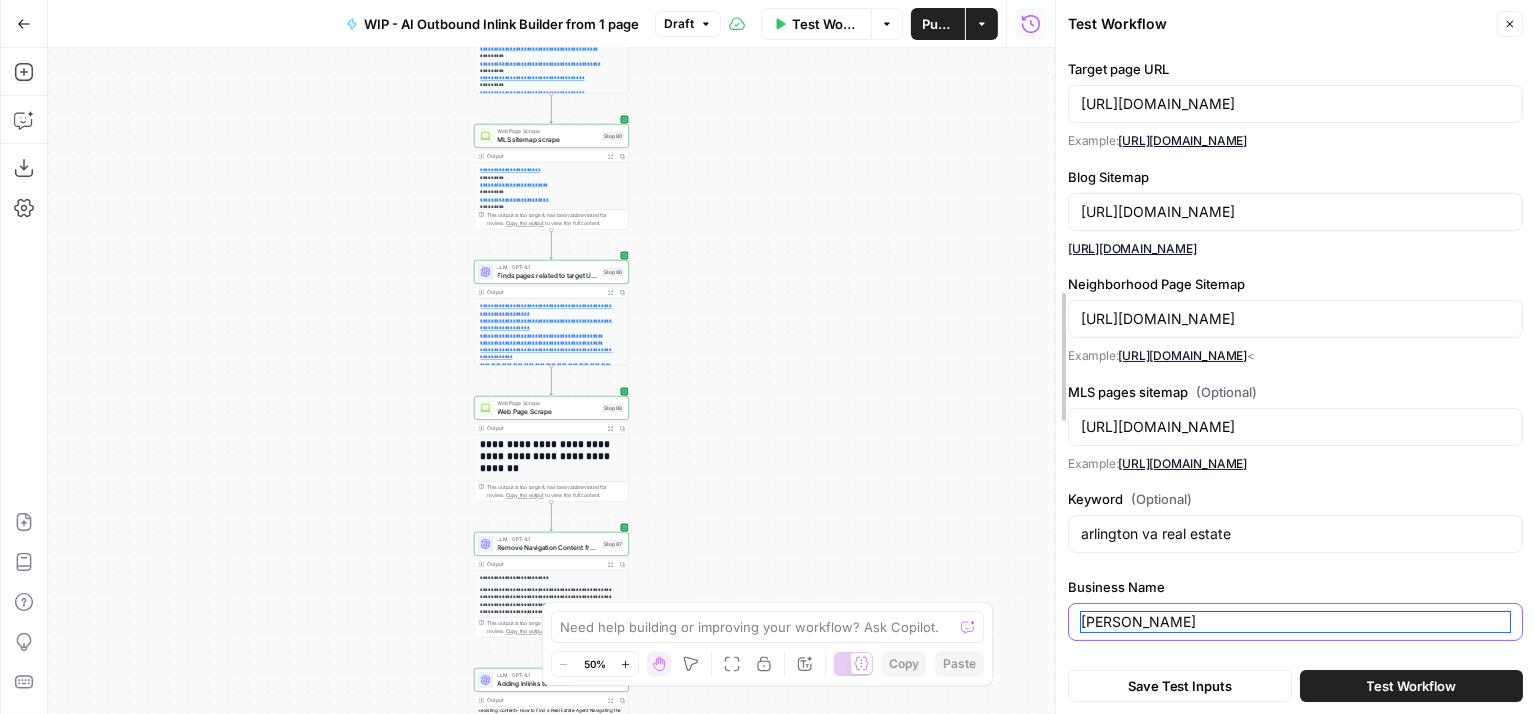 drag, startPoint x: 1182, startPoint y: 618, endPoint x: 1062, endPoint y: 617, distance: 120.004166 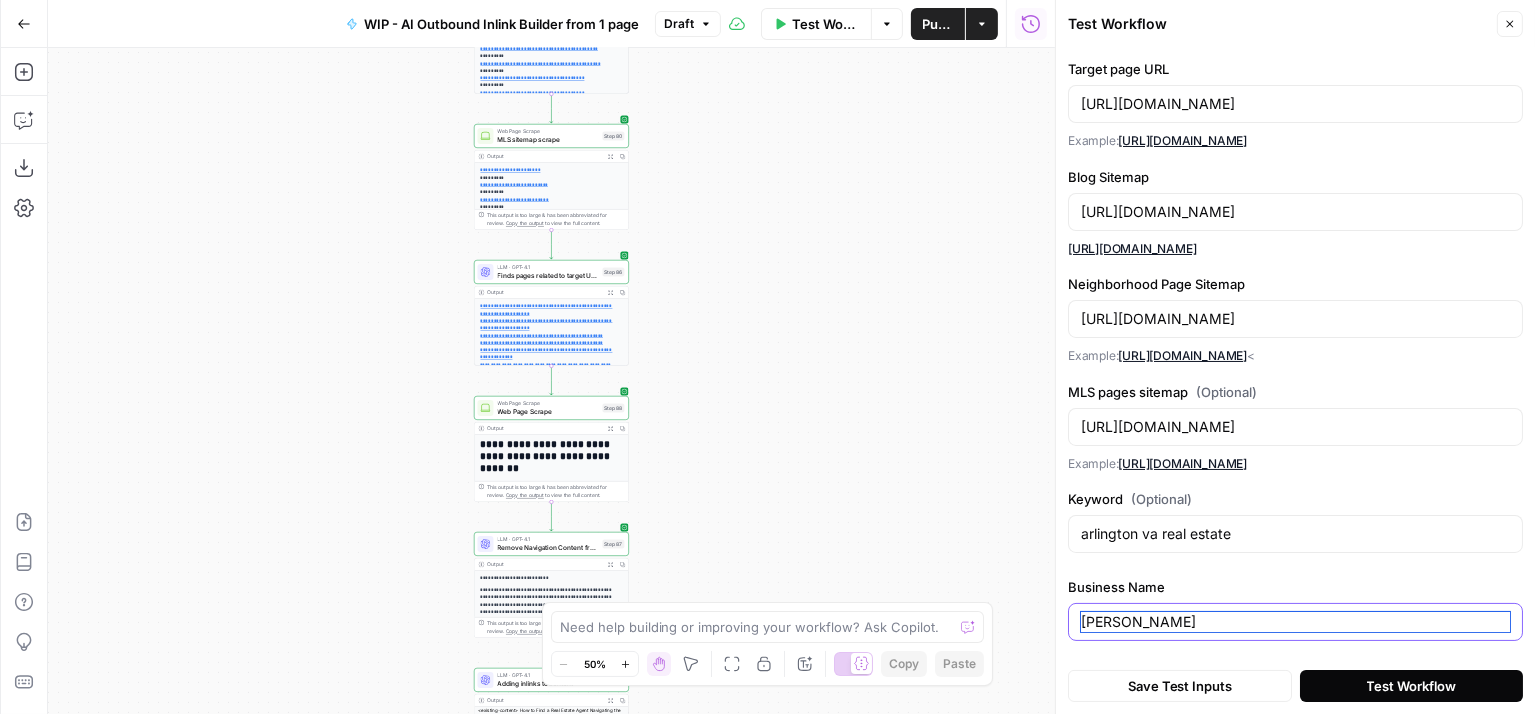 type on "[PERSON_NAME]" 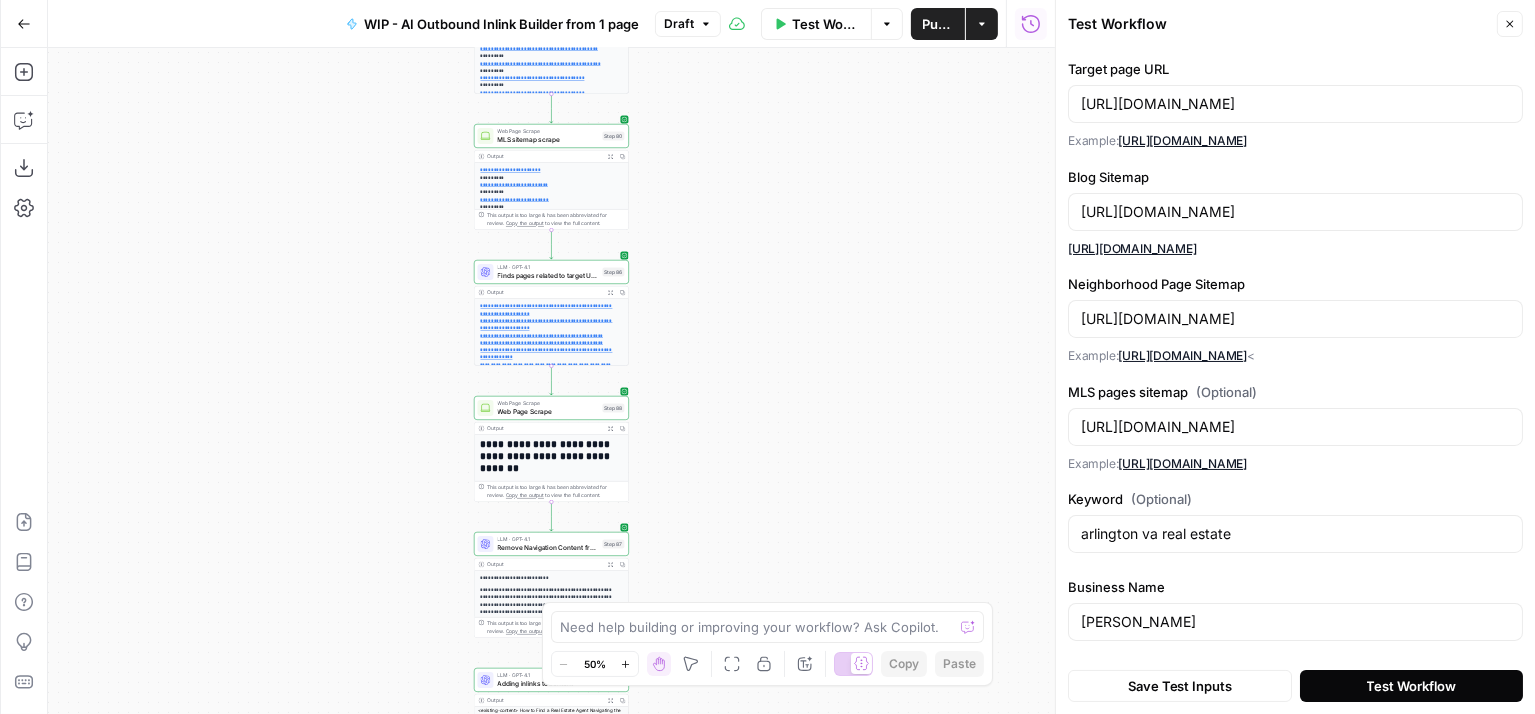 click on "Test Workflow" at bounding box center (1411, 686) 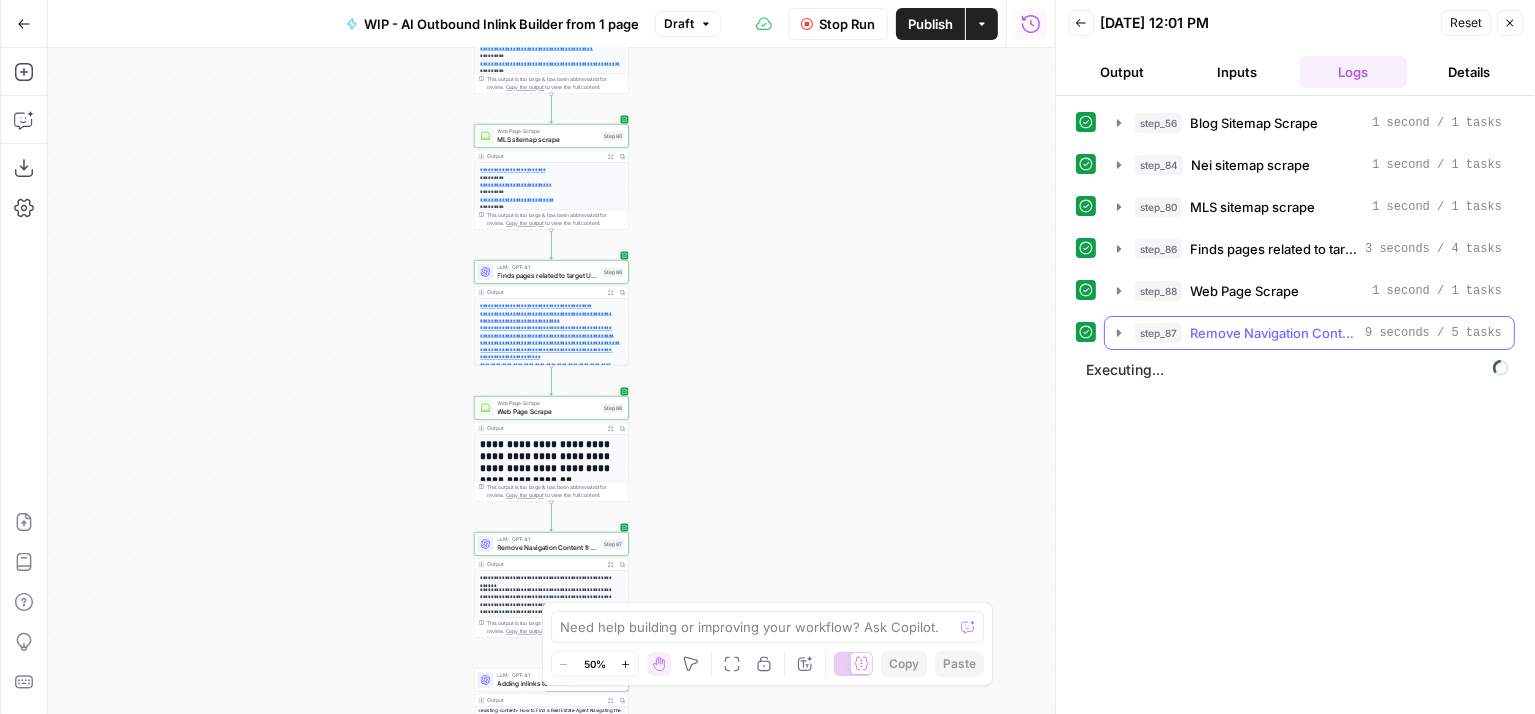 scroll, scrollTop: 0, scrollLeft: 0, axis: both 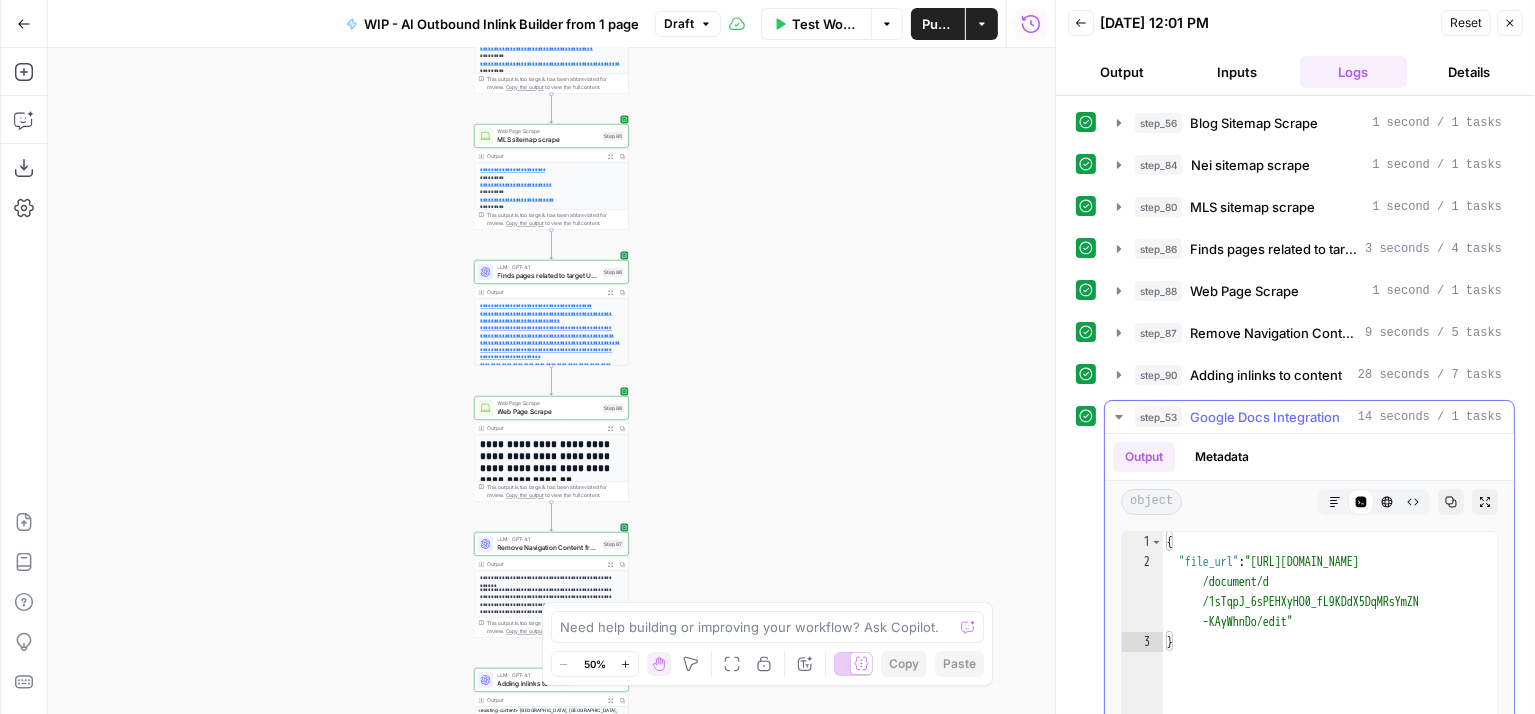 type on "**********" 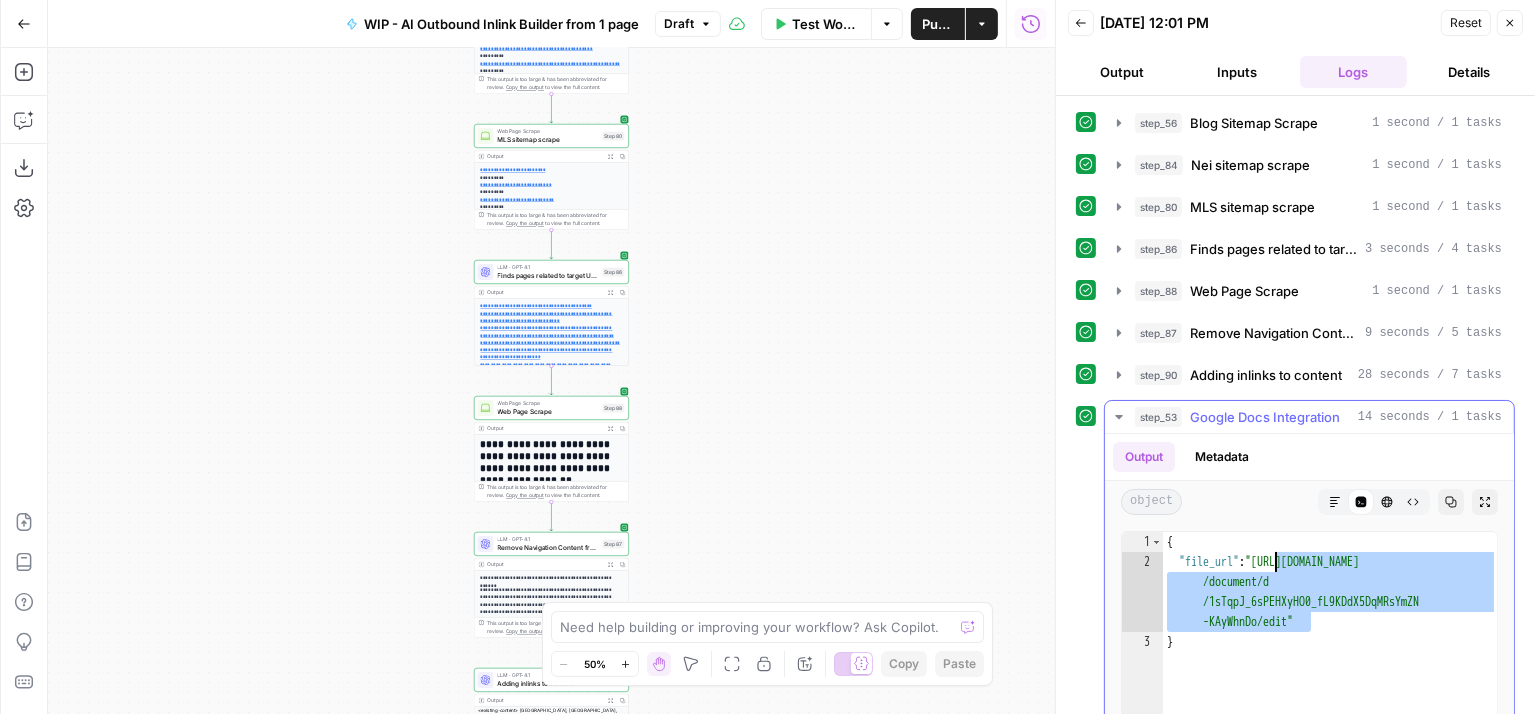drag, startPoint x: 1312, startPoint y: 617, endPoint x: 1278, endPoint y: 558, distance: 68.09552 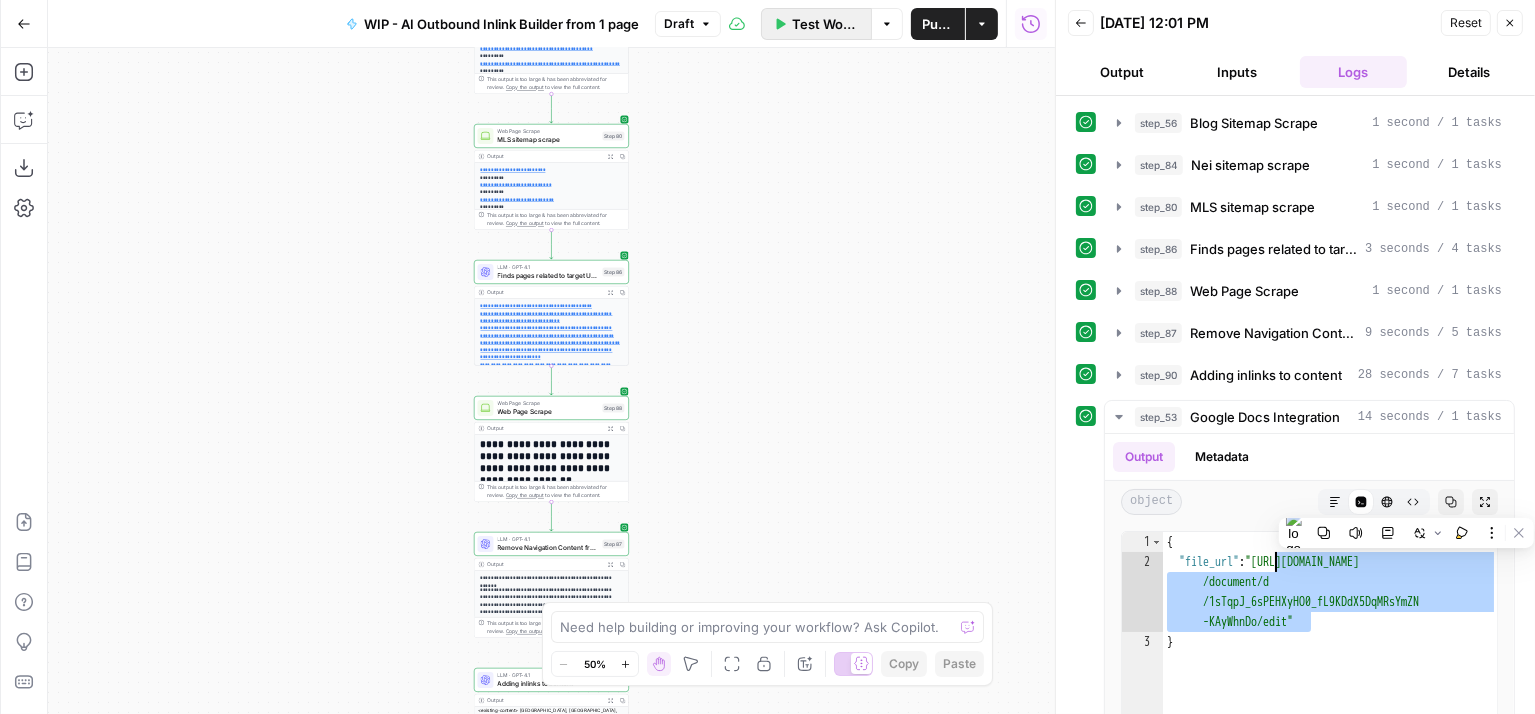 click on "Test Workflow" at bounding box center (825, 24) 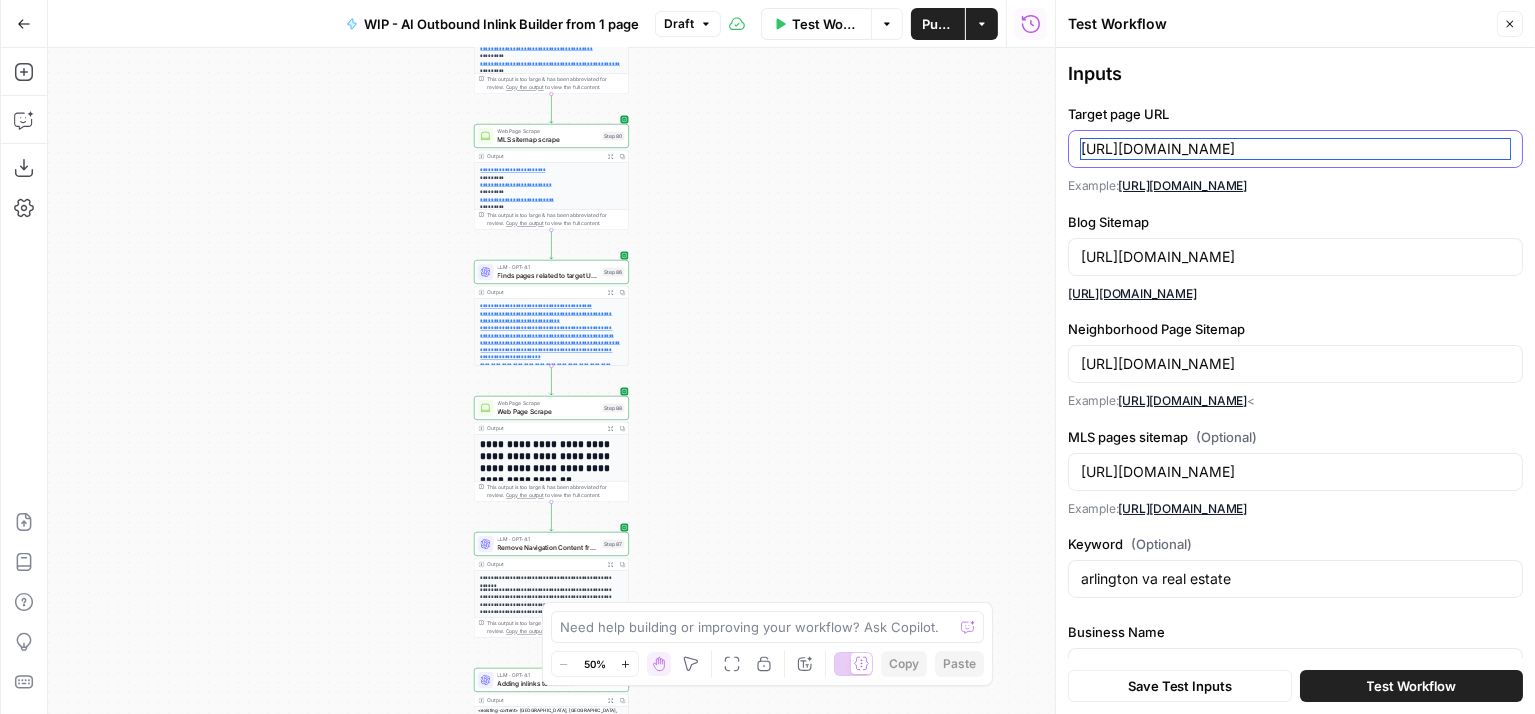 drag, startPoint x: 1081, startPoint y: 150, endPoint x: 1572, endPoint y: 184, distance: 492.17578 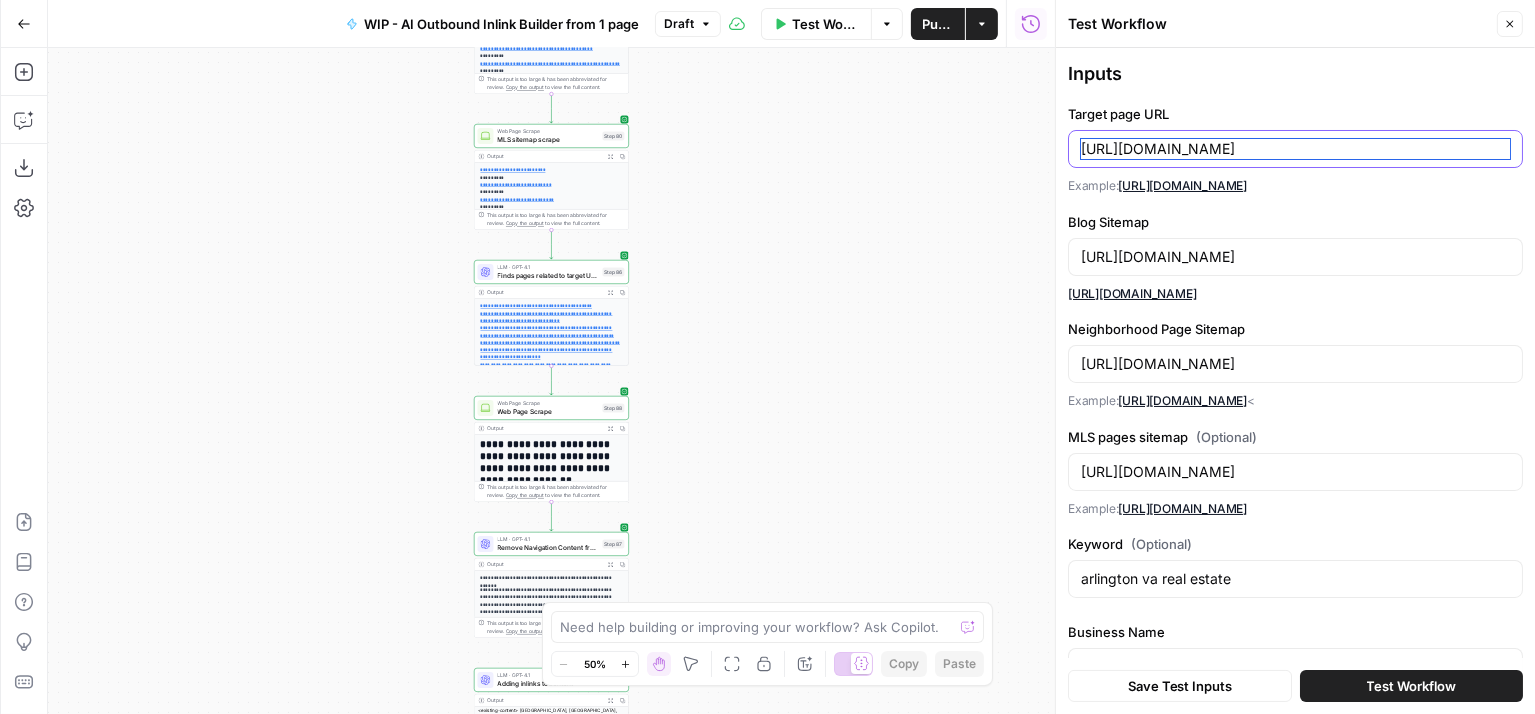 click on "**********" at bounding box center (767, 357) 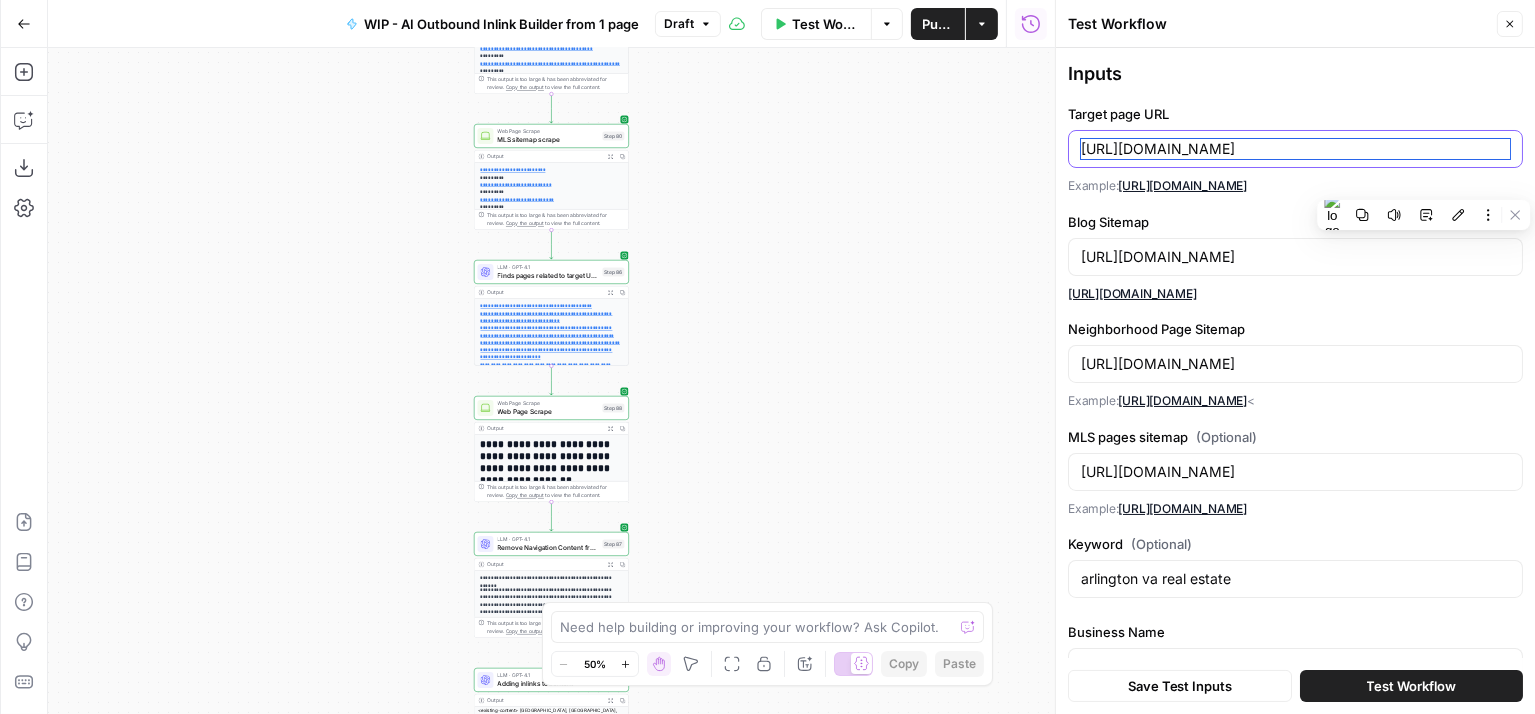 paste on "[DOMAIN_NAME][URL]" 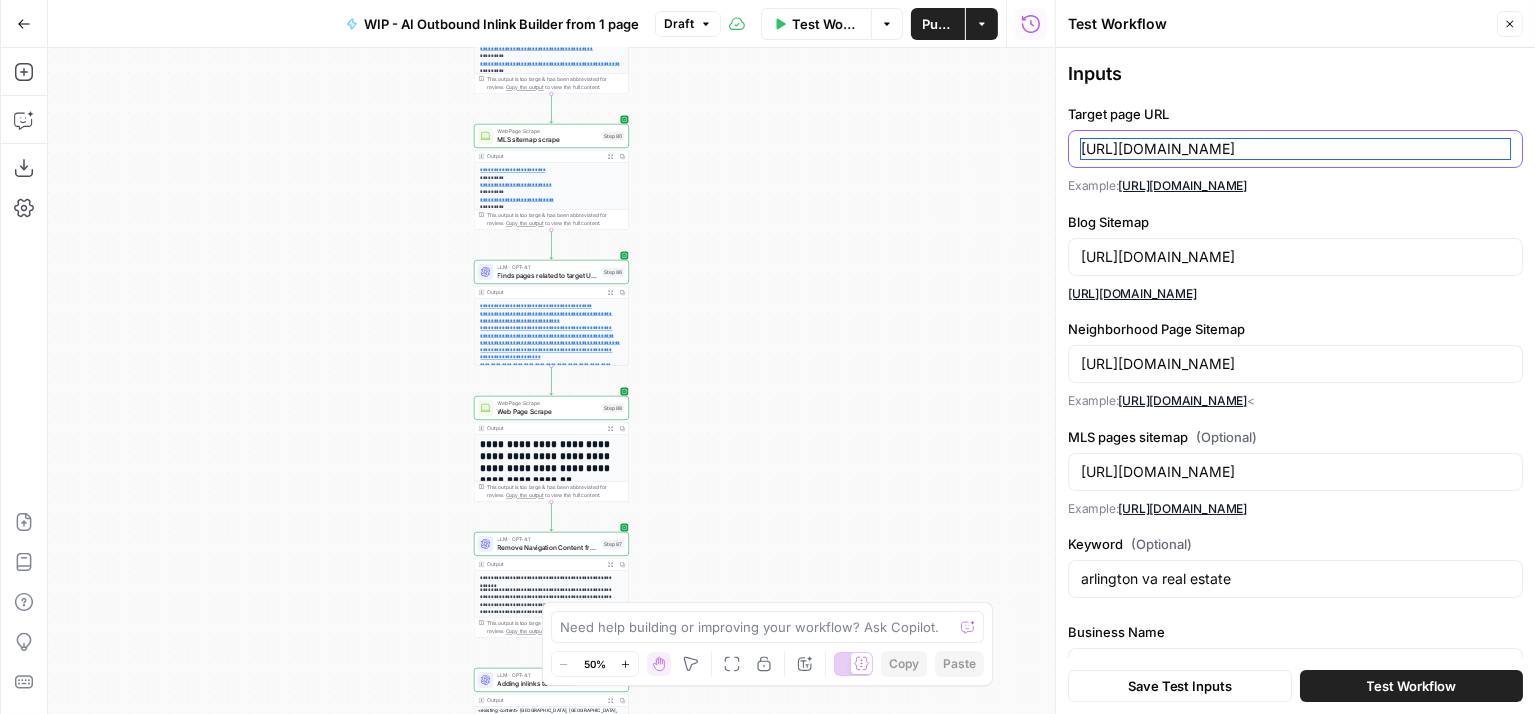 type on "[URL][DOMAIN_NAME]" 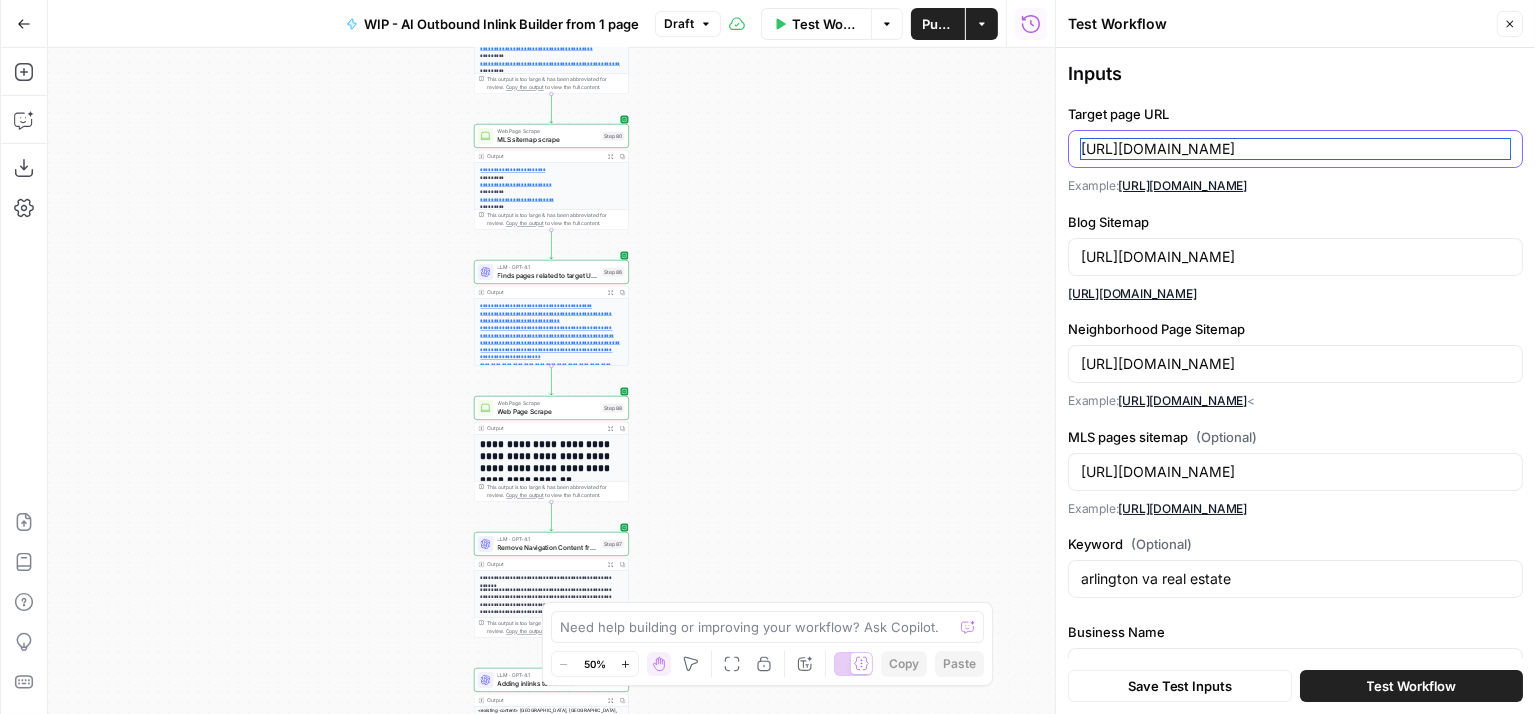 scroll, scrollTop: 0, scrollLeft: 0, axis: both 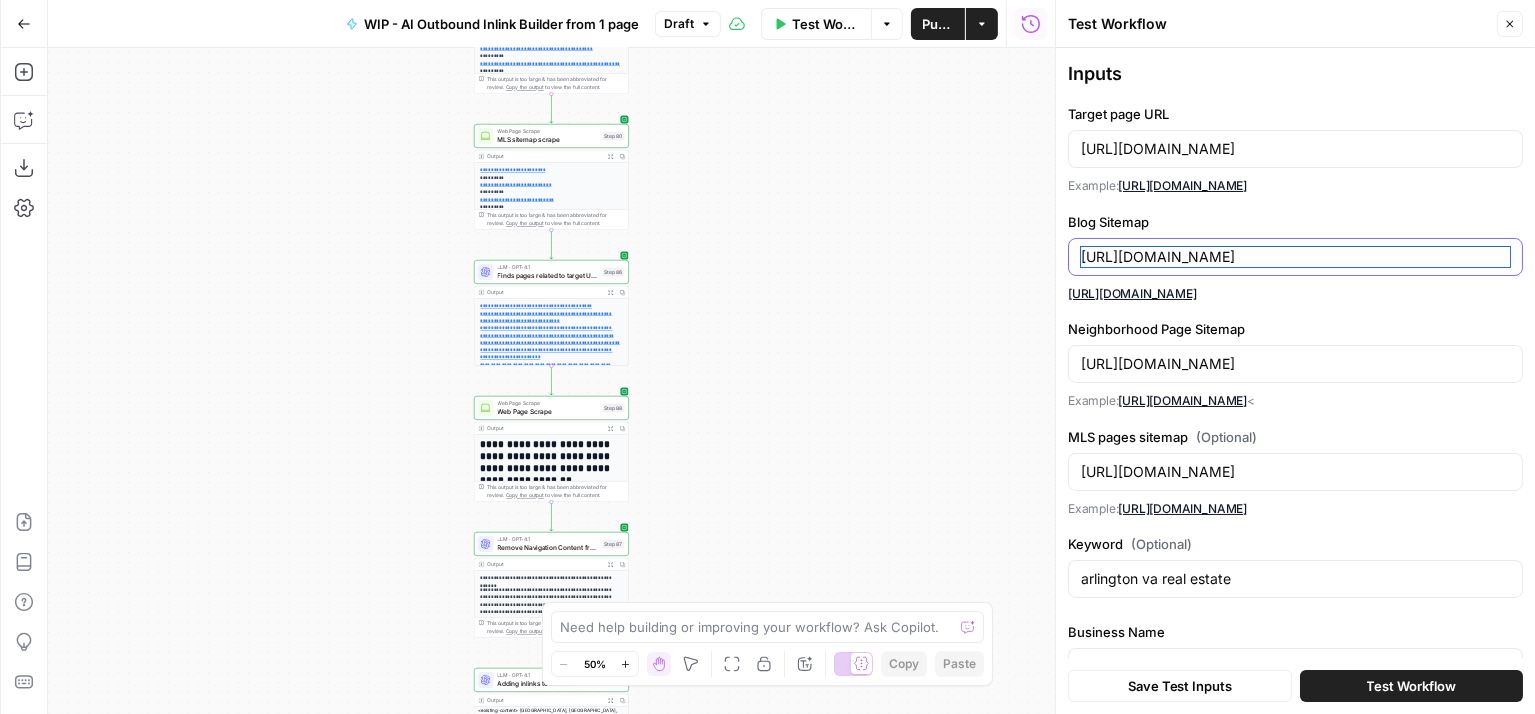 drag, startPoint x: 1477, startPoint y: 262, endPoint x: 941, endPoint y: 262, distance: 536 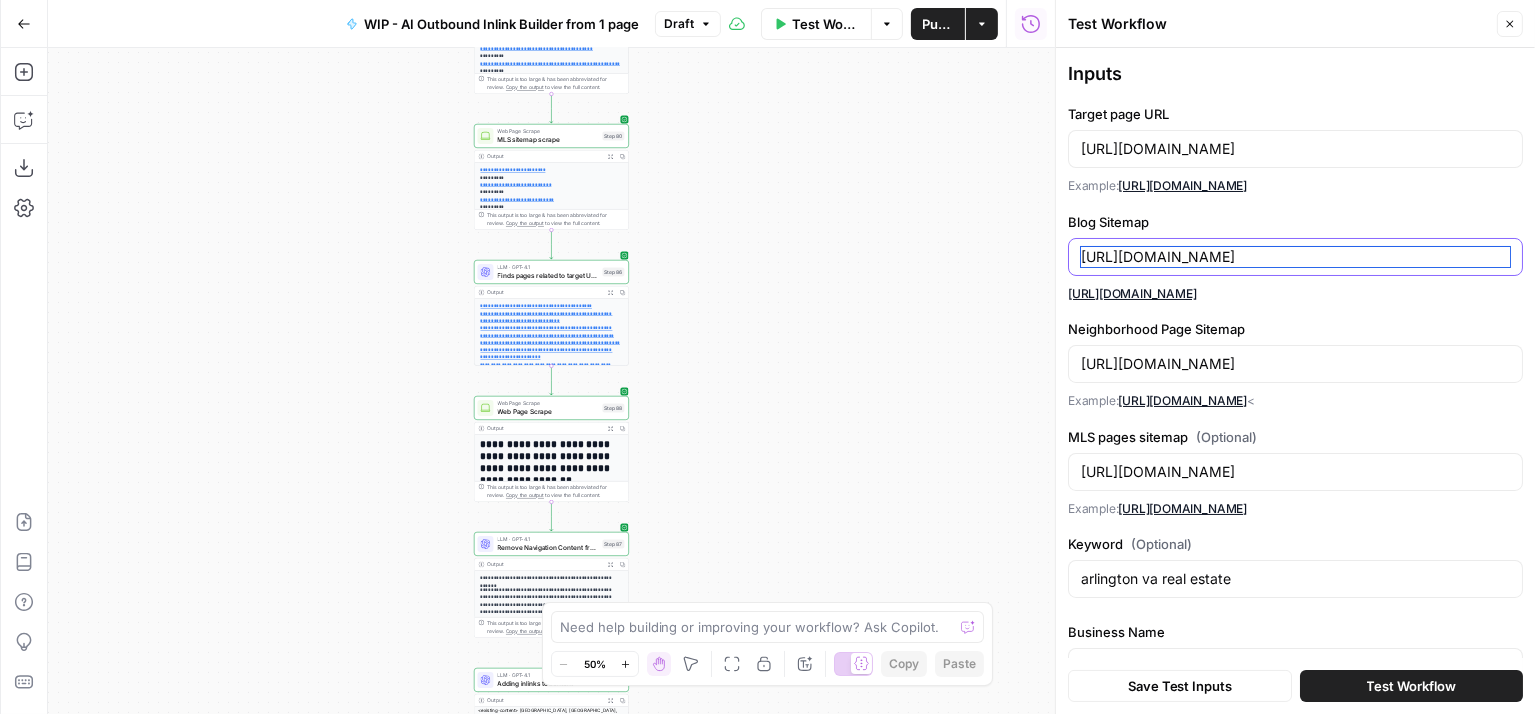 drag, startPoint x: 1486, startPoint y: 252, endPoint x: 1078, endPoint y: 258, distance: 408.04413 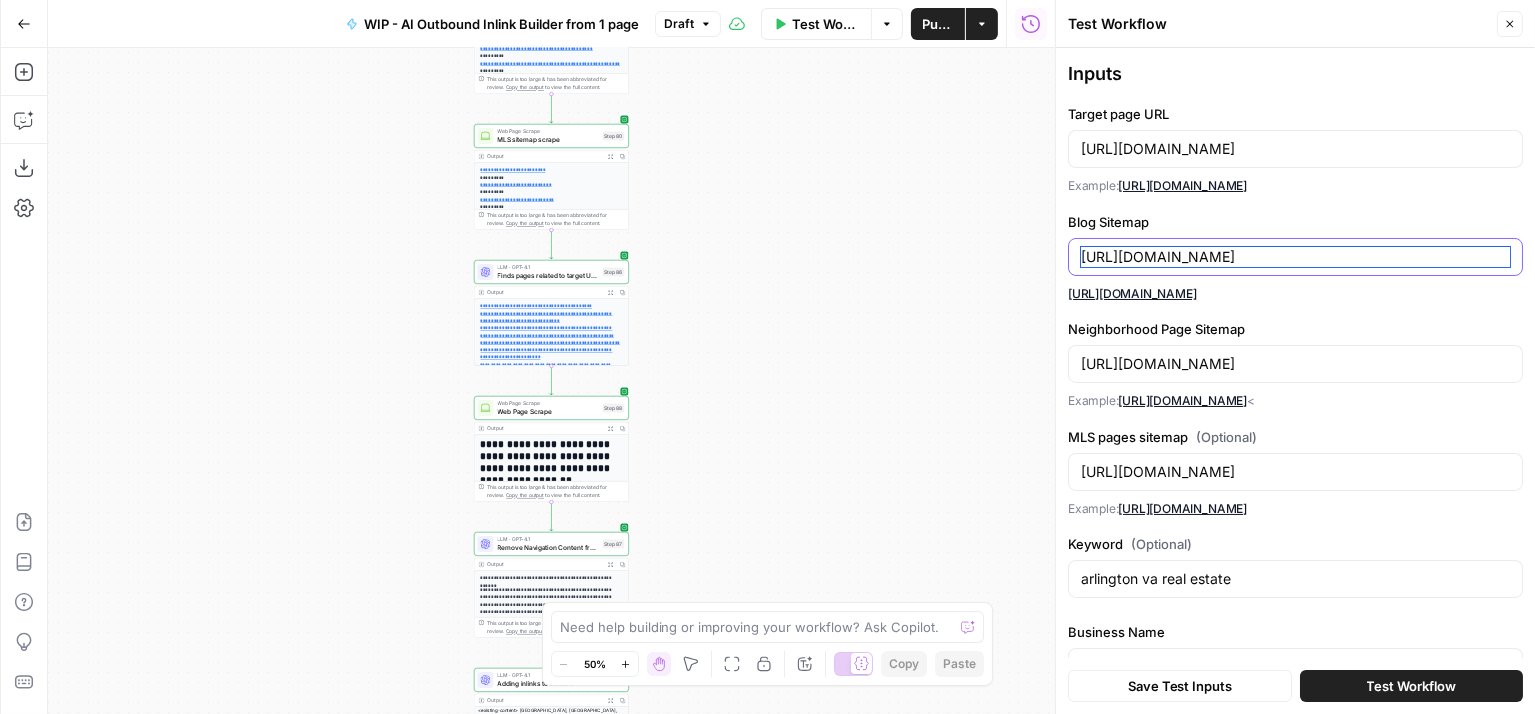 click on "[URL][DOMAIN_NAME]" at bounding box center (1295, 257) 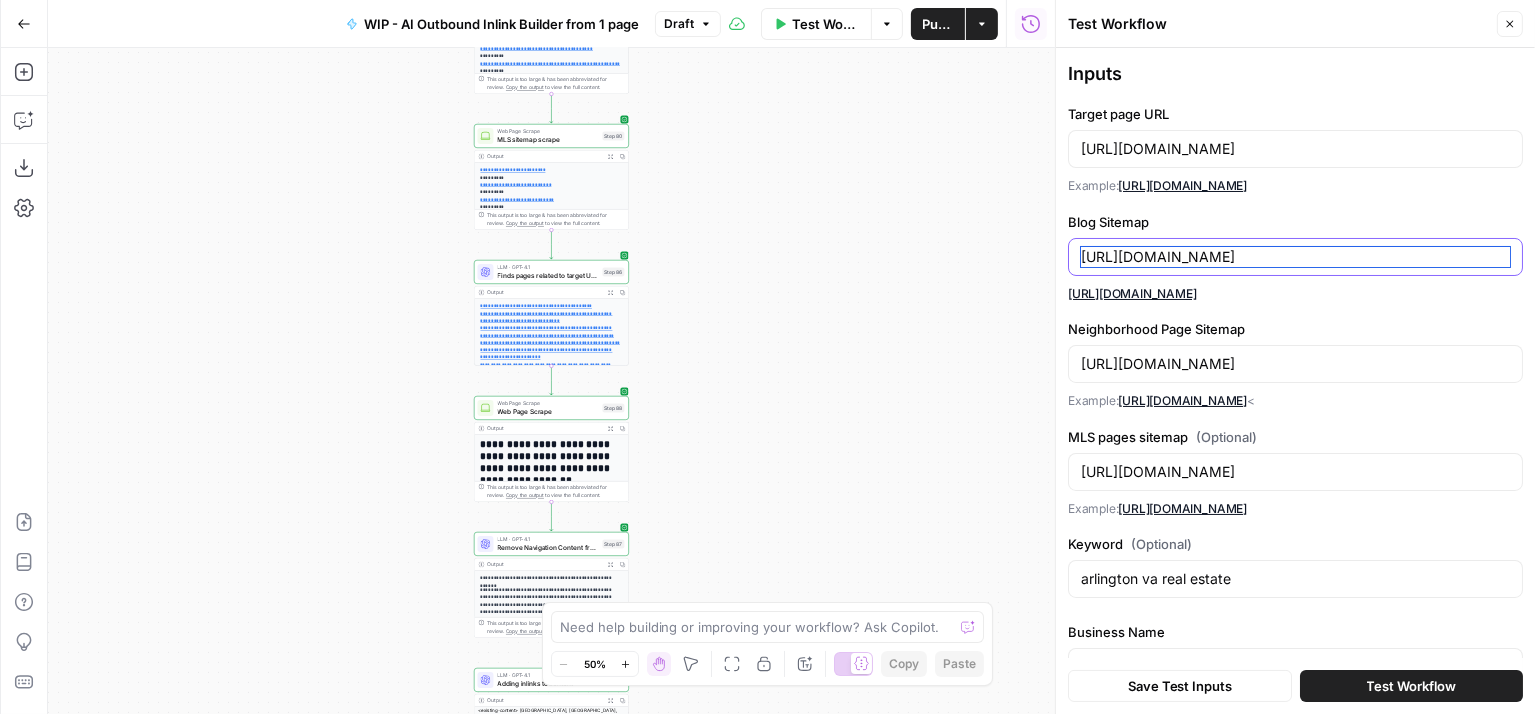 type on "[URL][DOMAIN_NAME]" 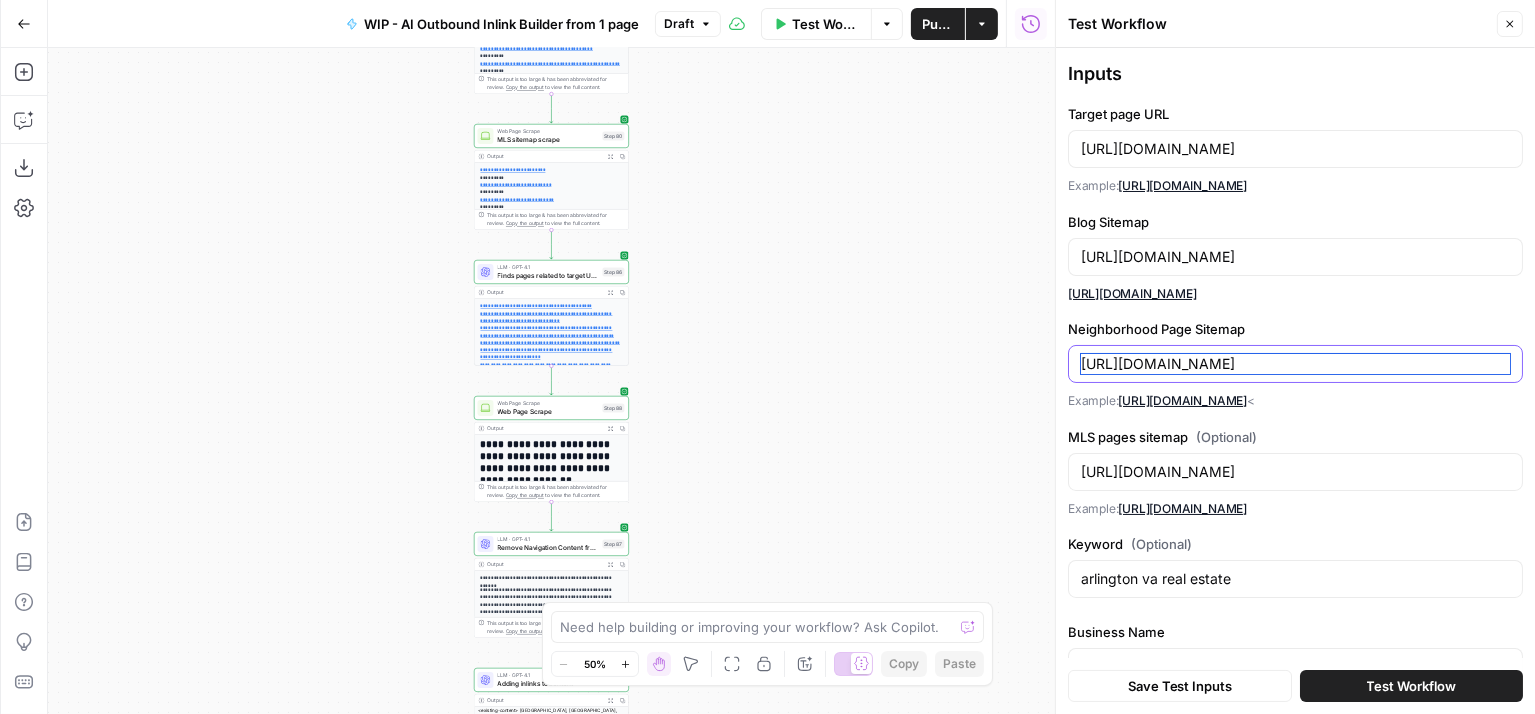 scroll, scrollTop: 0, scrollLeft: 4, axis: horizontal 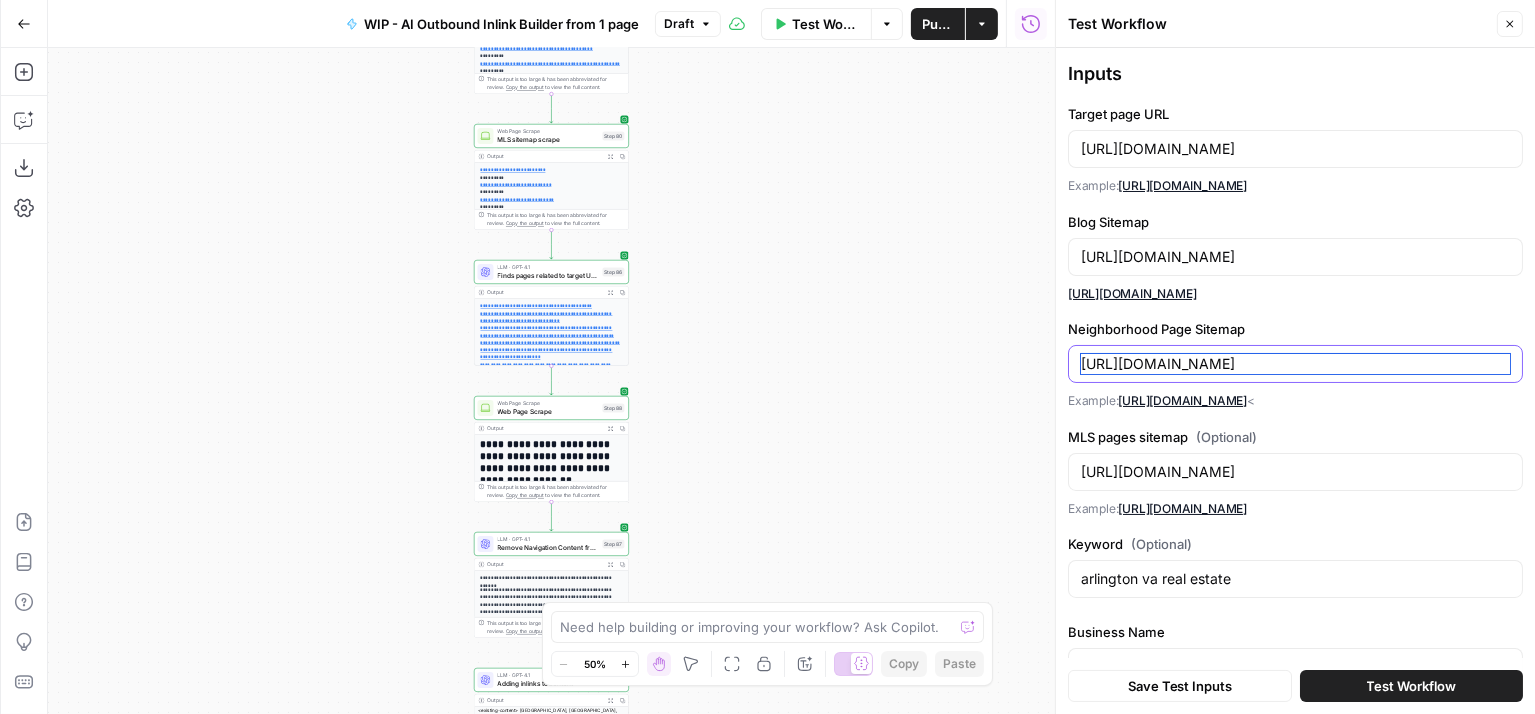 drag, startPoint x: 1082, startPoint y: 358, endPoint x: 1535, endPoint y: 369, distance: 453.13354 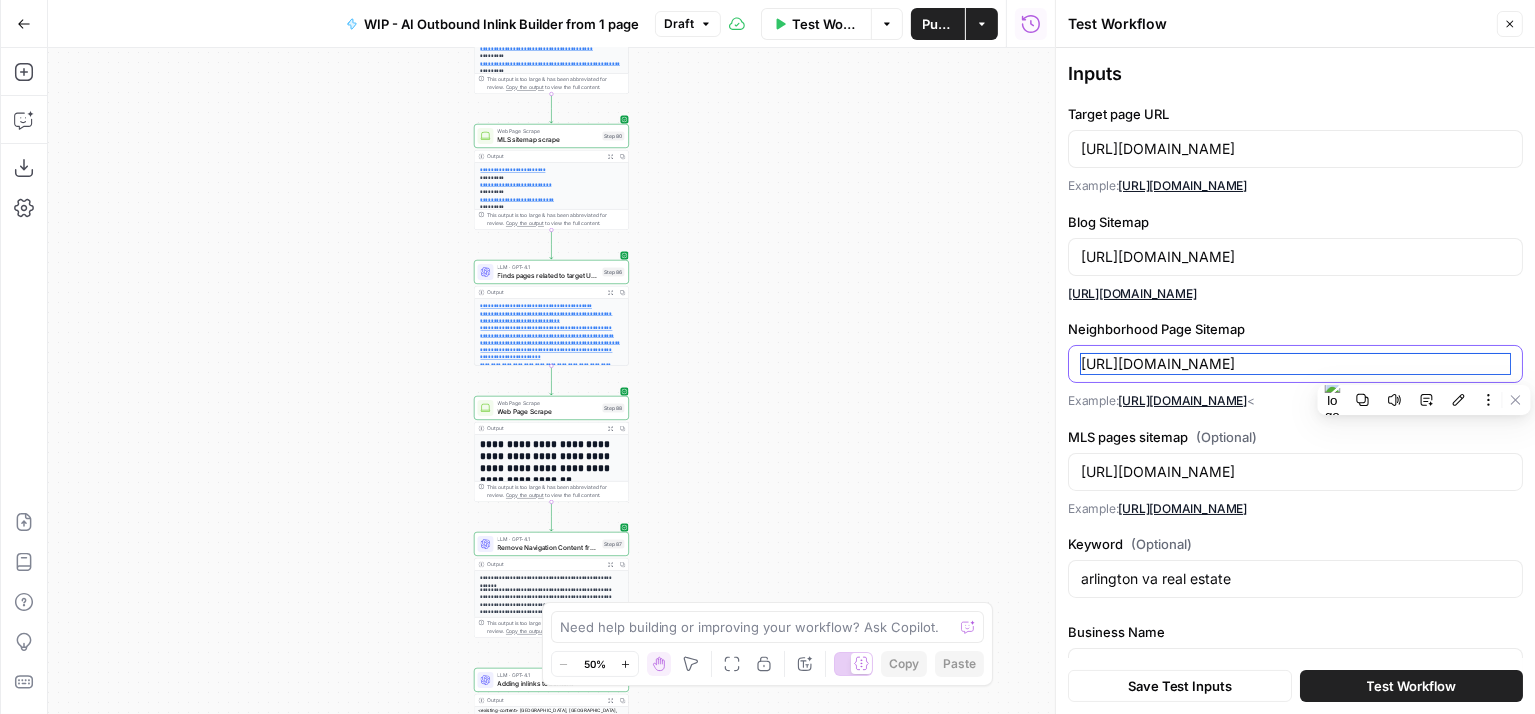 paste on "luxurystate" 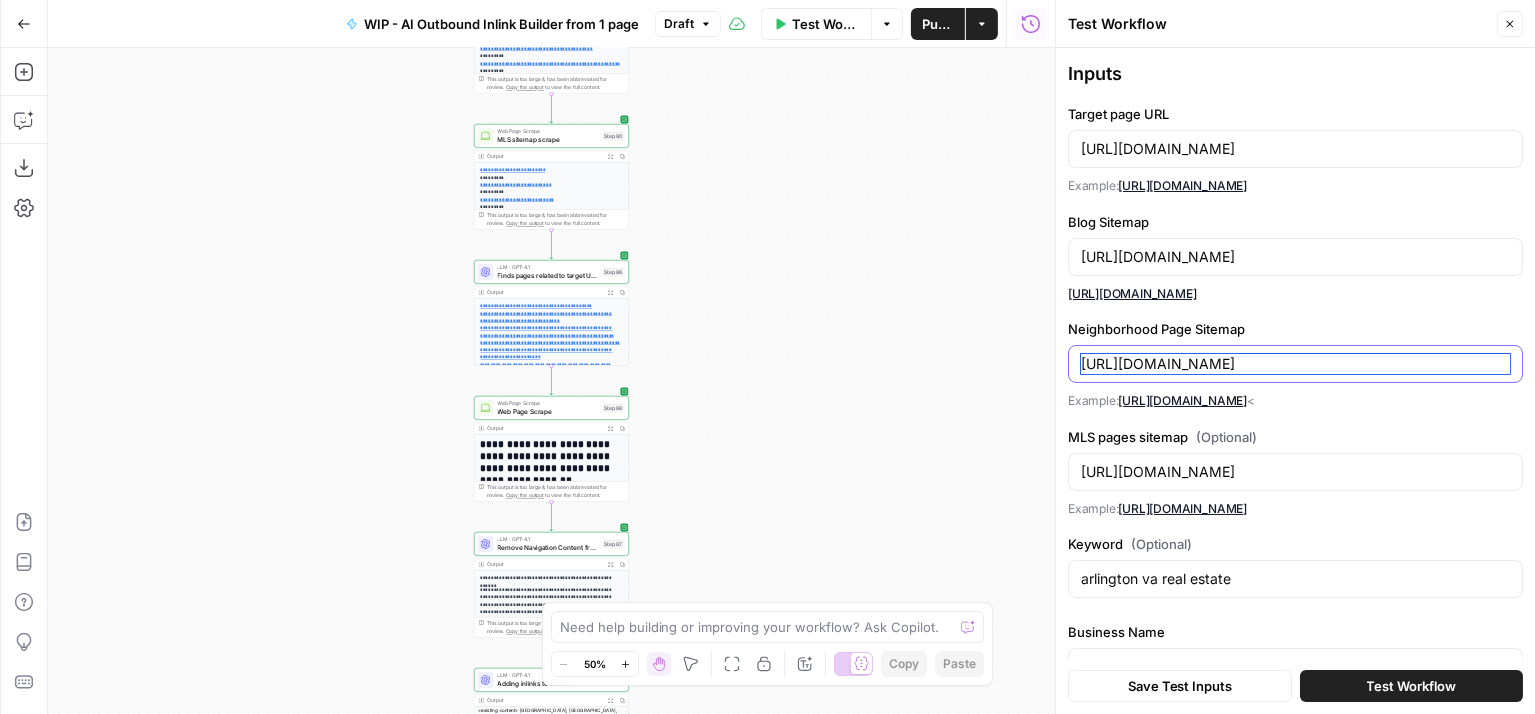 type on "[URL][DOMAIN_NAME]" 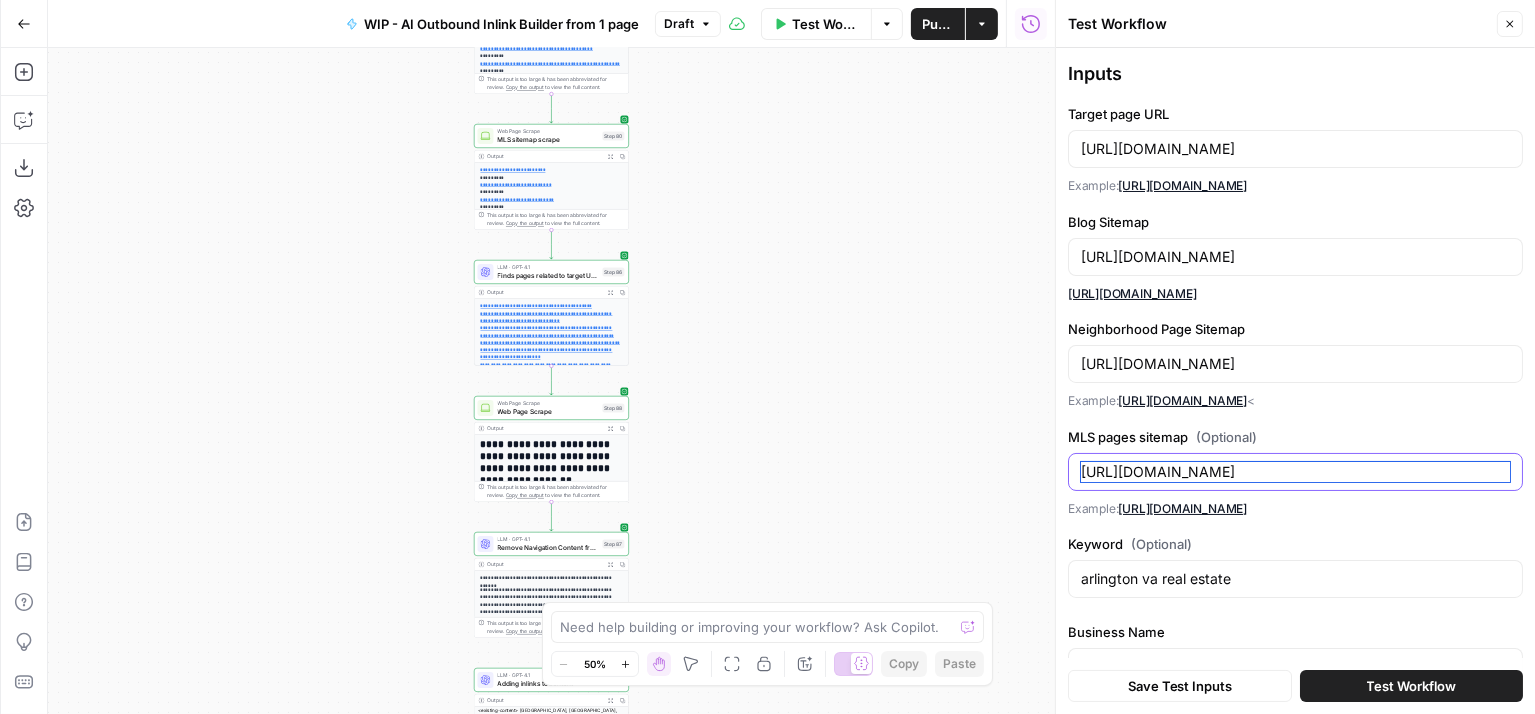 drag, startPoint x: 1433, startPoint y: 471, endPoint x: 969, endPoint y: 470, distance: 464.00107 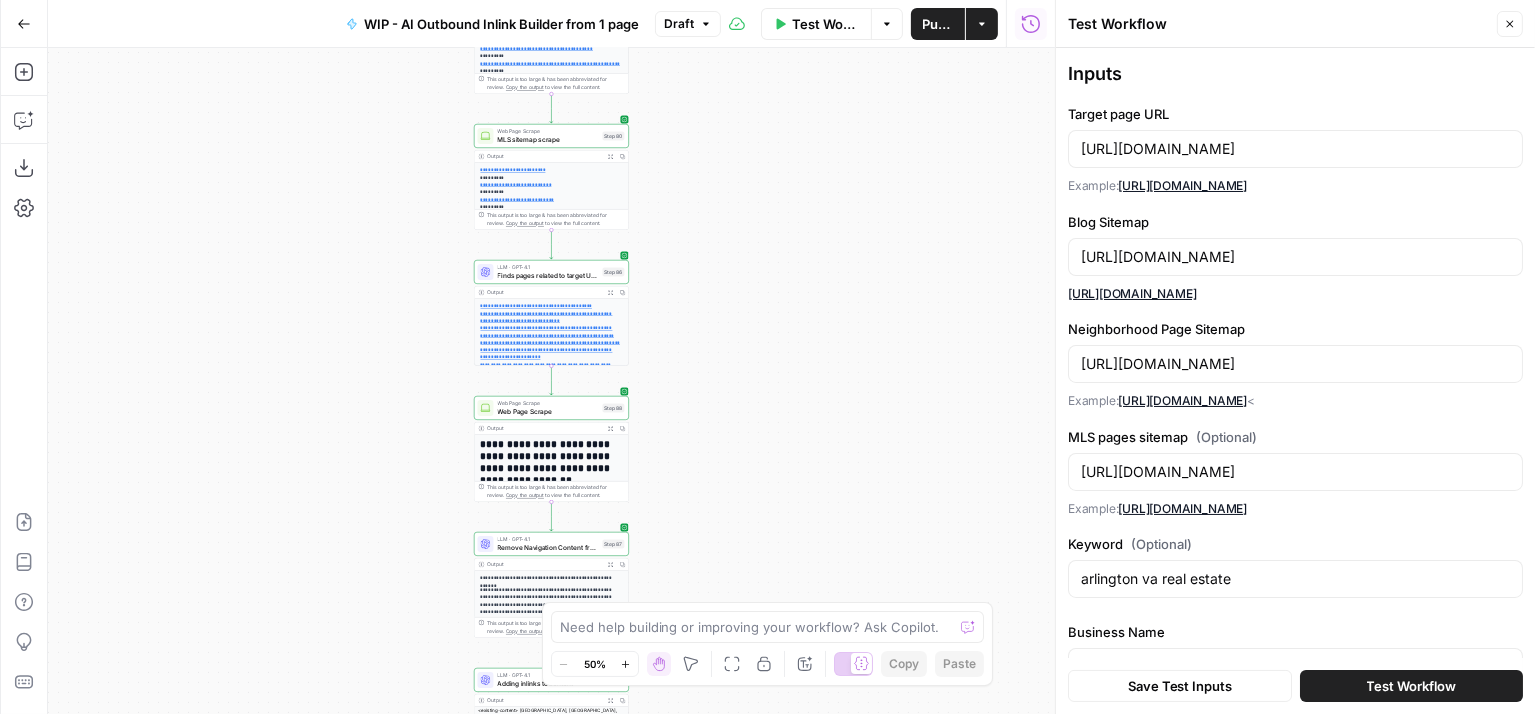 click on "**********" at bounding box center (551, 381) 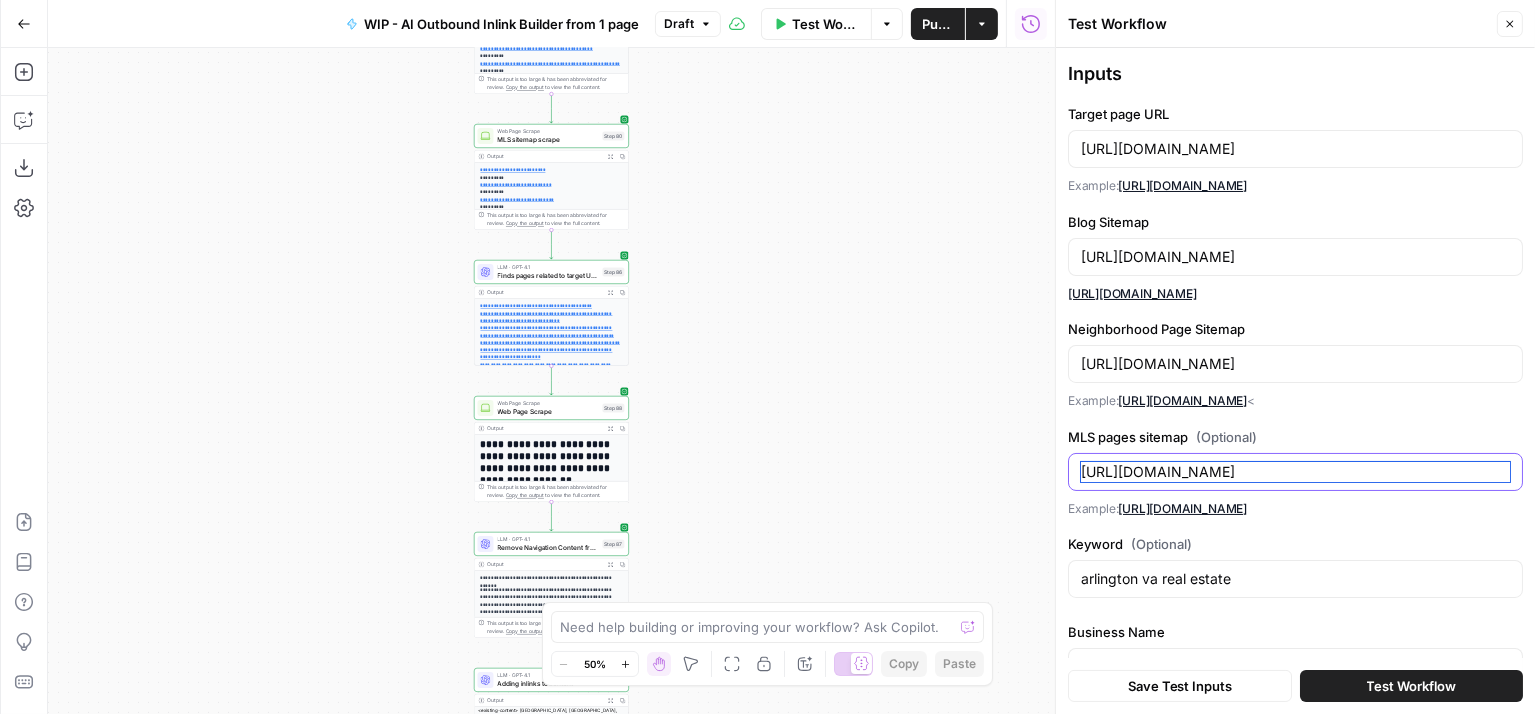 drag, startPoint x: 1414, startPoint y: 474, endPoint x: 1075, endPoint y: 471, distance: 339.01328 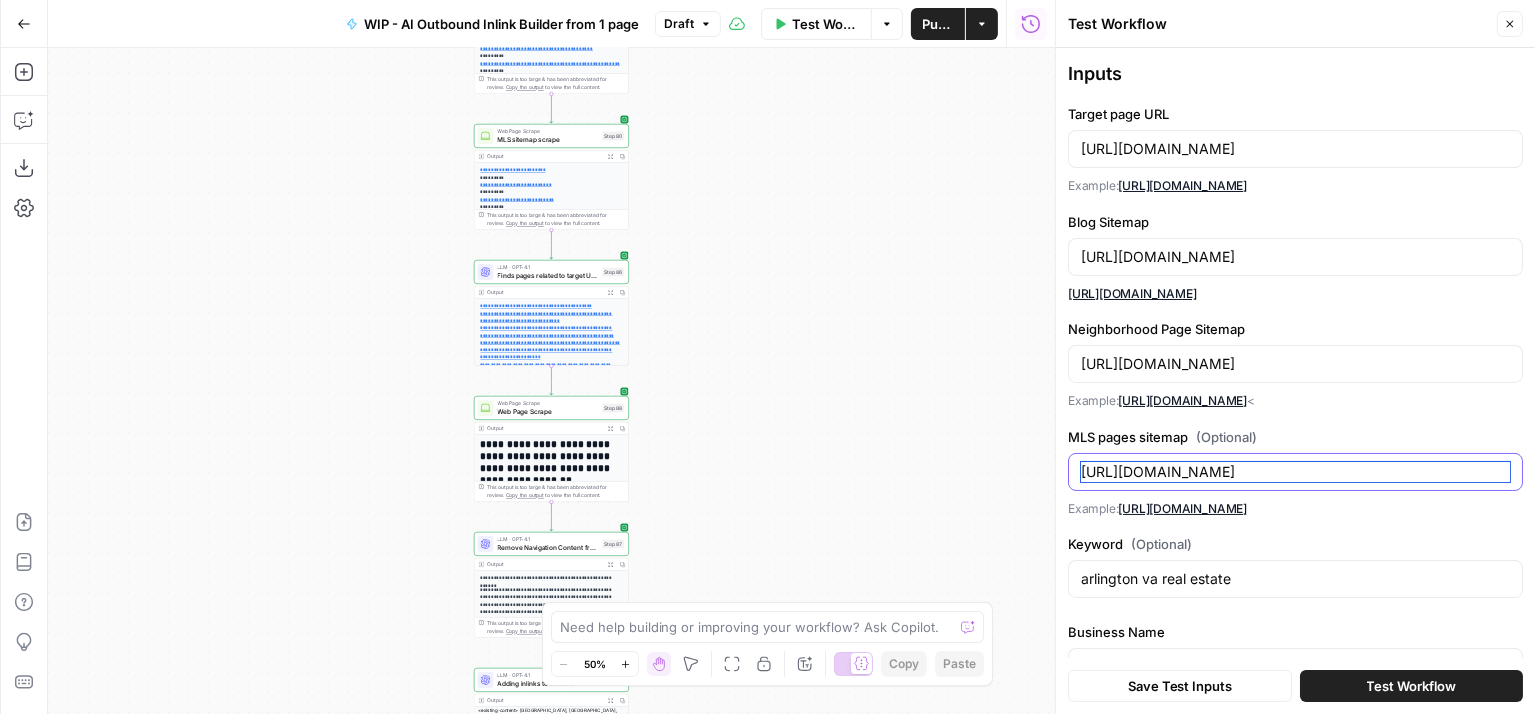 click on "[URL][DOMAIN_NAME]" at bounding box center (1295, 472) 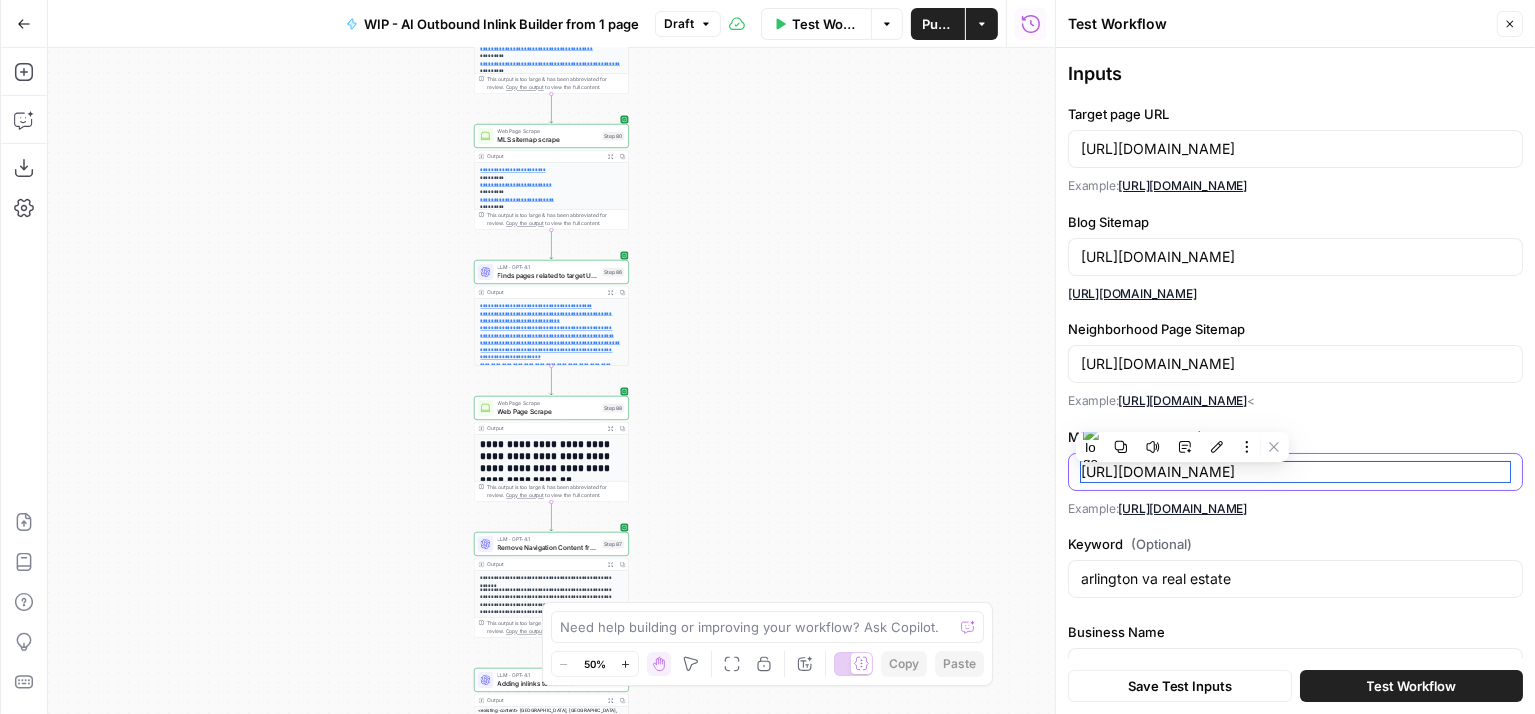 paste on "luxurystate" 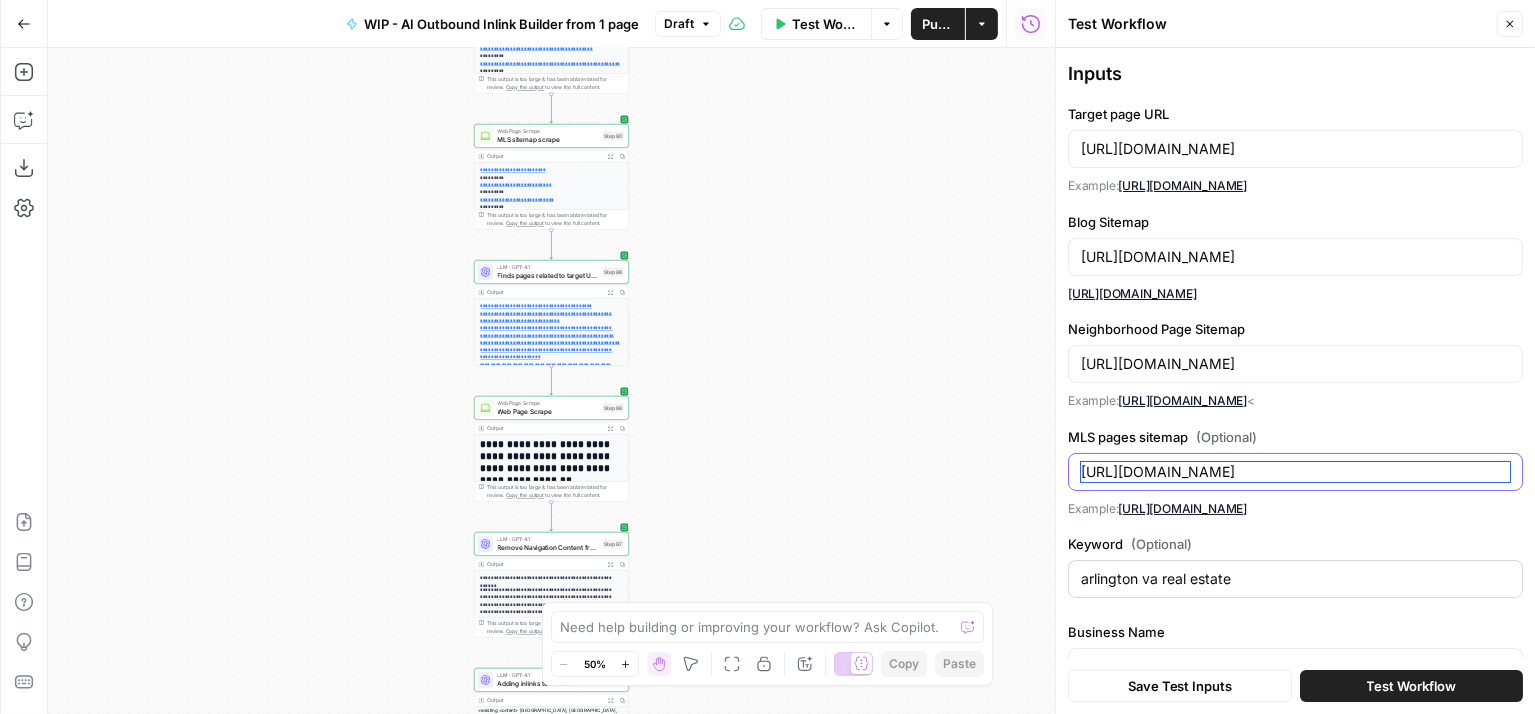 type on "[URL][DOMAIN_NAME]" 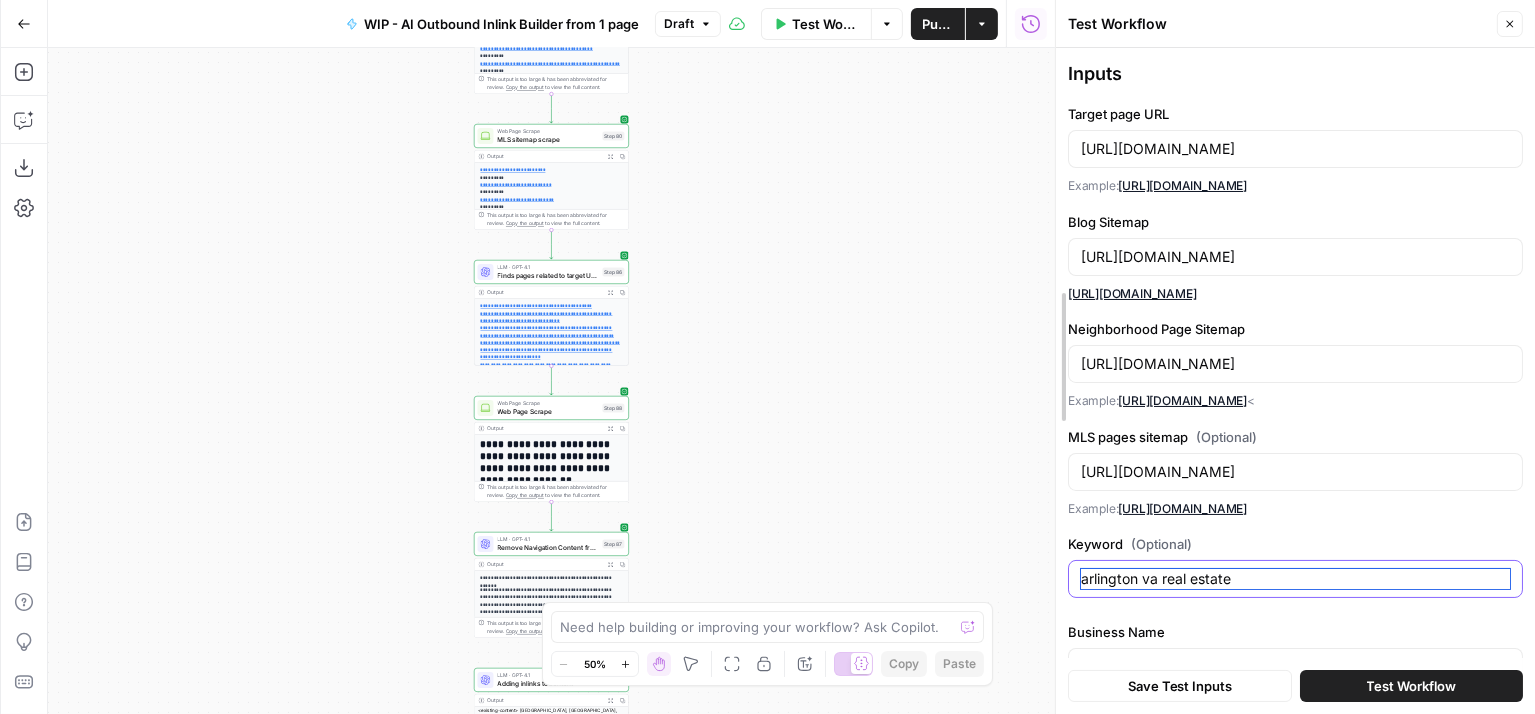 drag, startPoint x: 1241, startPoint y: 577, endPoint x: 1065, endPoint y: 580, distance: 176.02557 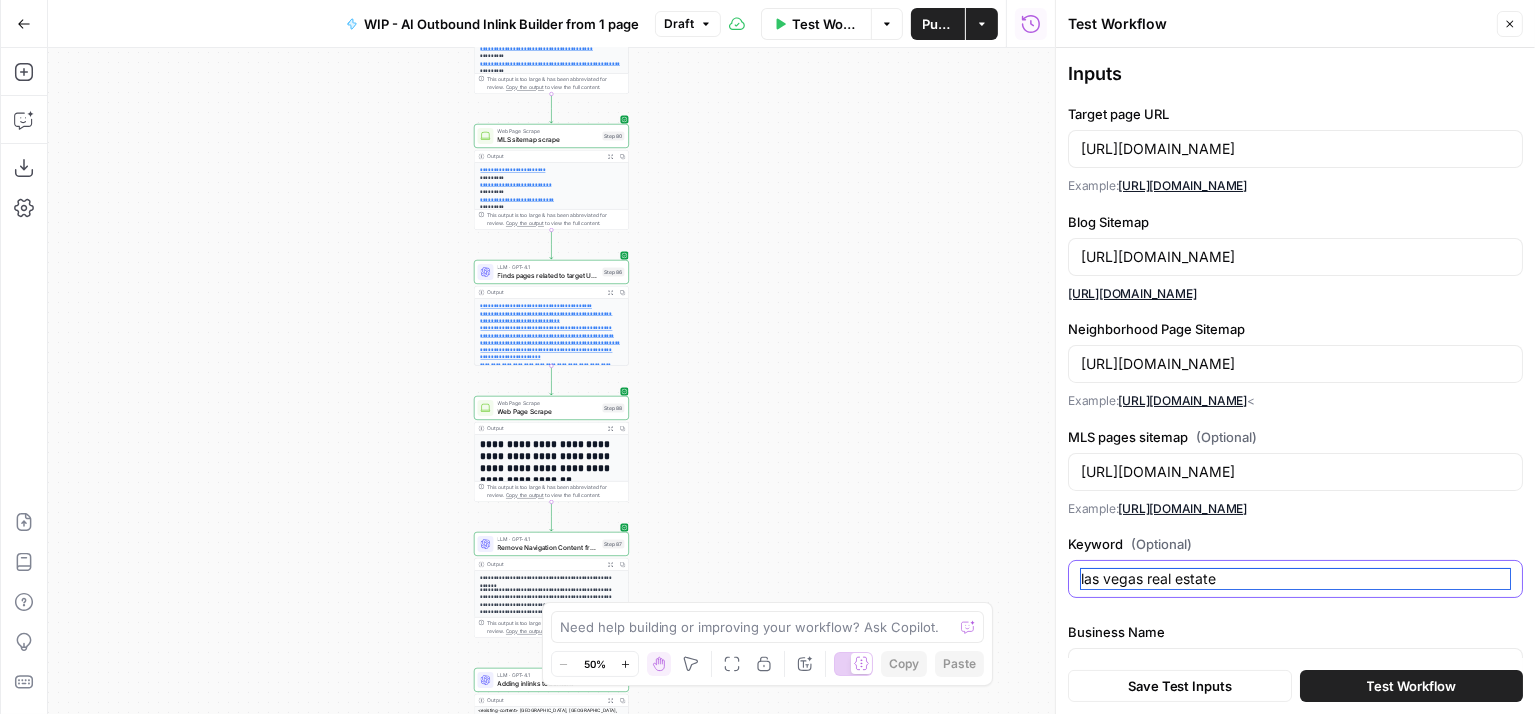 scroll, scrollTop: 45, scrollLeft: 0, axis: vertical 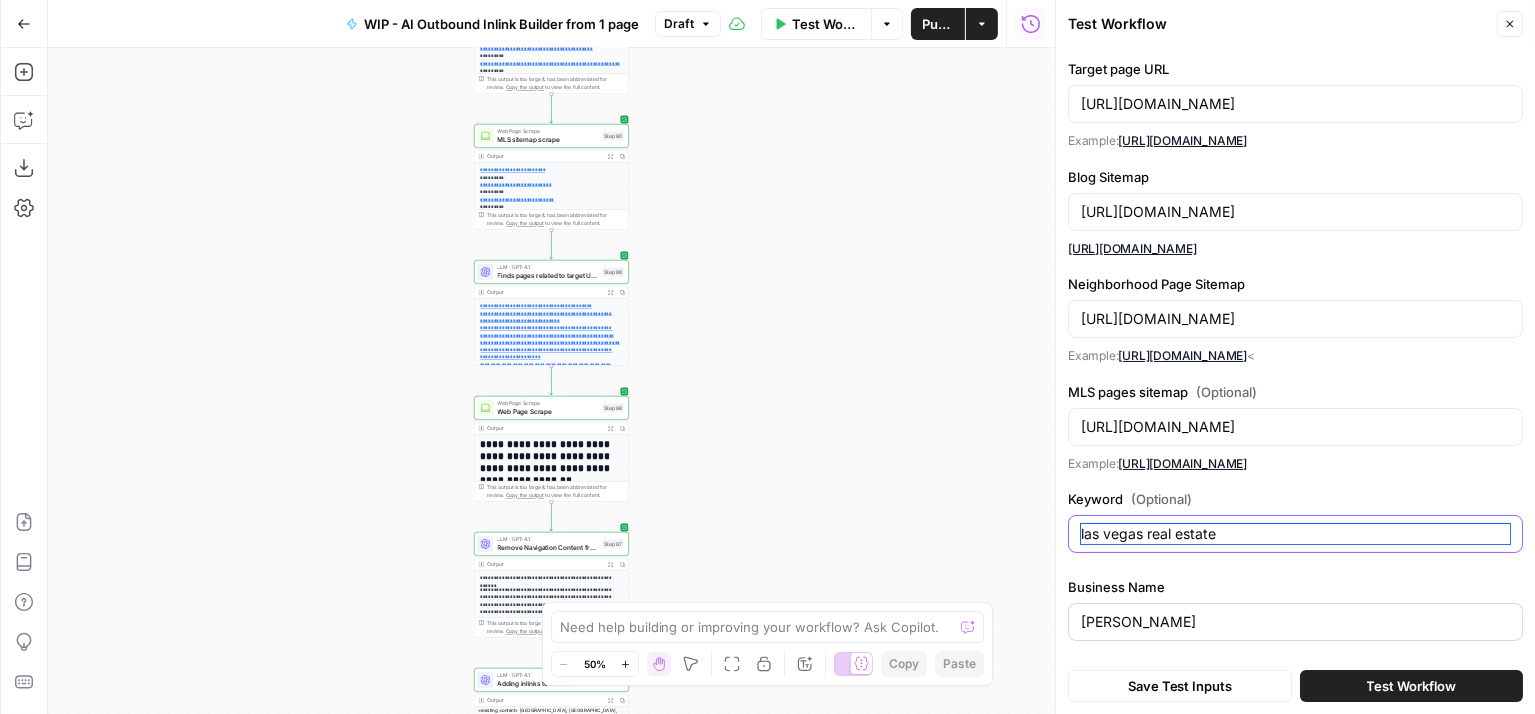 type on "las vegas real estate" 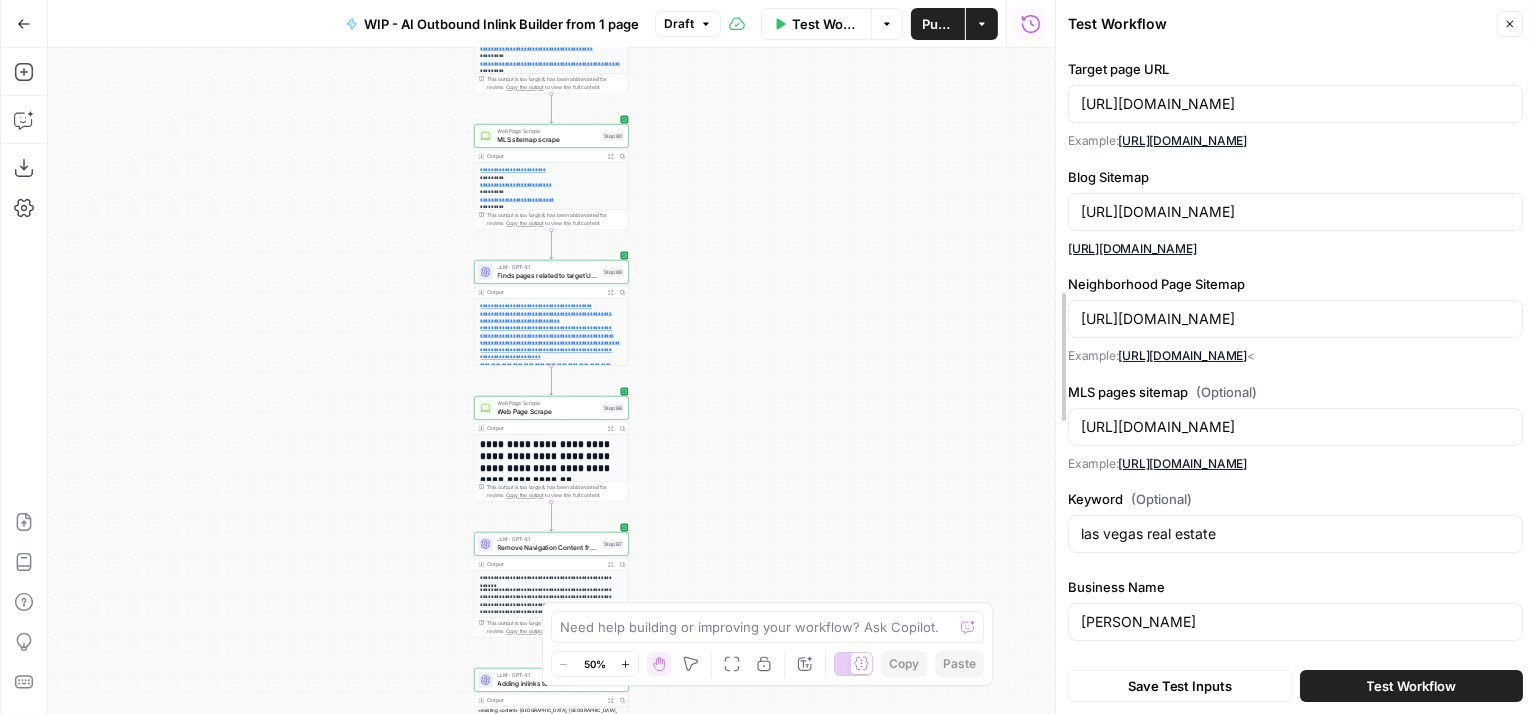 drag, startPoint x: 1179, startPoint y: 631, endPoint x: 1064, endPoint y: 613, distance: 116.40017 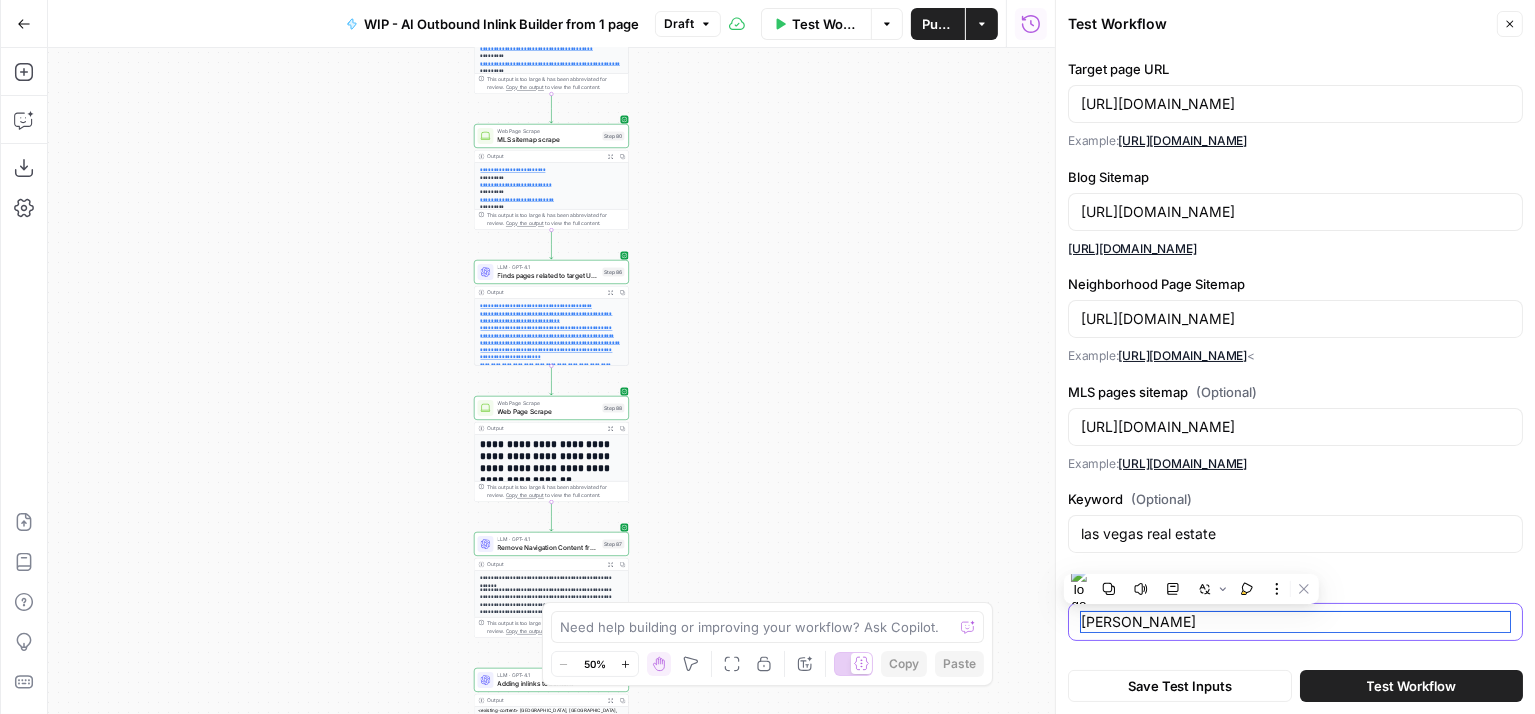click on "[PERSON_NAME]" at bounding box center (1295, 622) 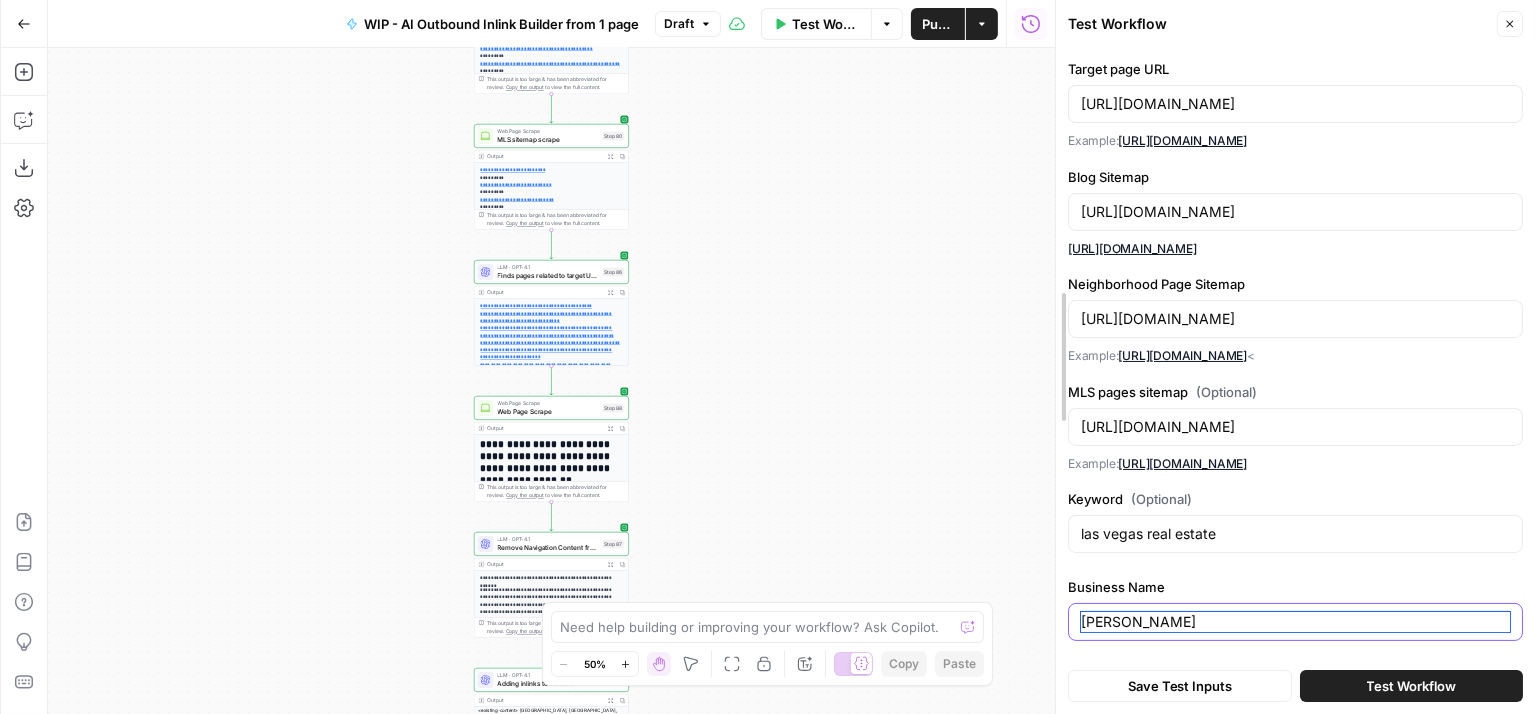 drag, startPoint x: 1173, startPoint y: 624, endPoint x: 1056, endPoint y: 624, distance: 117 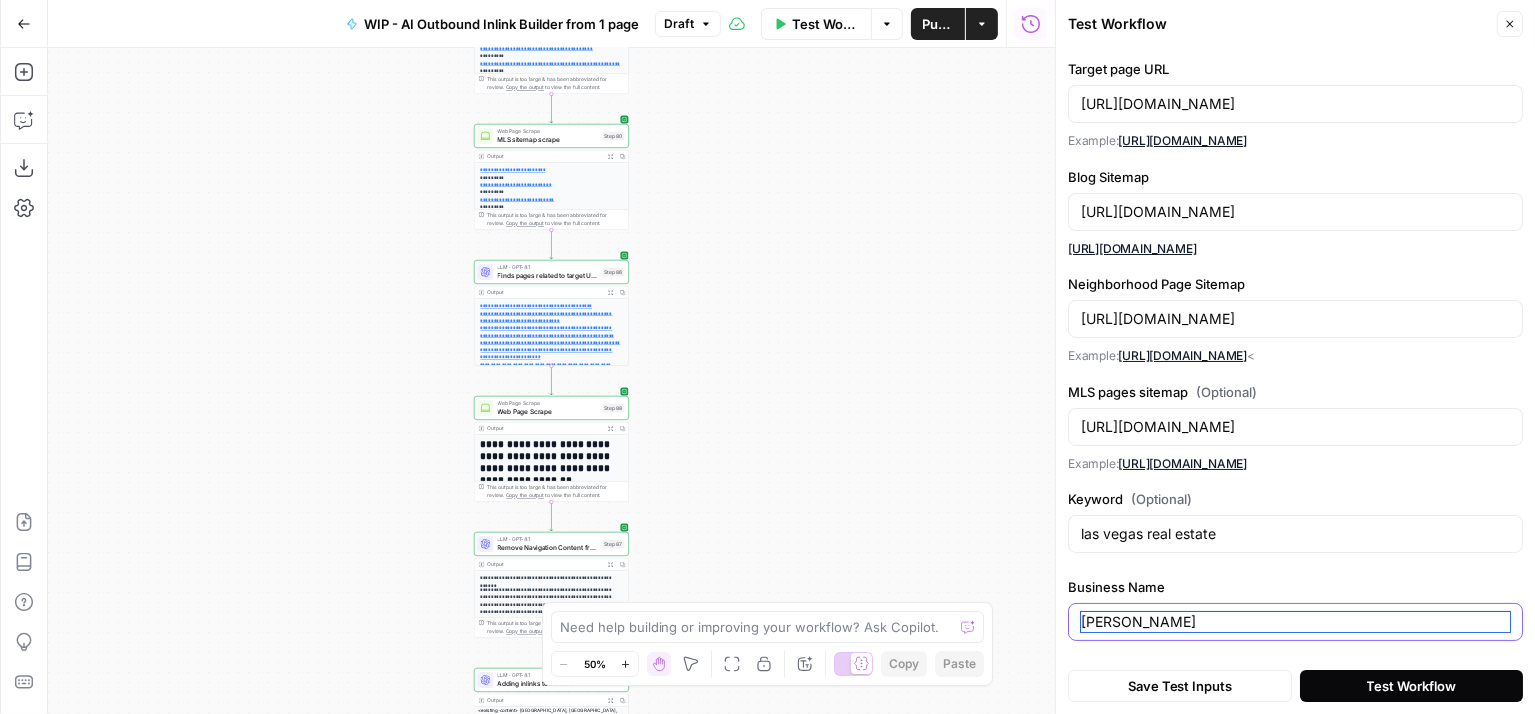 type on "[PERSON_NAME]" 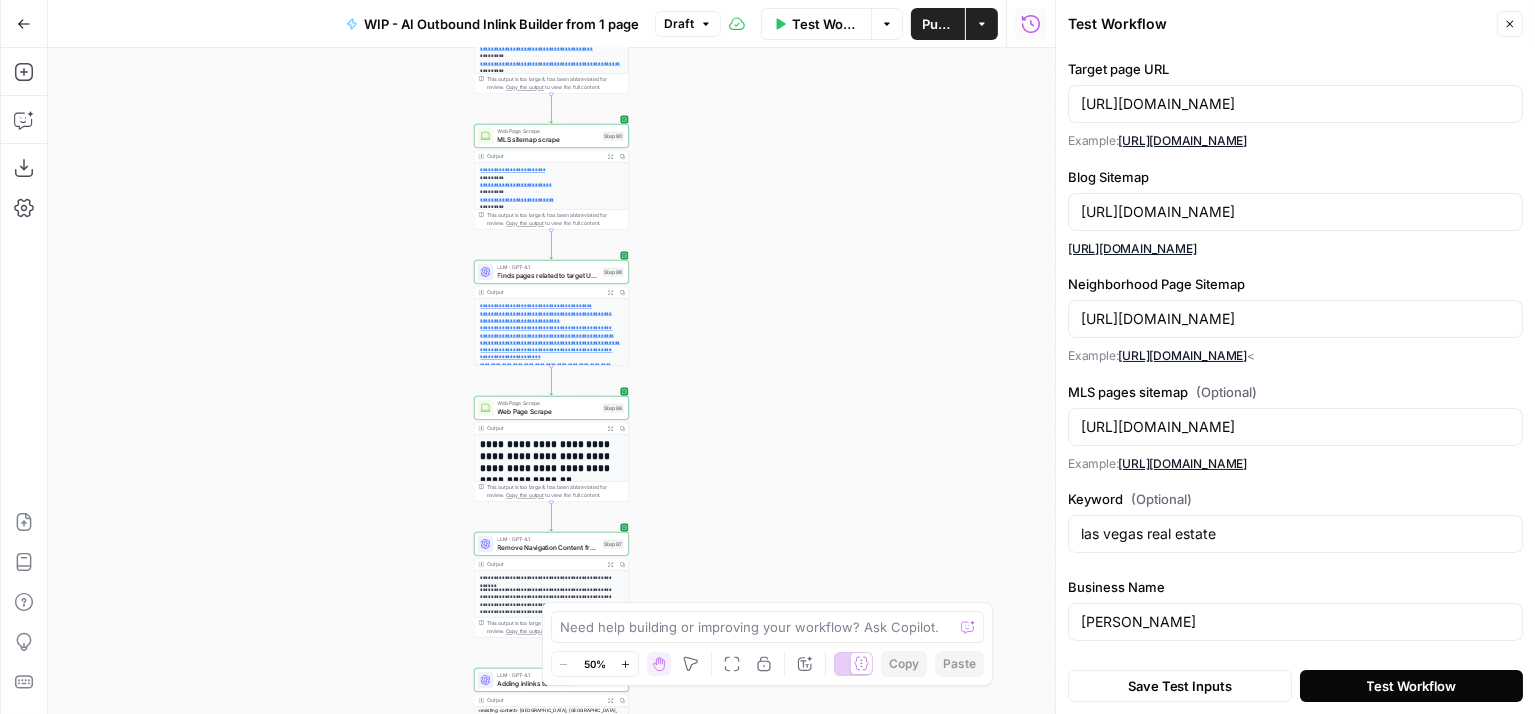 click on "Test Workflow" at bounding box center (1412, 686) 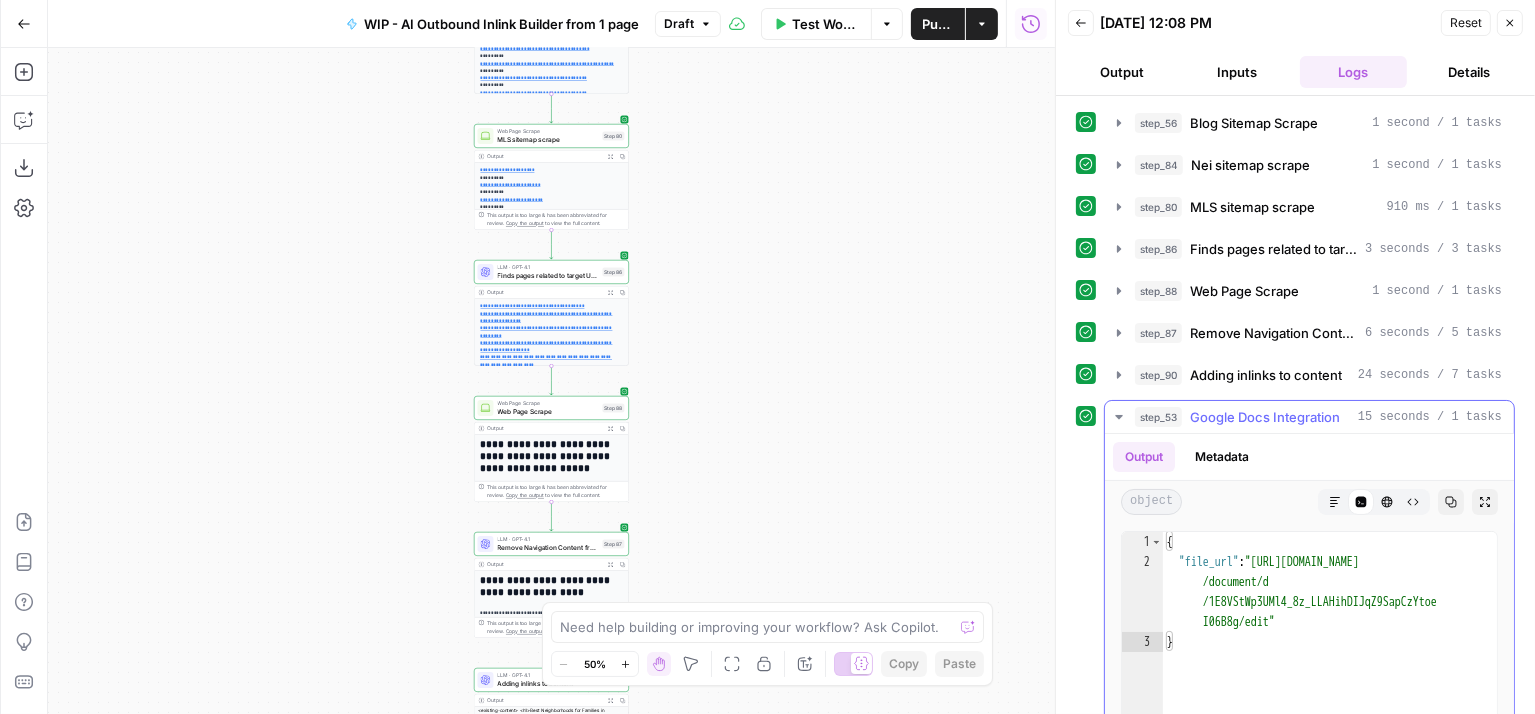 type on "**********" 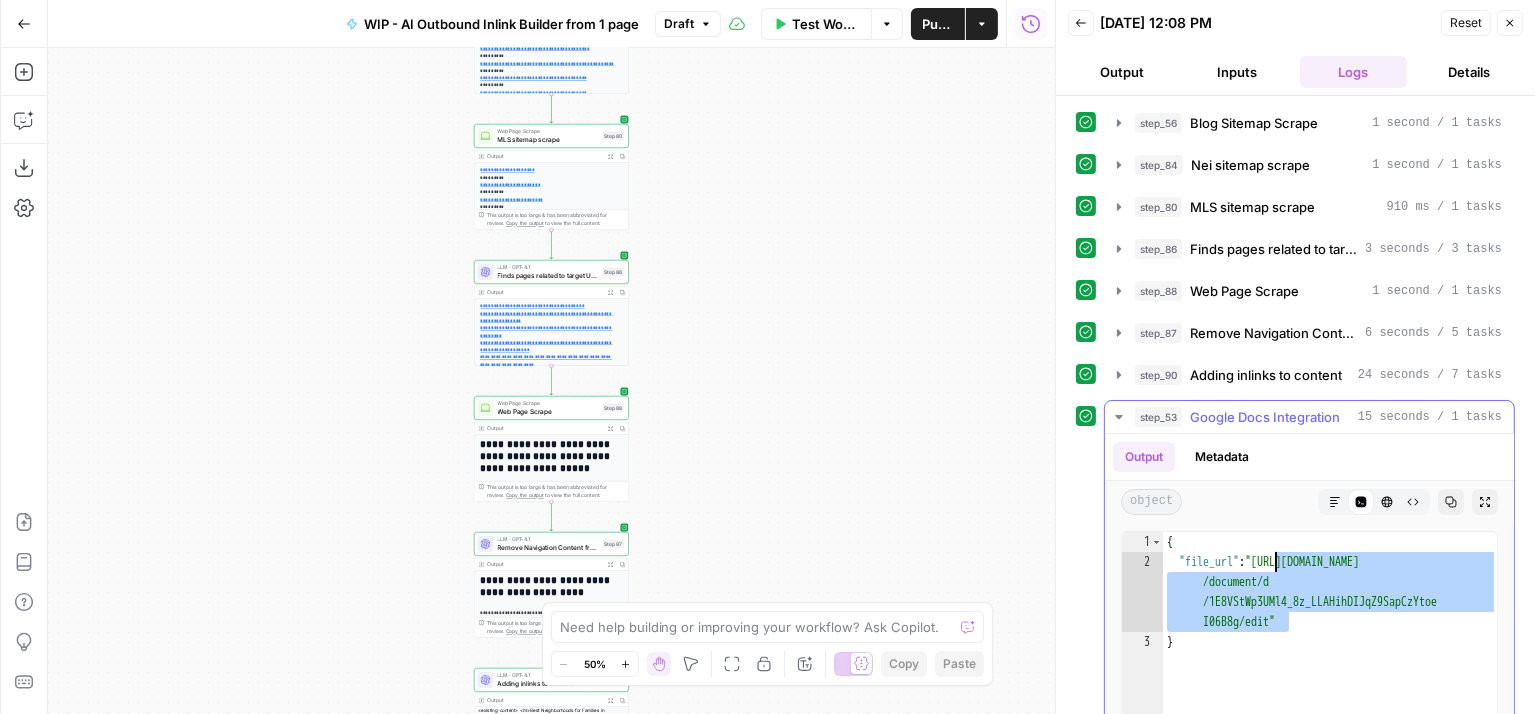 drag, startPoint x: 1288, startPoint y: 616, endPoint x: 1276, endPoint y: 551, distance: 66.09841 